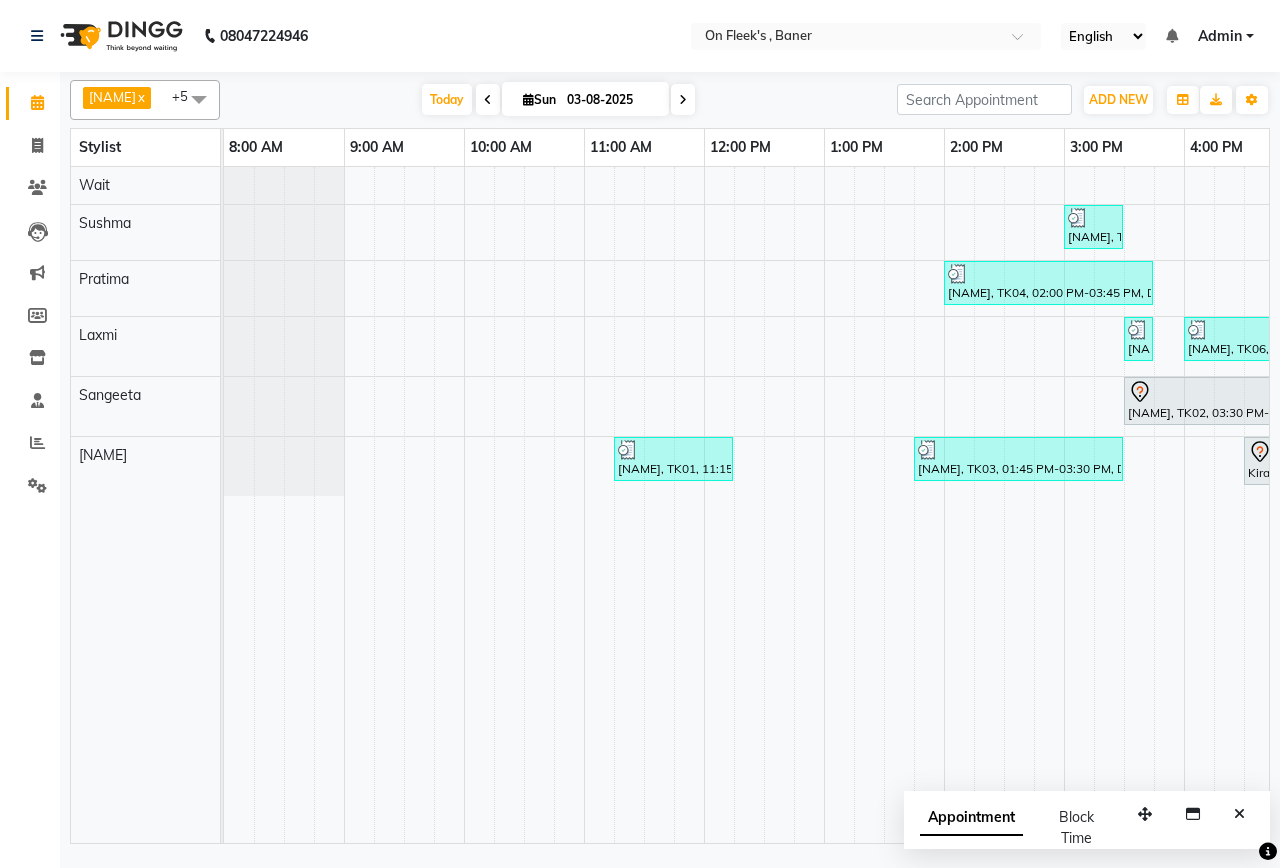 scroll, scrollTop: 0, scrollLeft: 0, axis: both 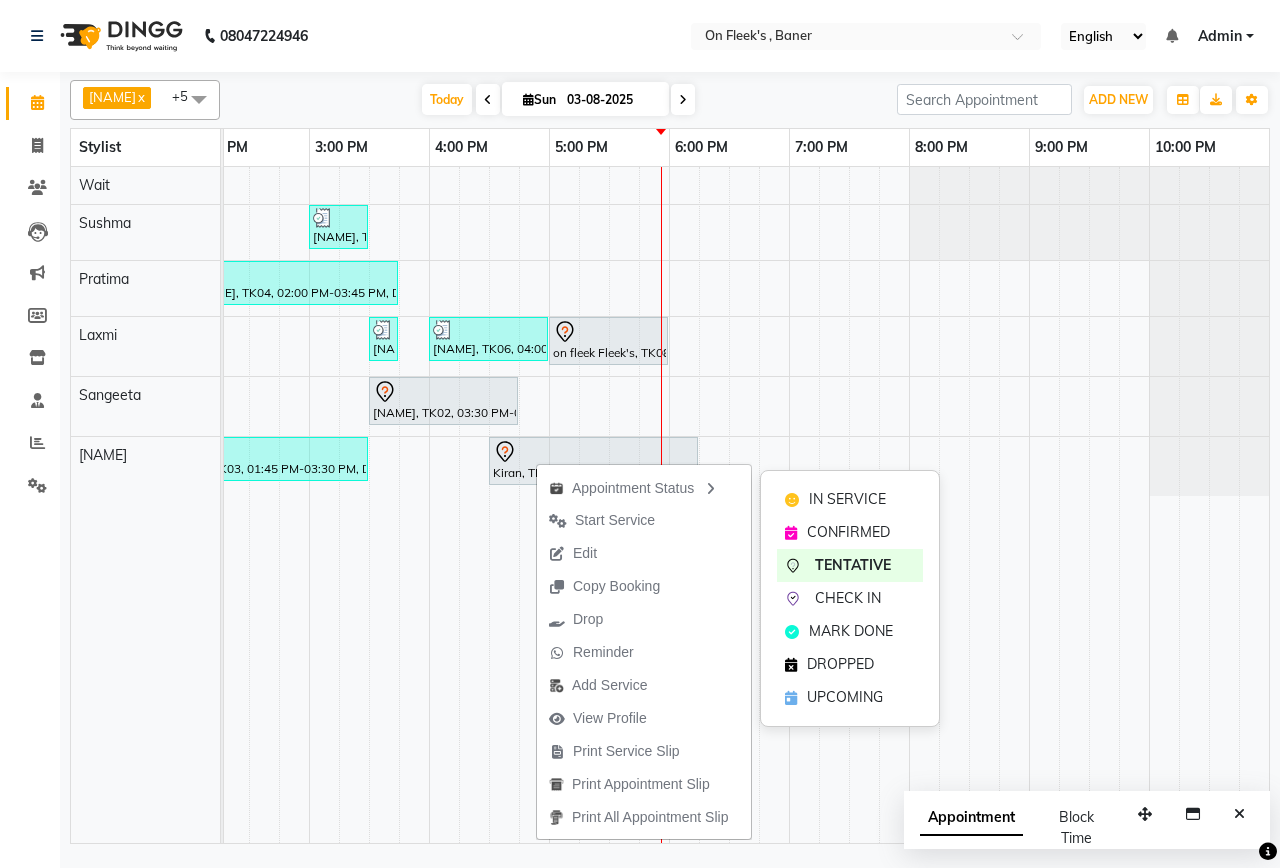 click on "IN SERVICE" 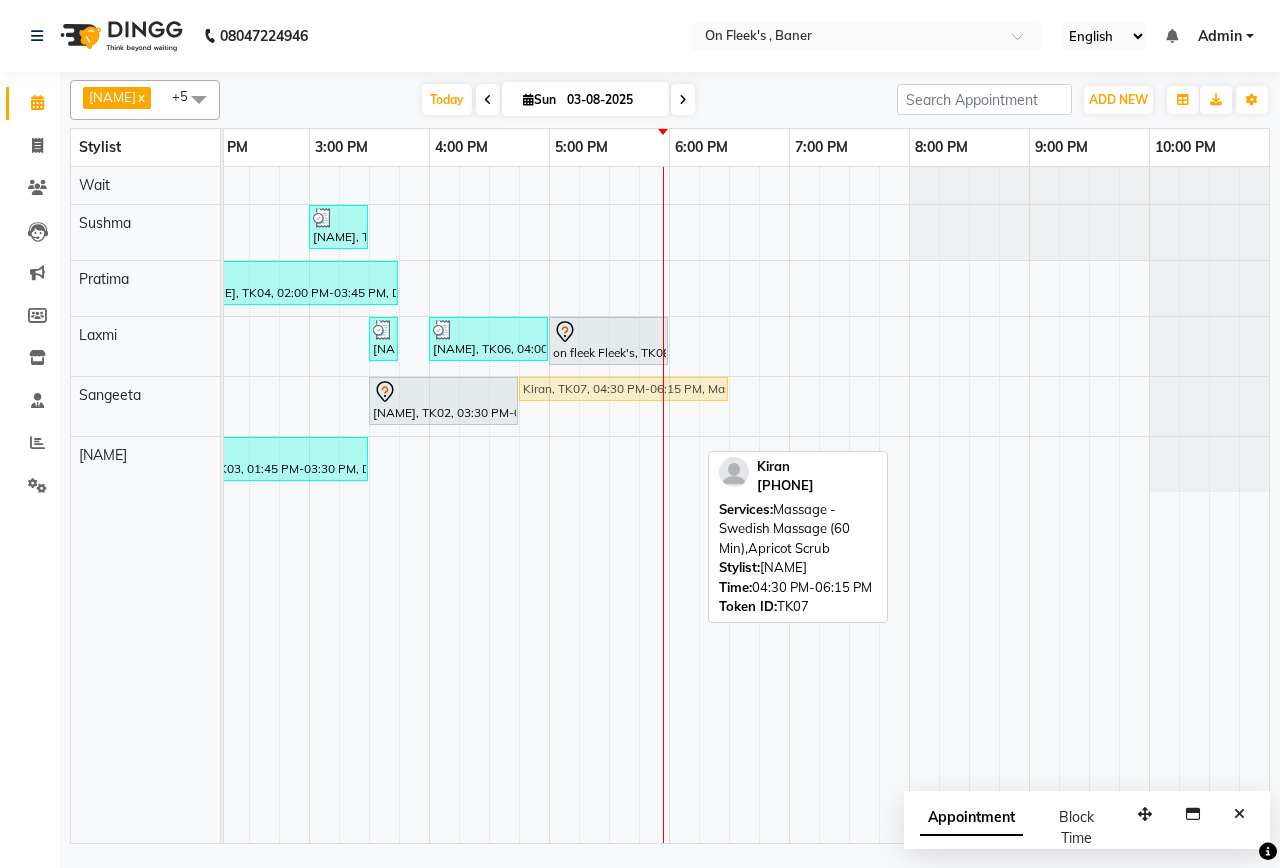 drag, startPoint x: 557, startPoint y: 446, endPoint x: 578, endPoint y: 423, distance: 31.144823 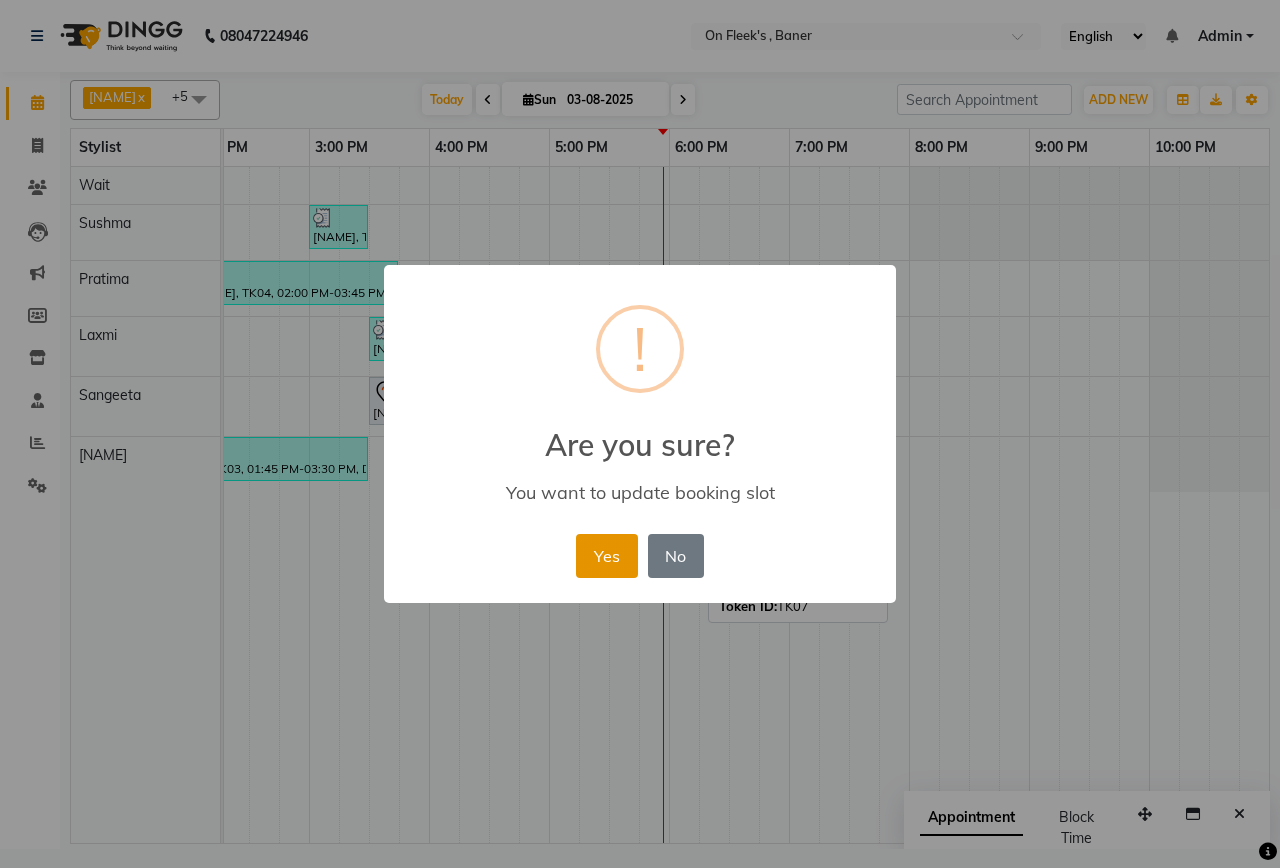 click on "Yes" at bounding box center [606, 556] 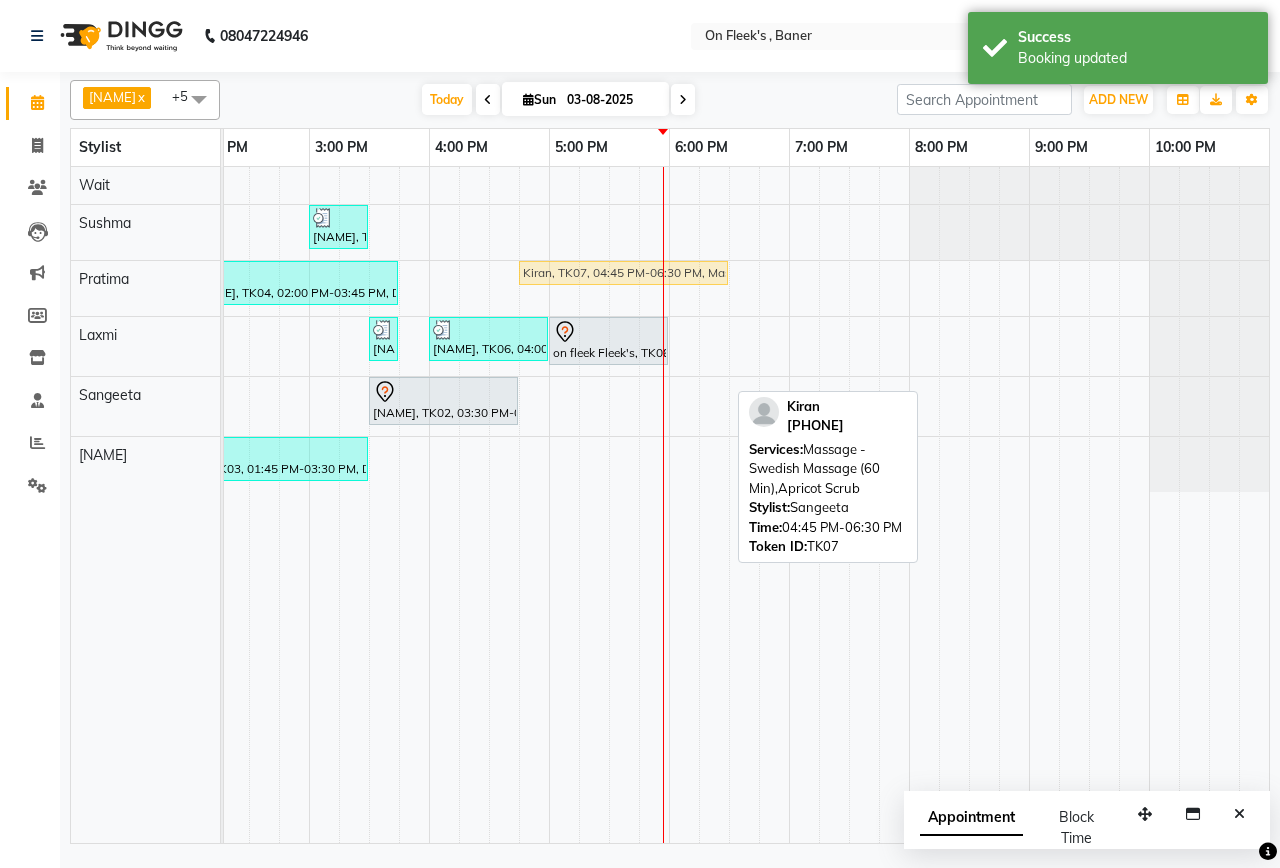 drag, startPoint x: 598, startPoint y: 385, endPoint x: 593, endPoint y: 295, distance: 90.13878 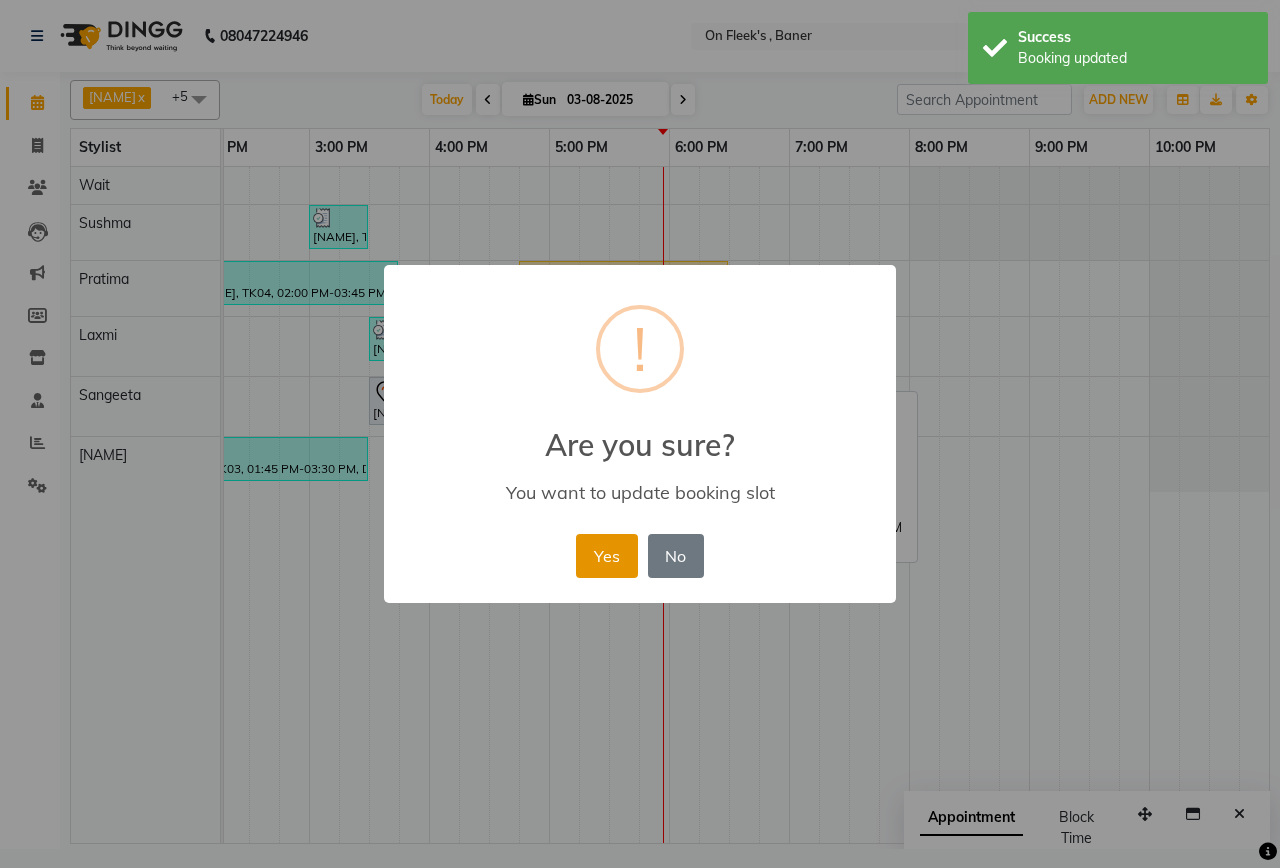 click on "Yes" at bounding box center [606, 556] 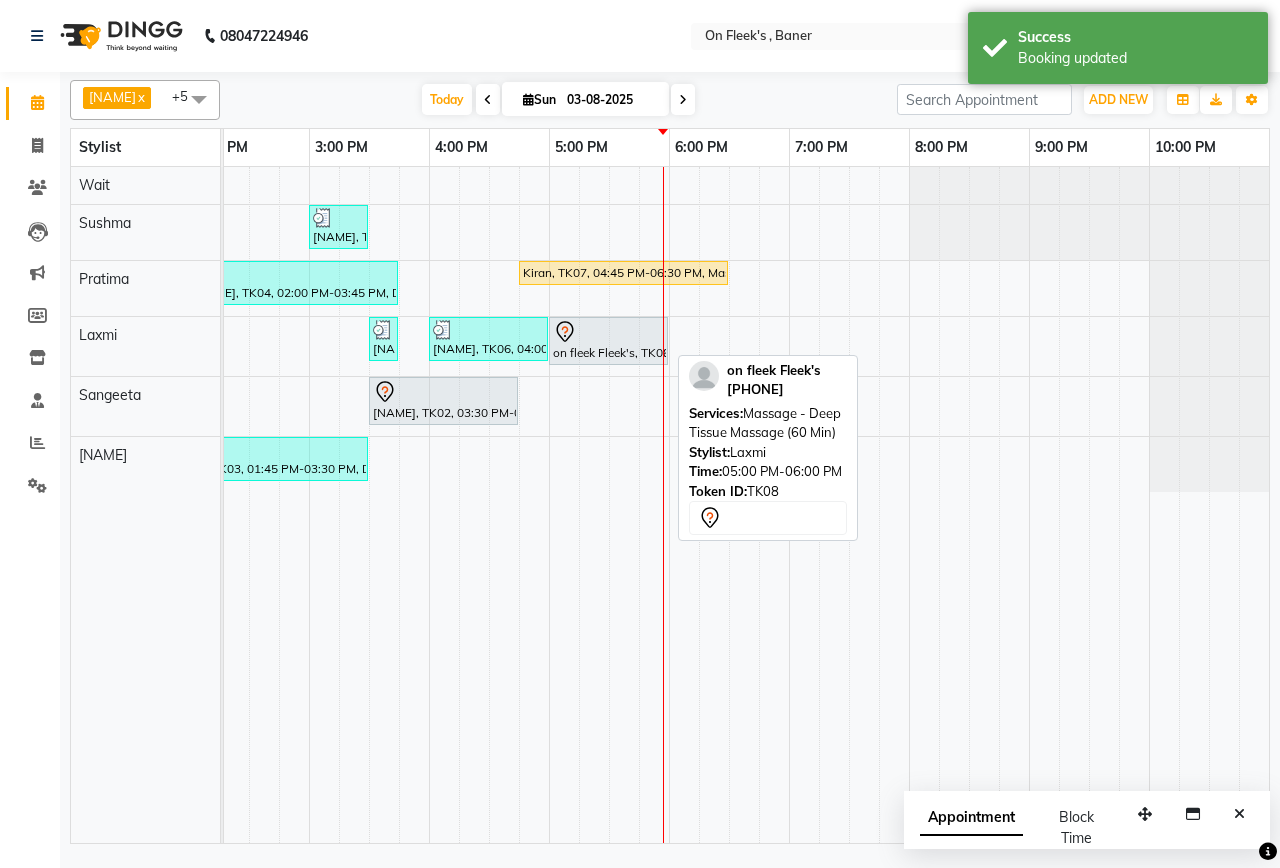 click at bounding box center (608, 332) 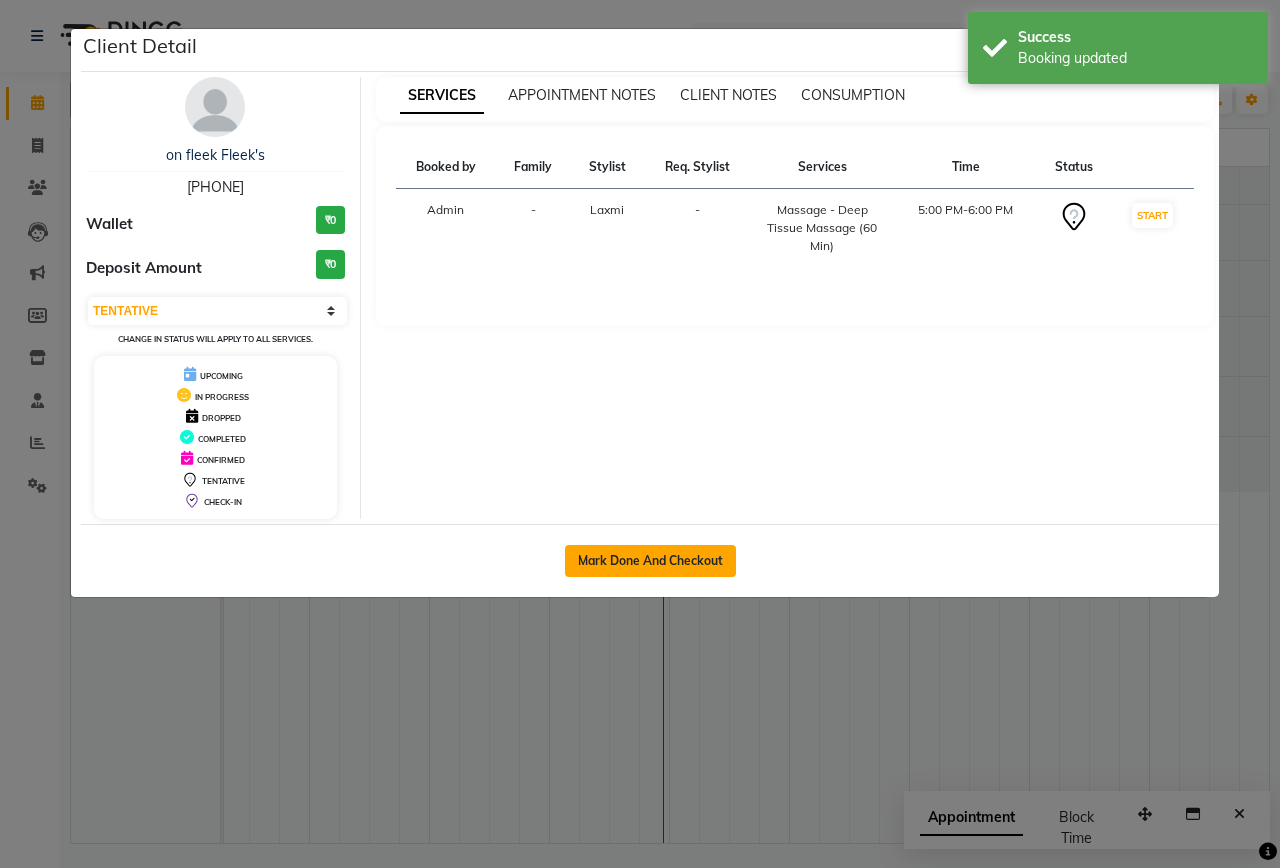 click on "Mark Done And Checkout" 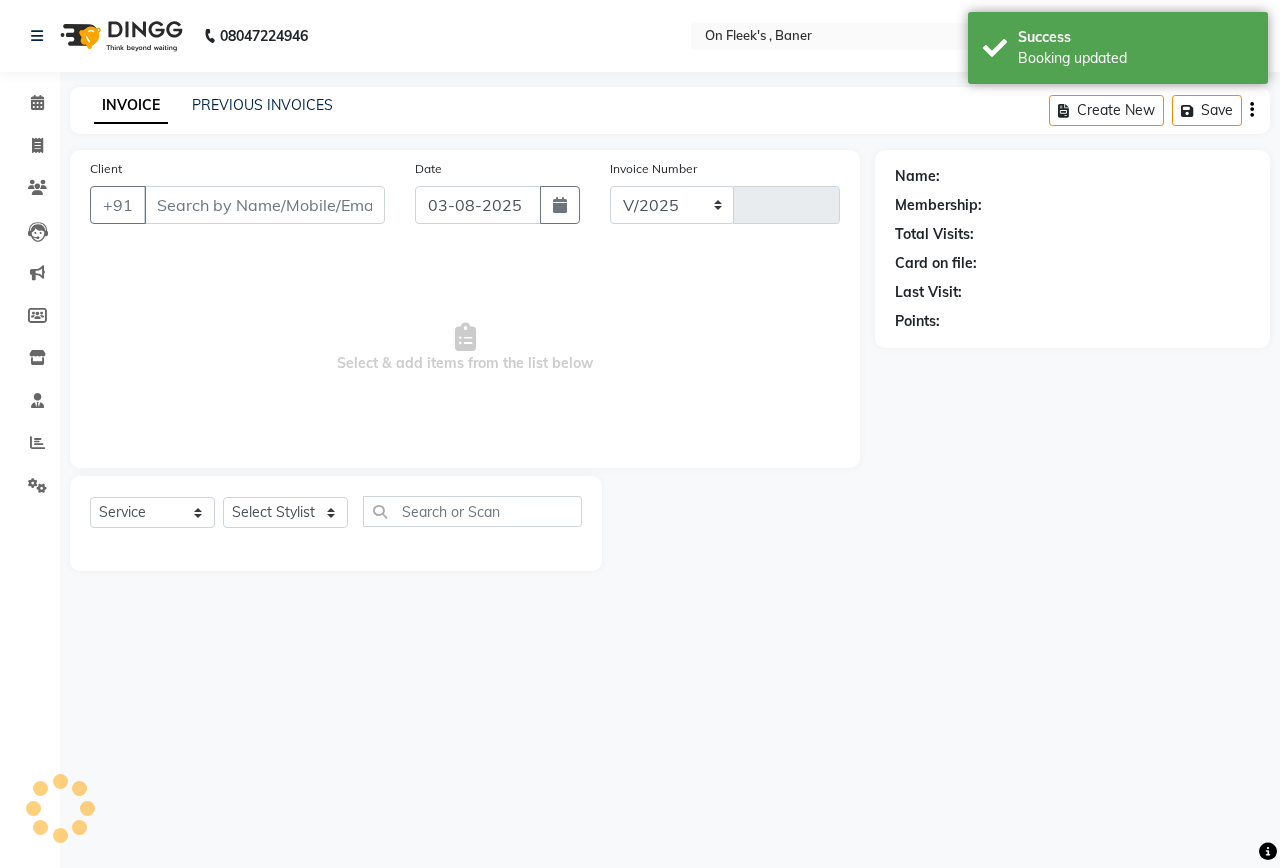 select on "632" 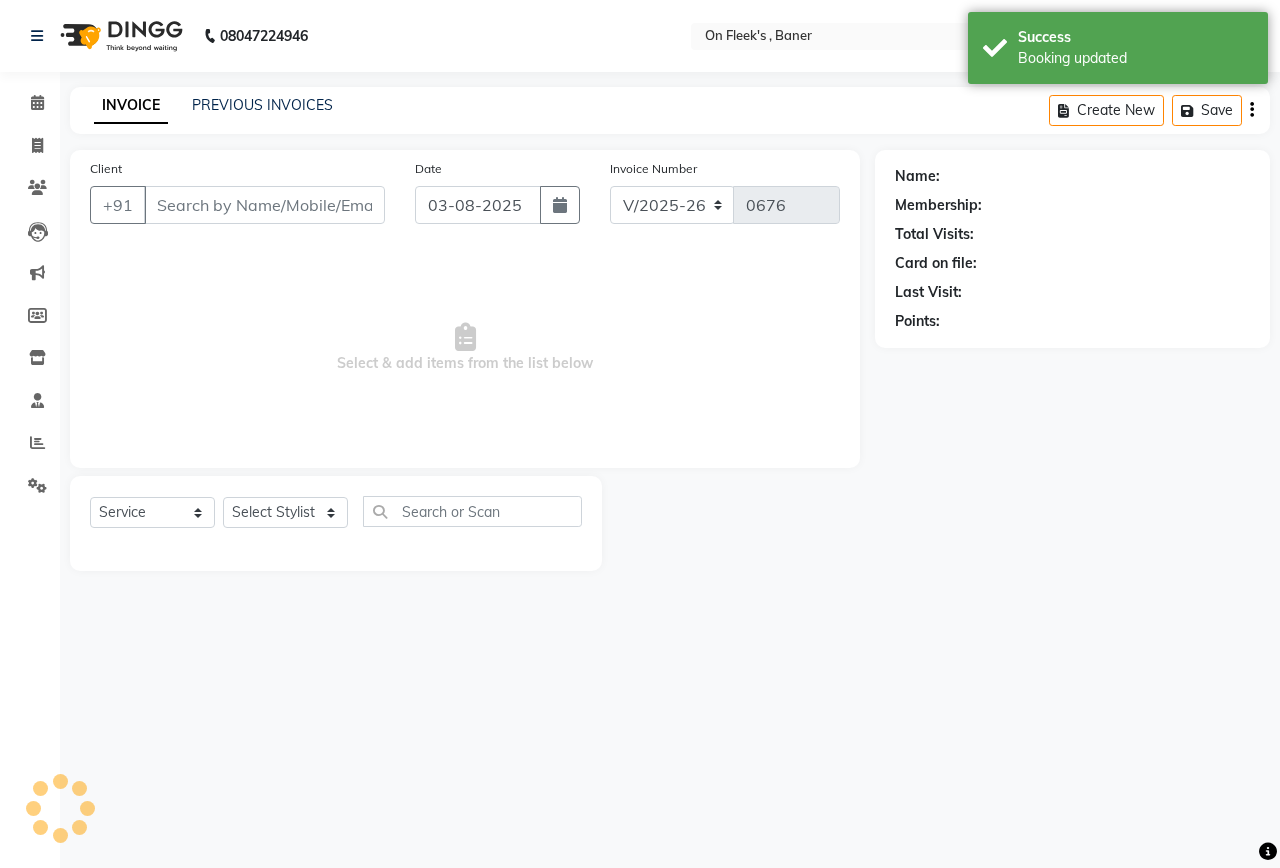 type on "[PHONE]" 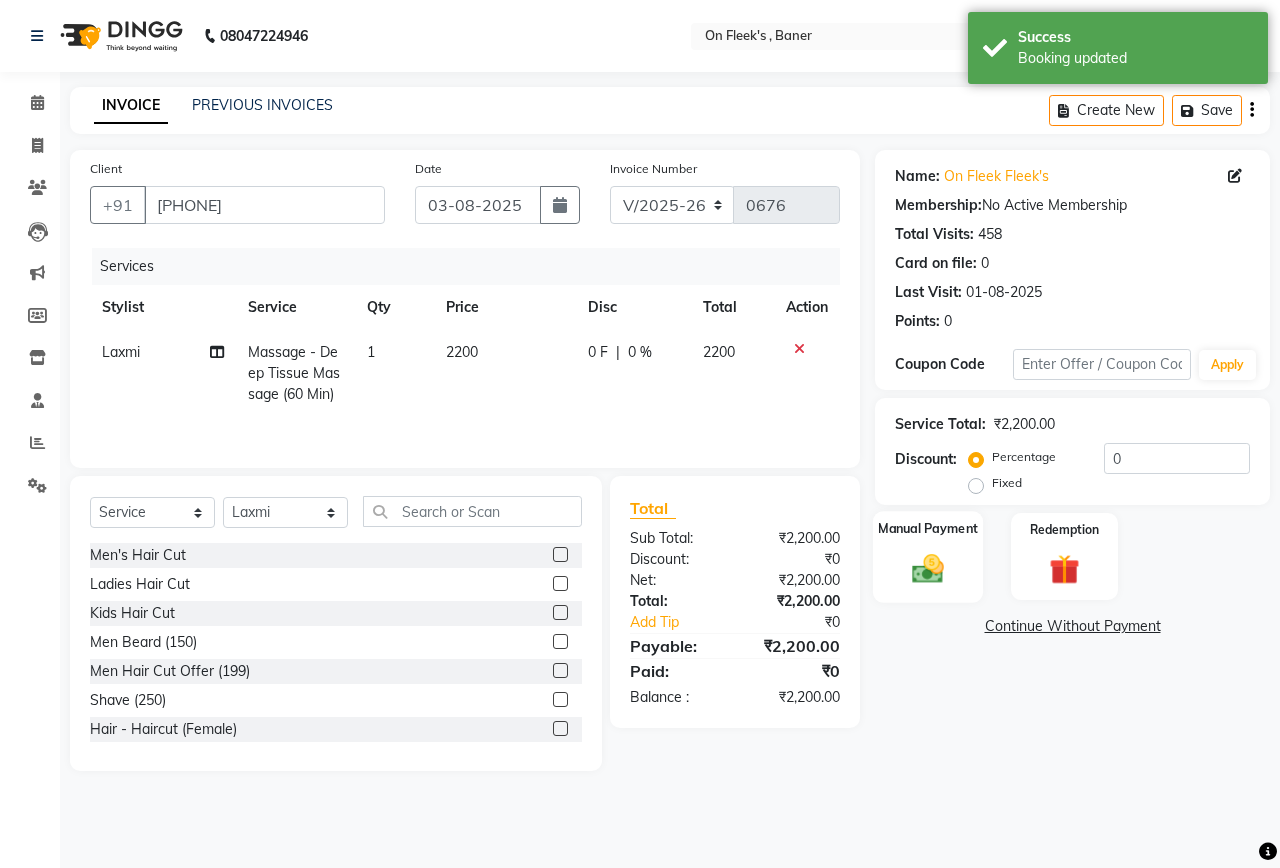 drag, startPoint x: 963, startPoint y: 562, endPoint x: 974, endPoint y: 588, distance: 28.231188 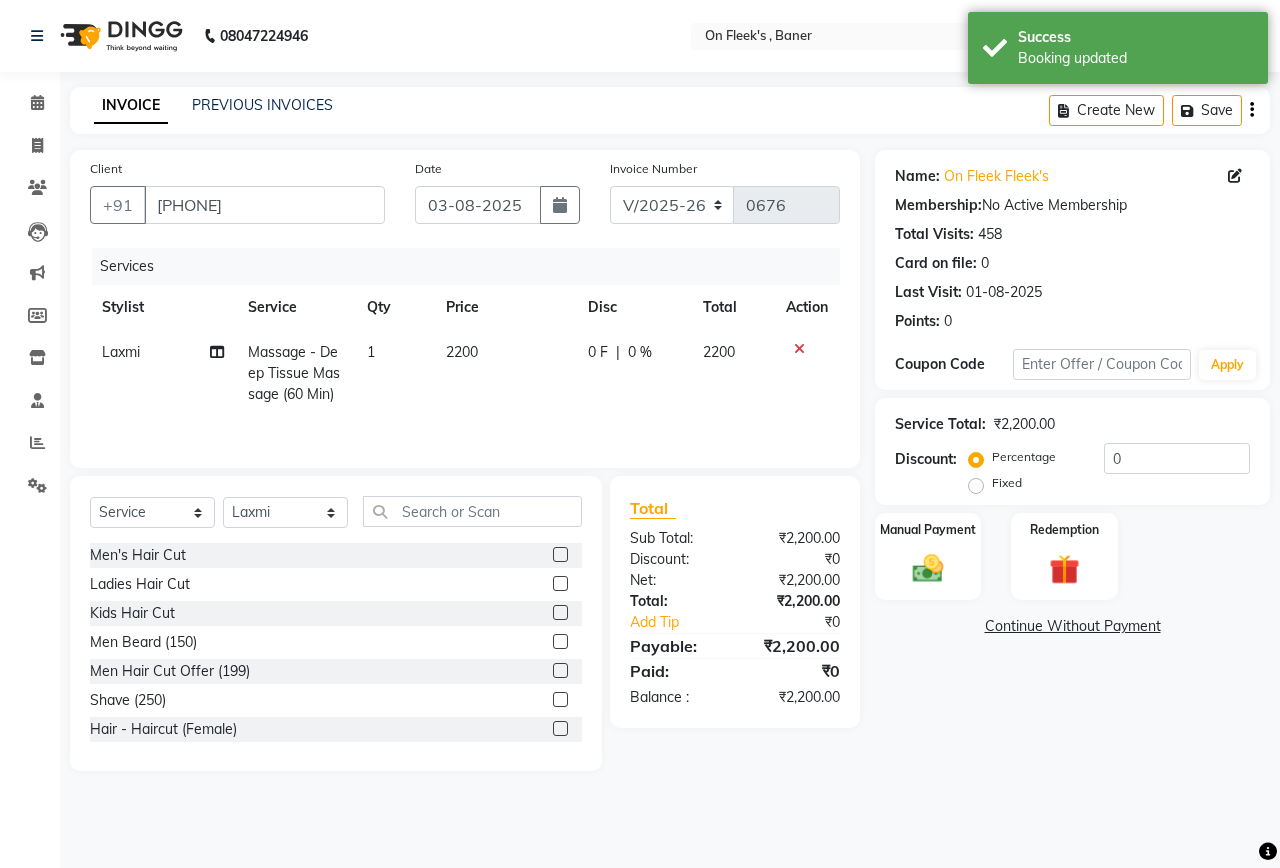 click on "Manual Payment" 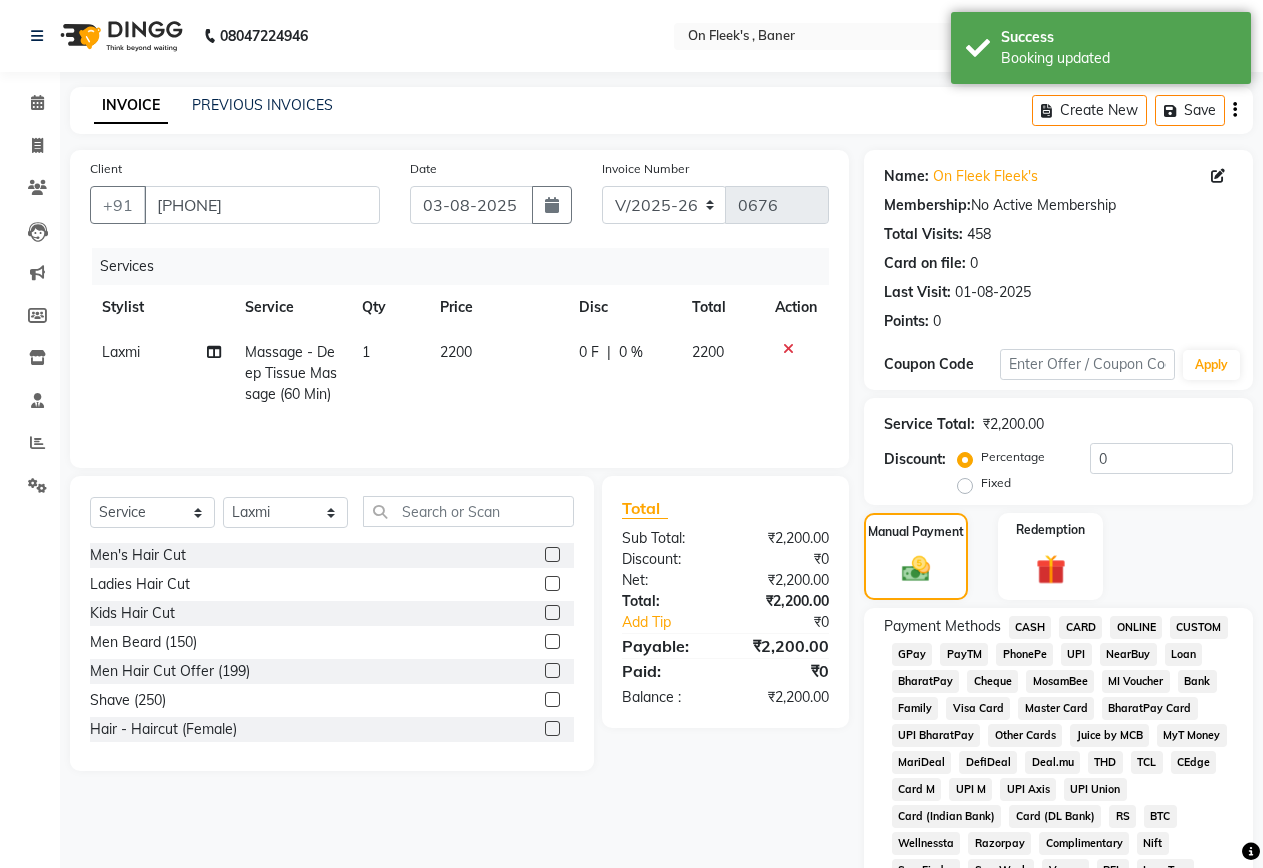 click on "CASH" 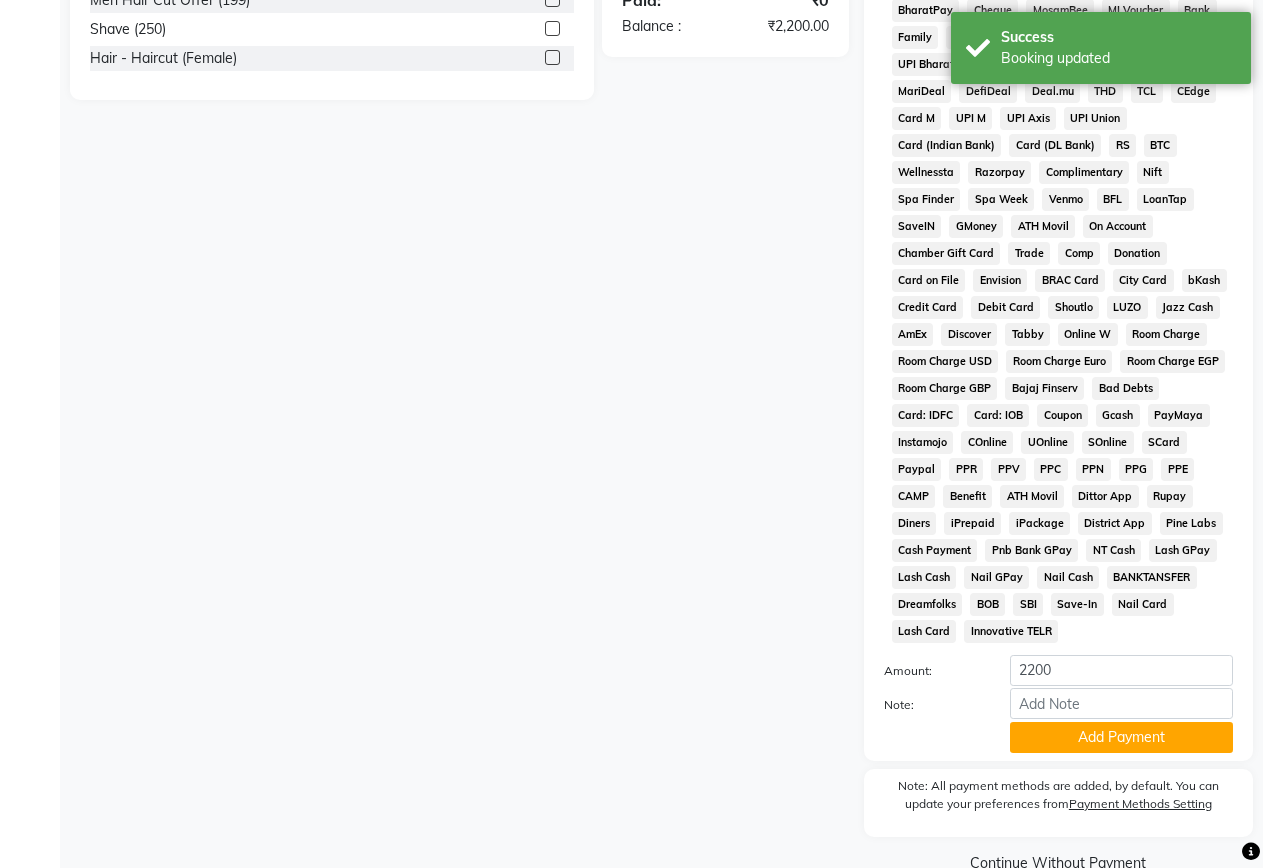 scroll, scrollTop: 711, scrollLeft: 0, axis: vertical 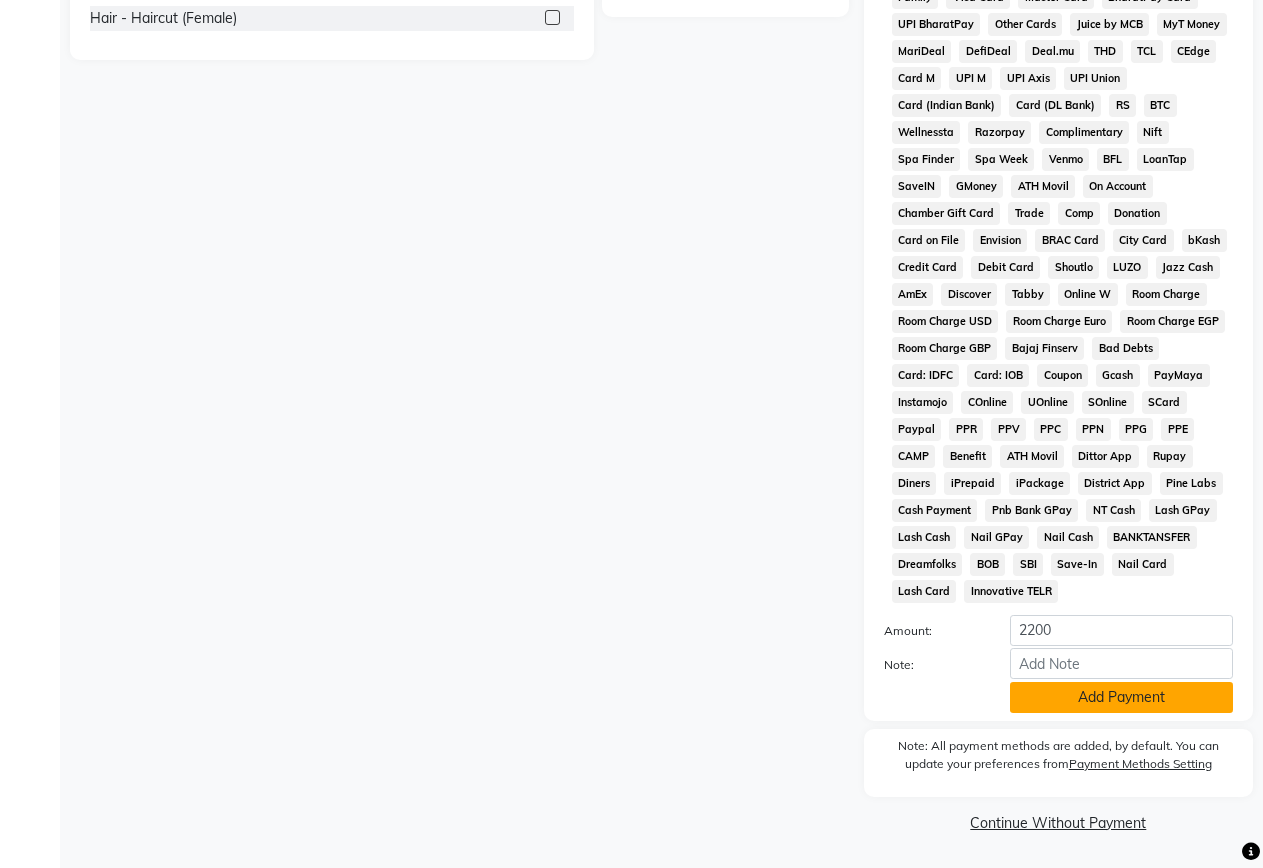 click on "Add Payment" 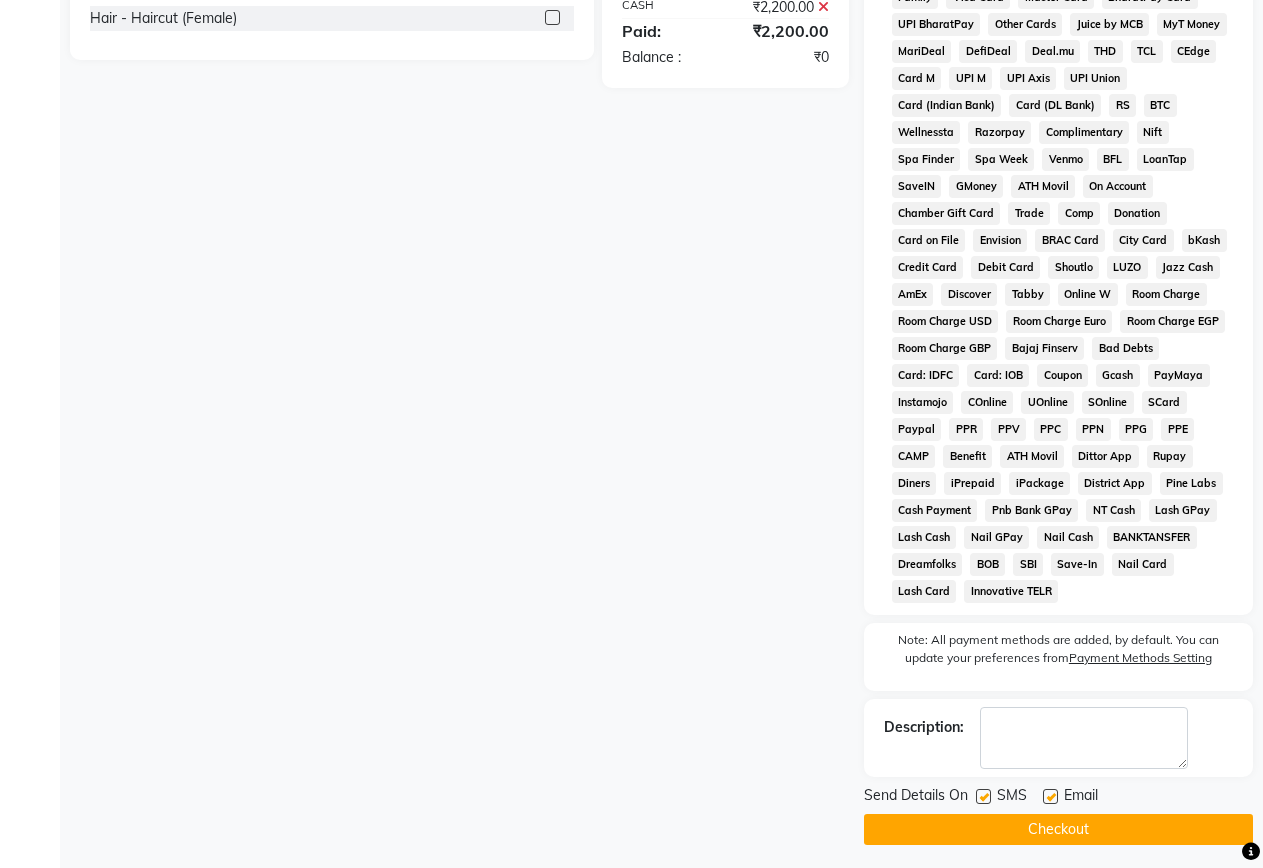 click 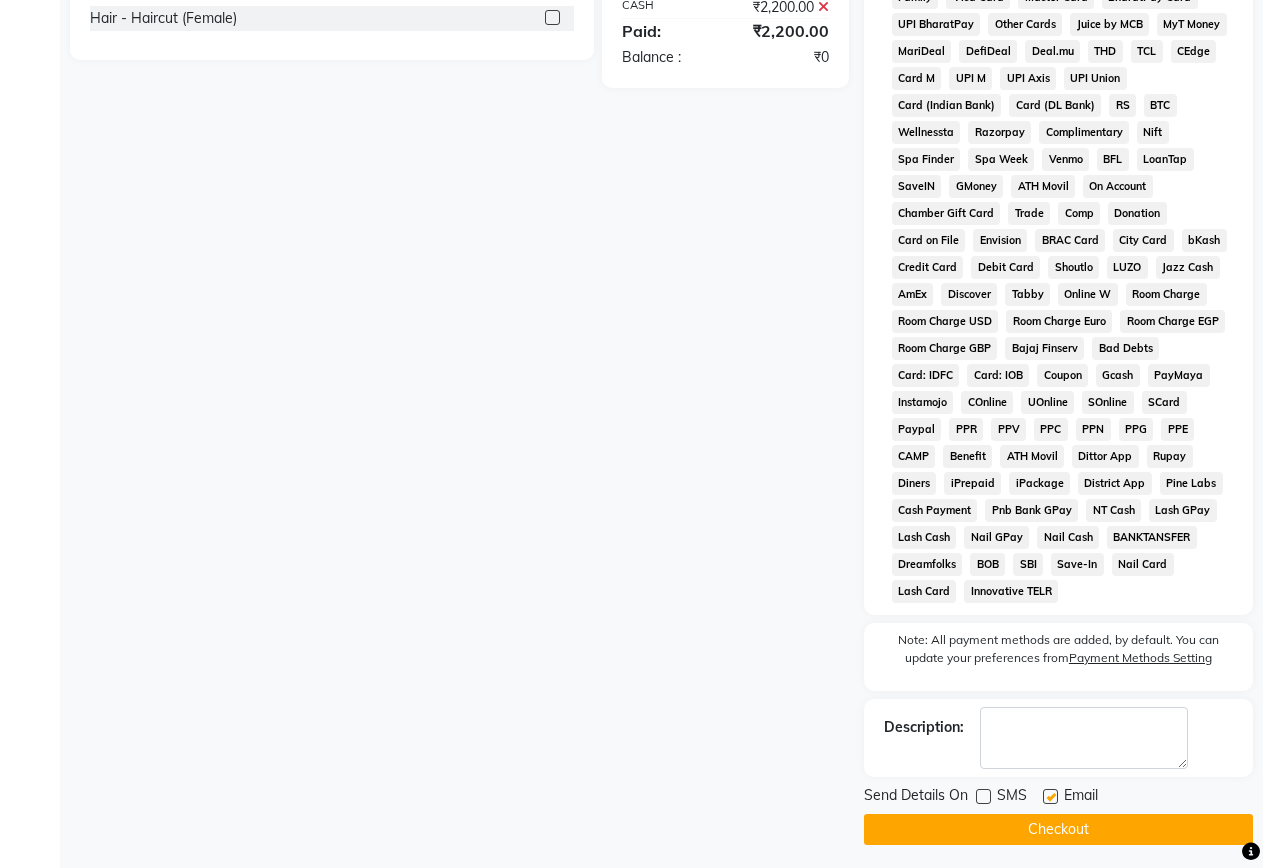 drag, startPoint x: 1036, startPoint y: 828, endPoint x: 1073, endPoint y: 831, distance: 37.12142 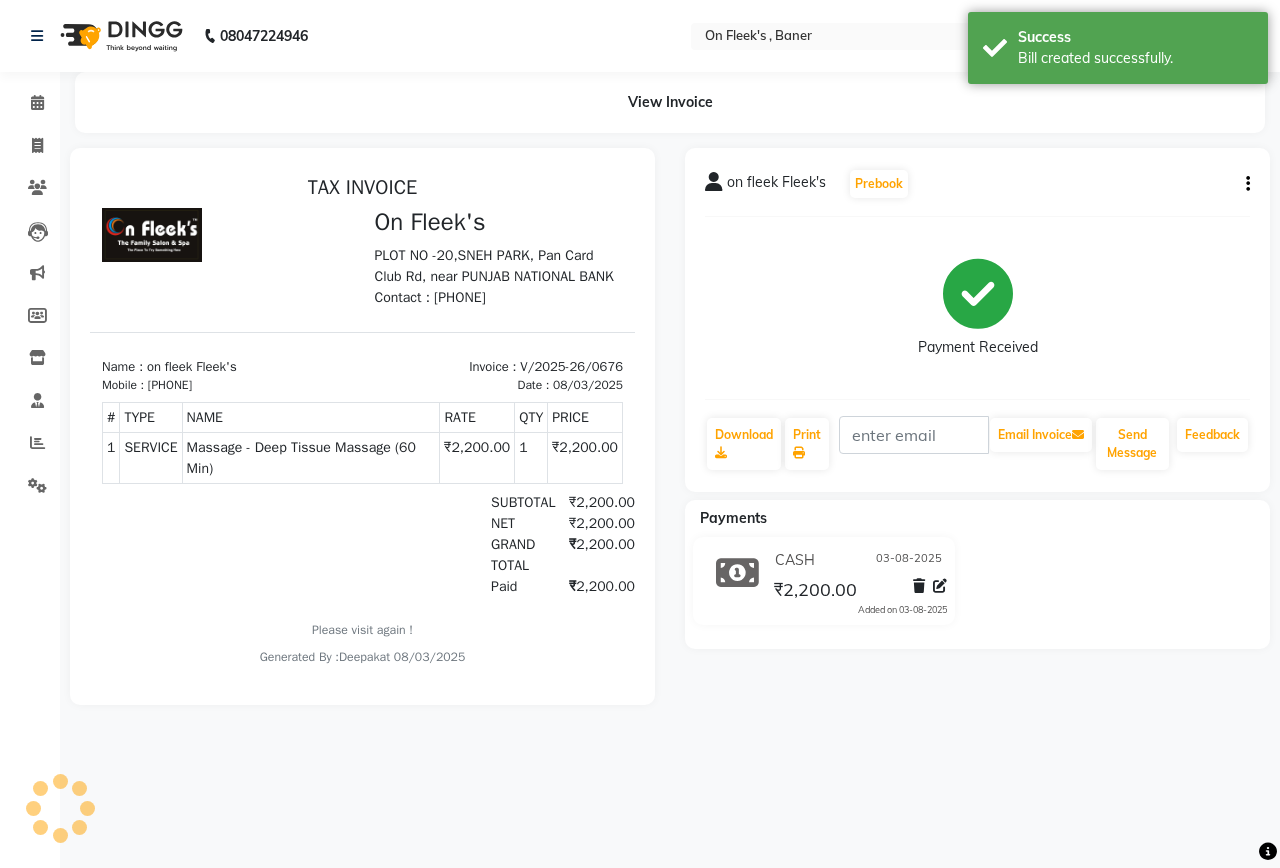 scroll, scrollTop: 0, scrollLeft: 0, axis: both 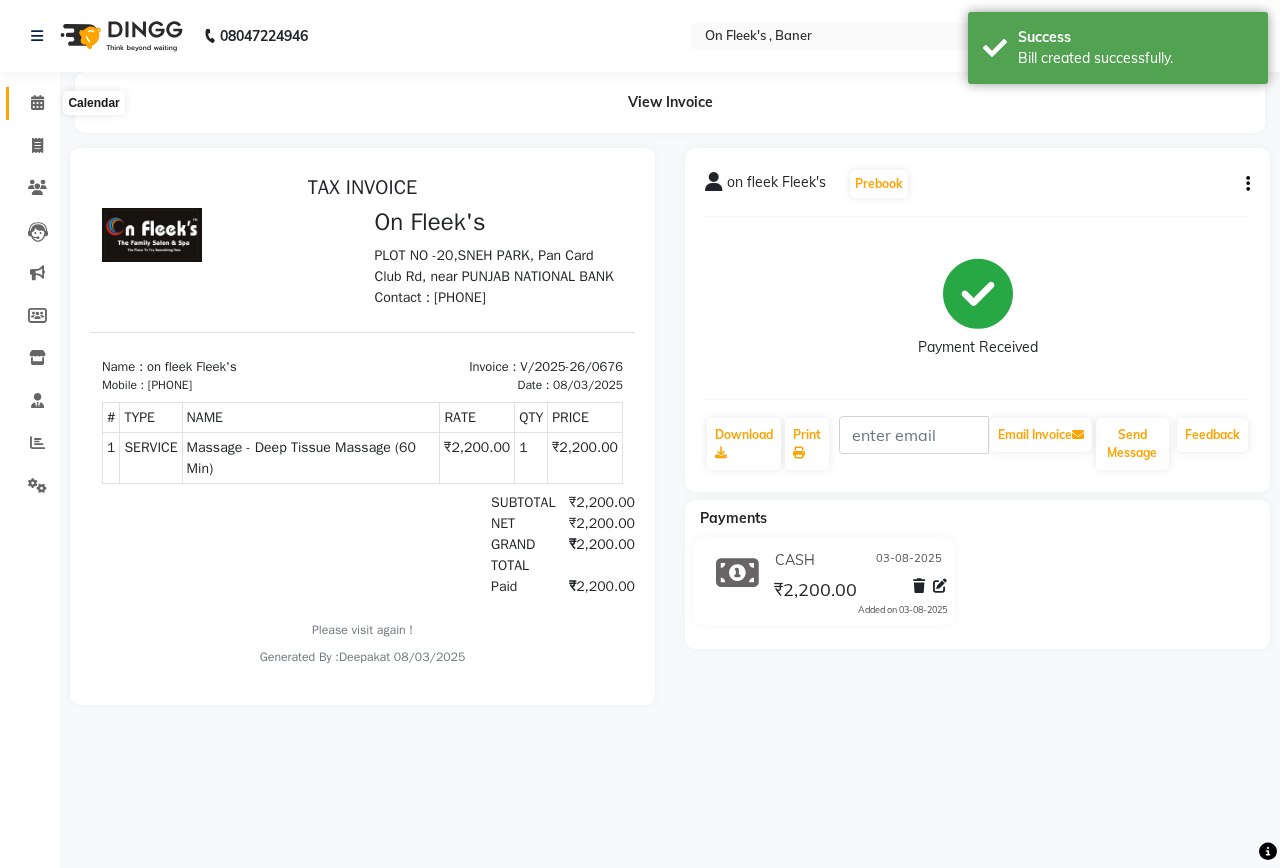 click 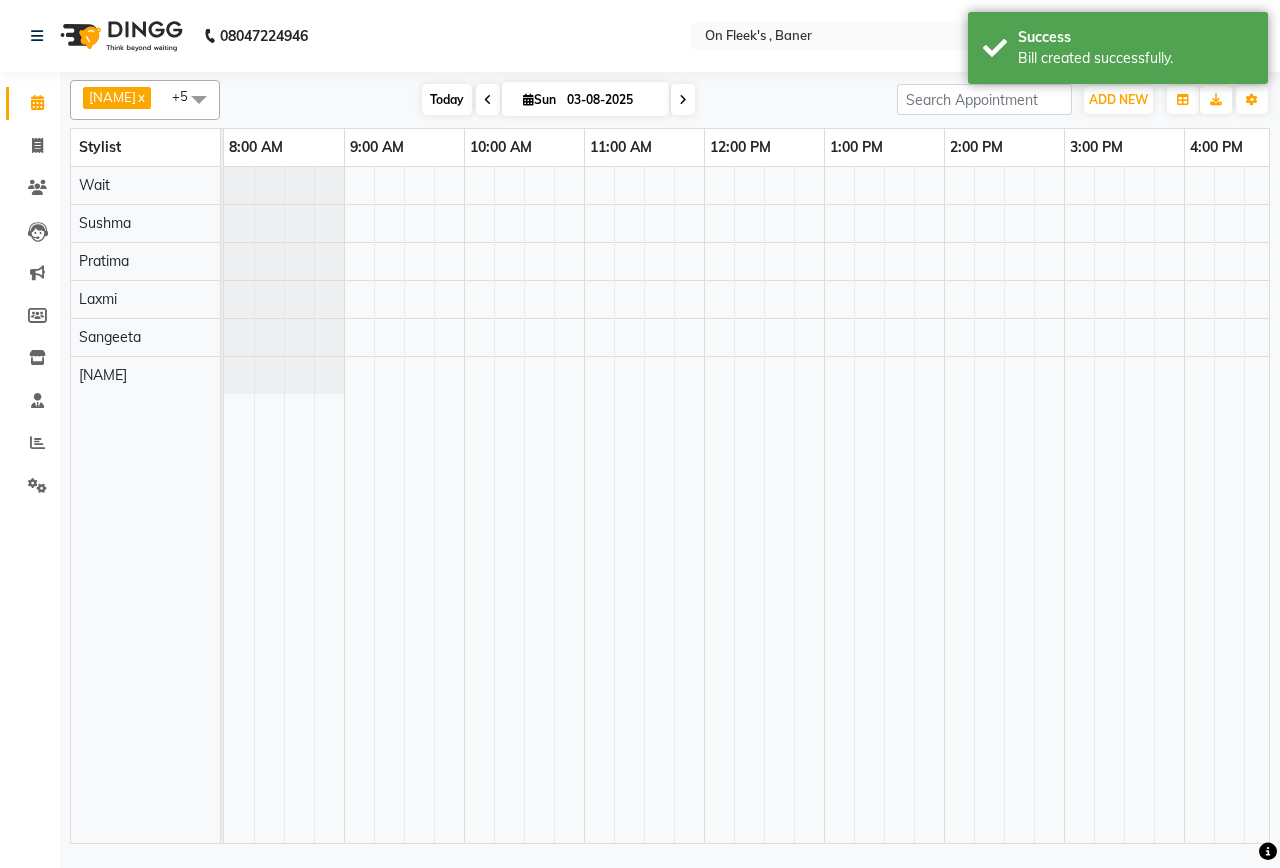 scroll, scrollTop: 0, scrollLeft: 0, axis: both 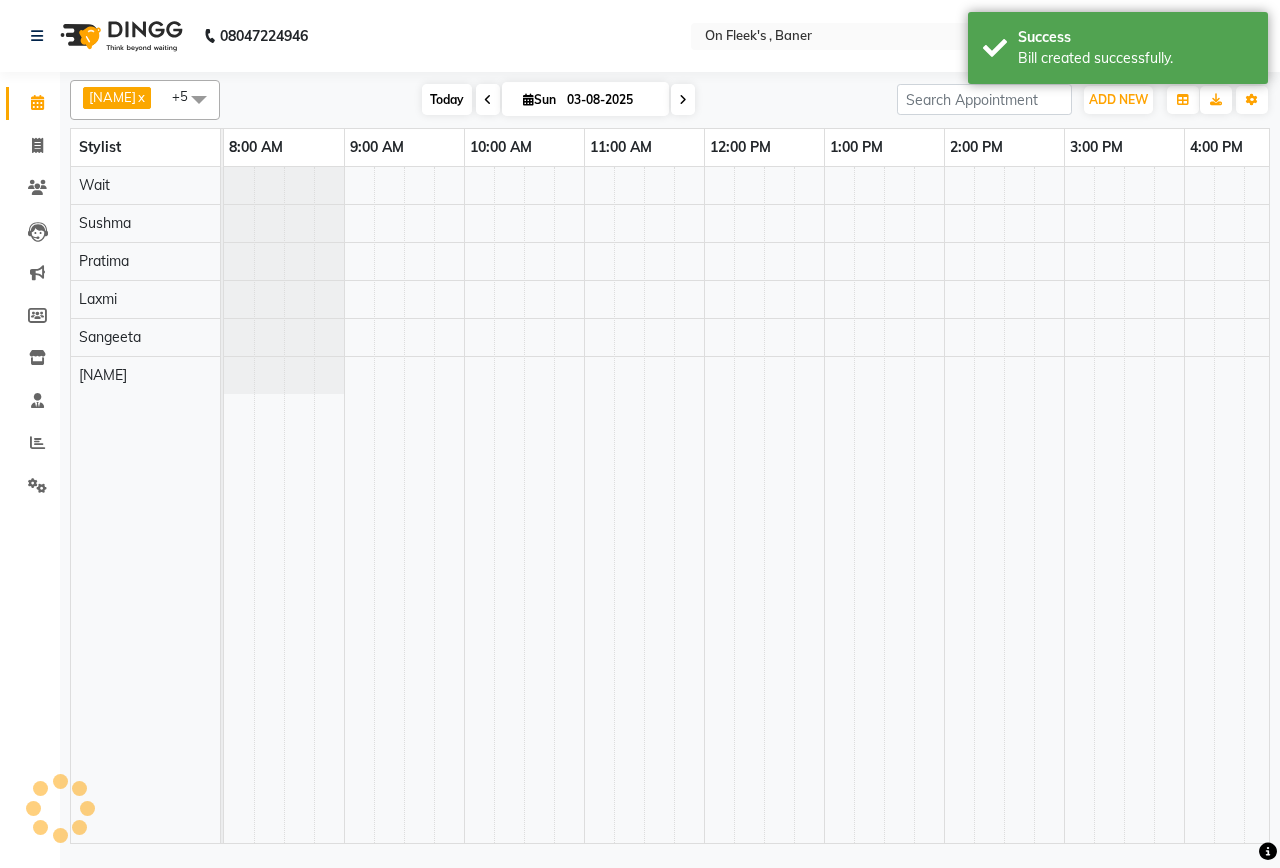 click on "Today" at bounding box center (447, 99) 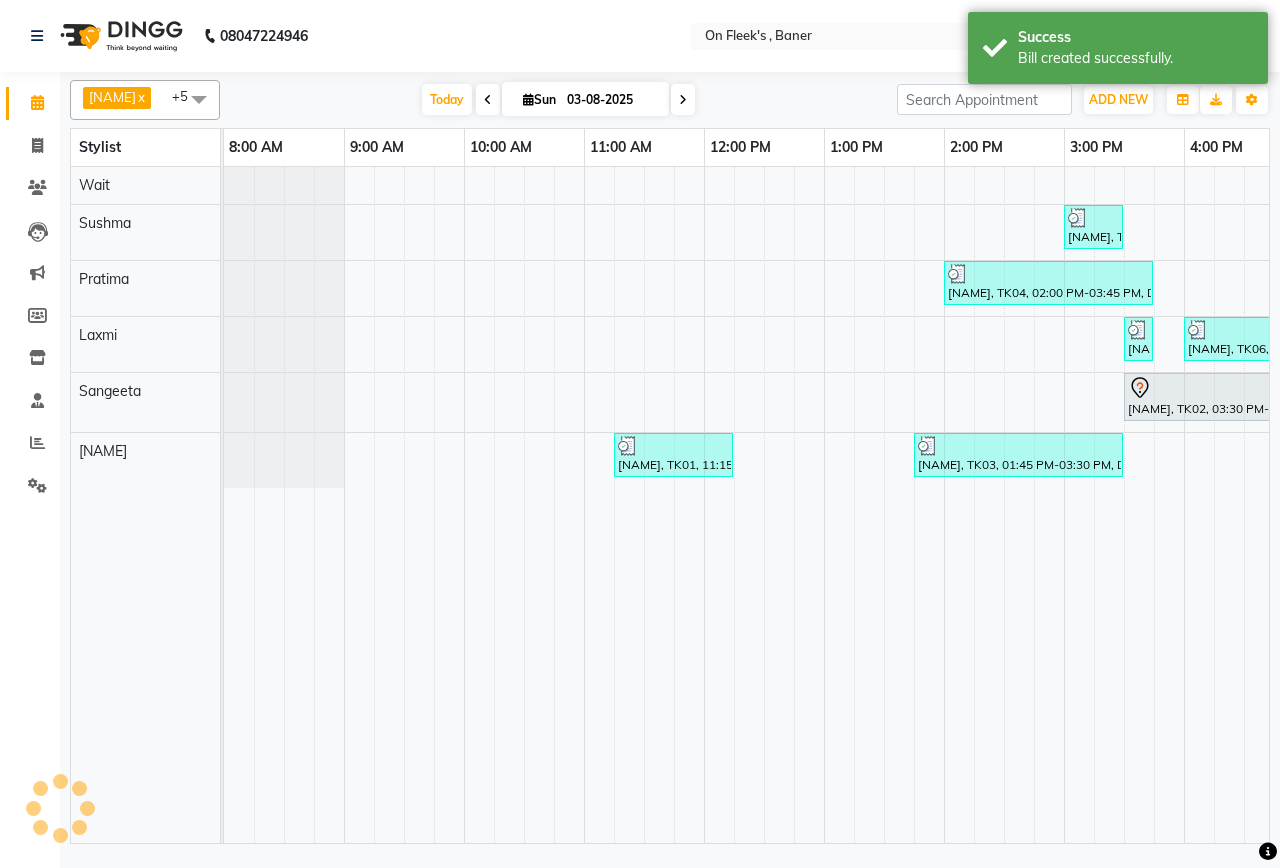 scroll, scrollTop: 0, scrollLeft: 755, axis: horizontal 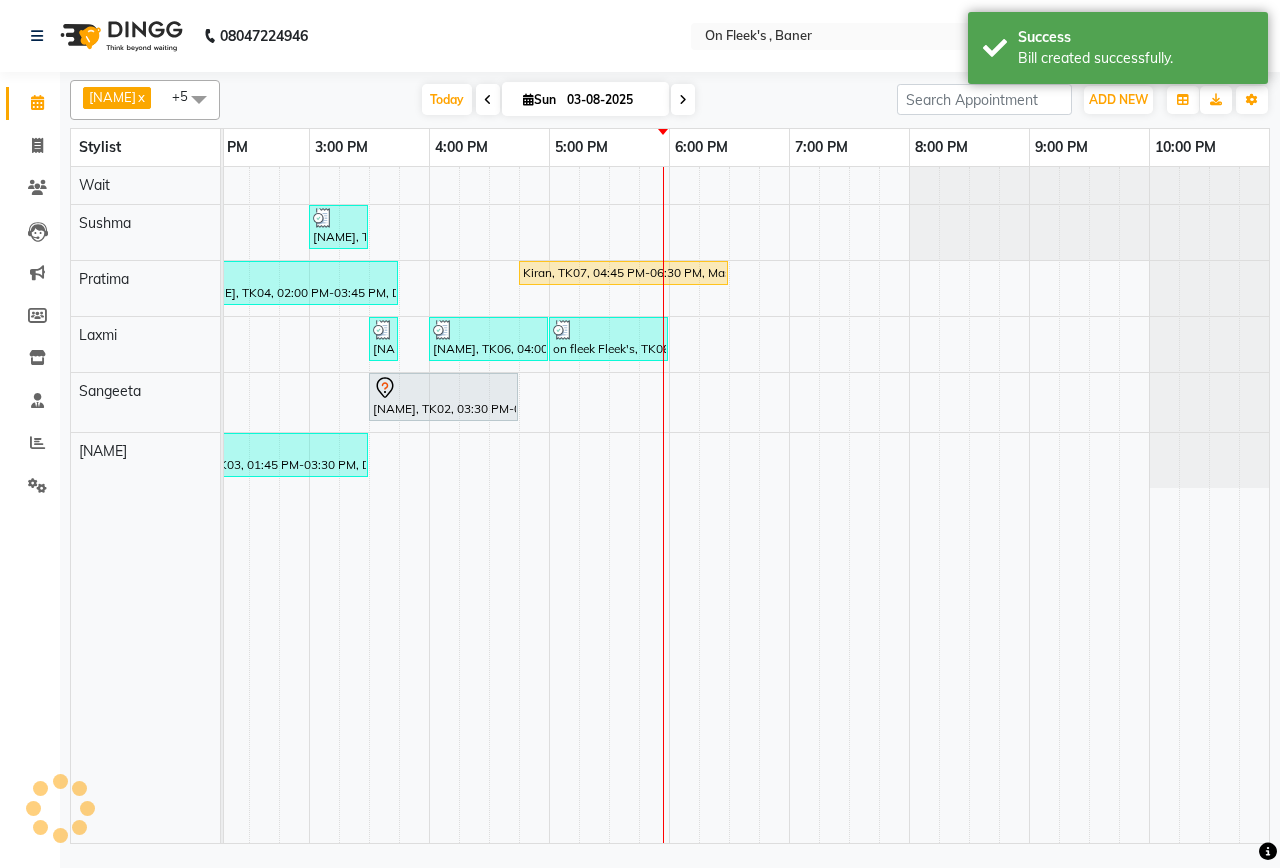 click on "Today  Sun 03-08-2025" at bounding box center (558, 100) 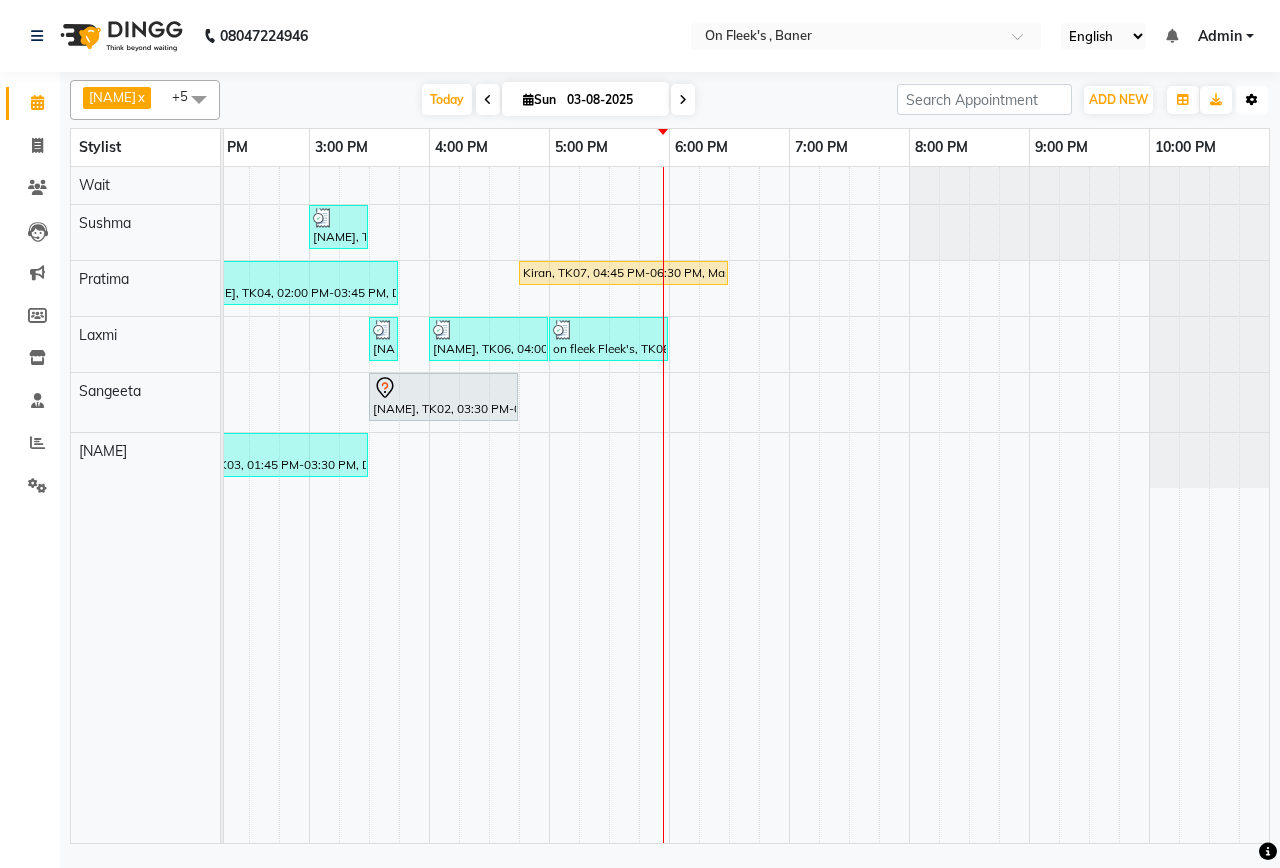 click at bounding box center [1252, 100] 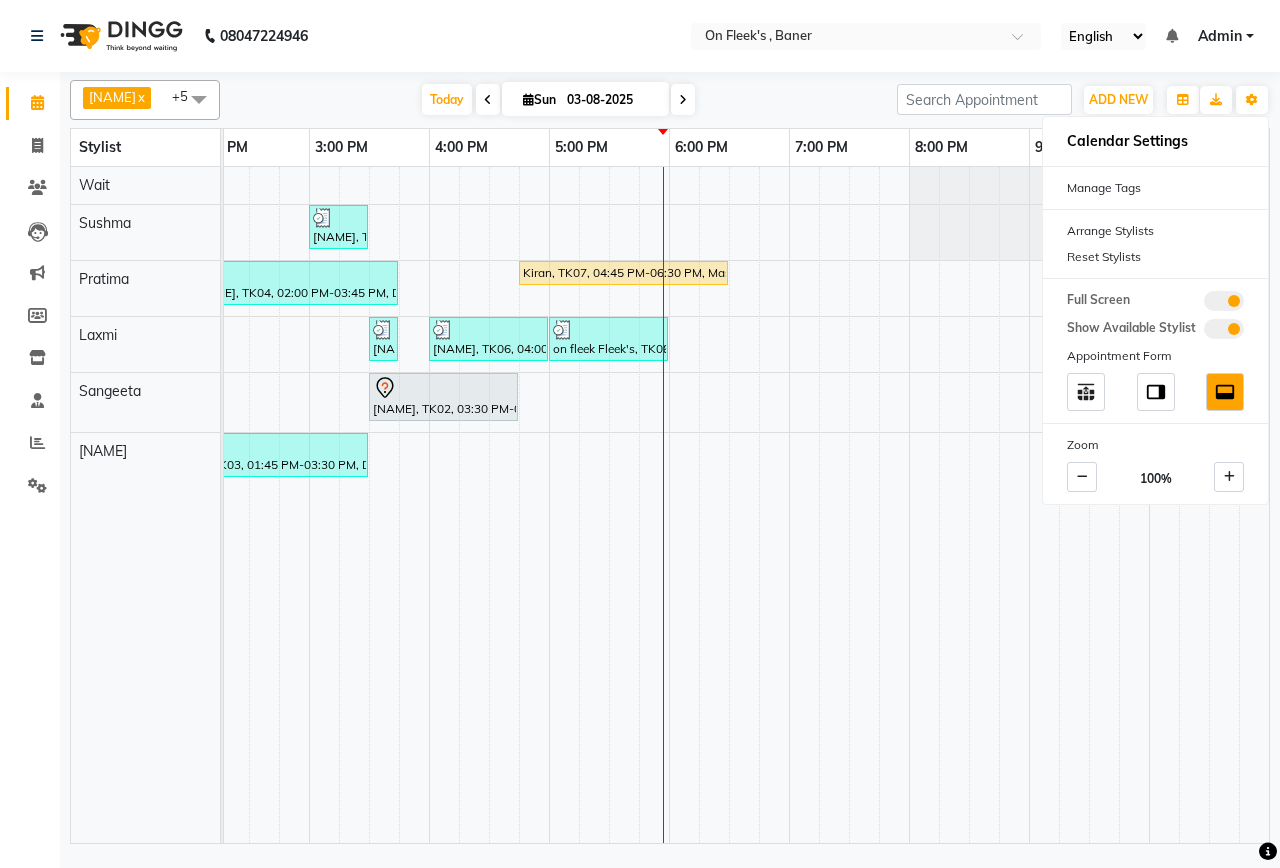 click at bounding box center [1224, 301] 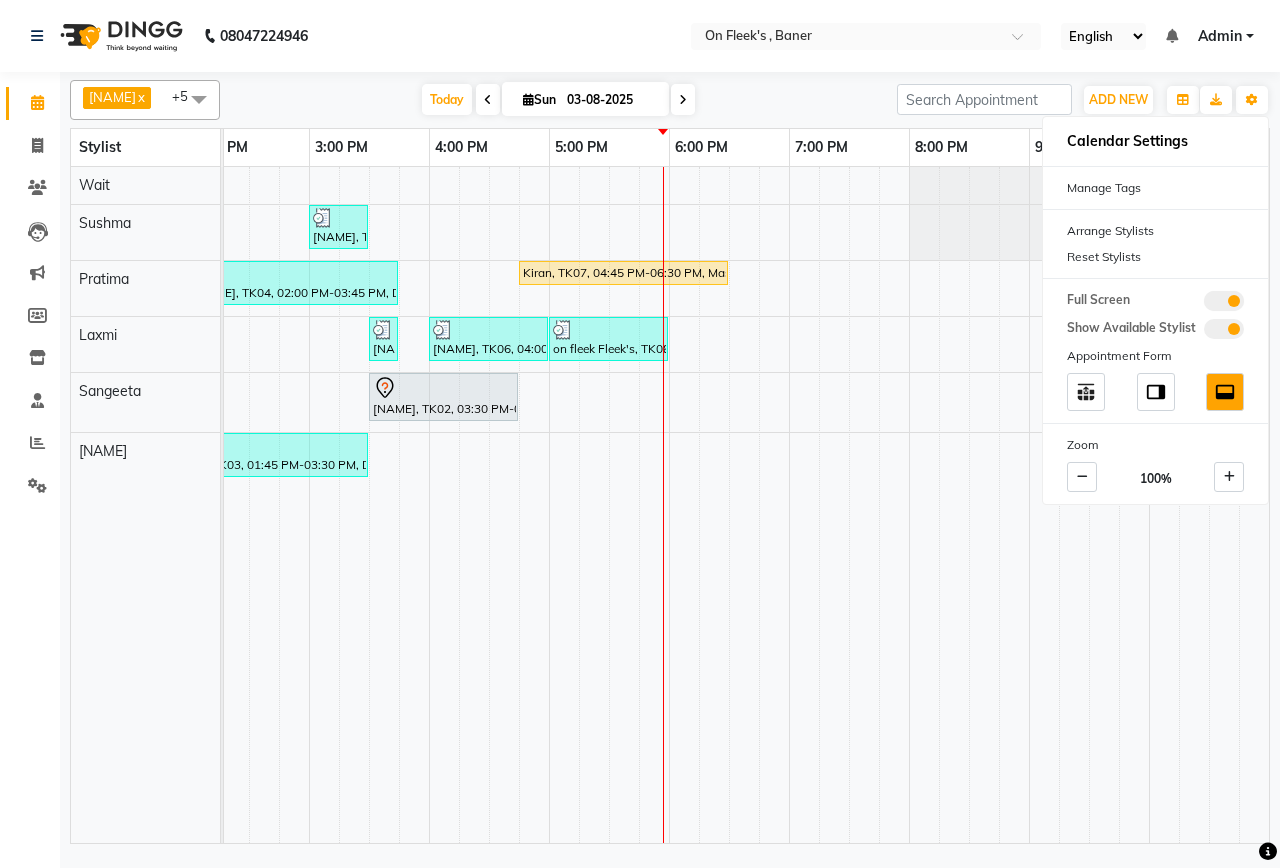 click at bounding box center (1204, 304) 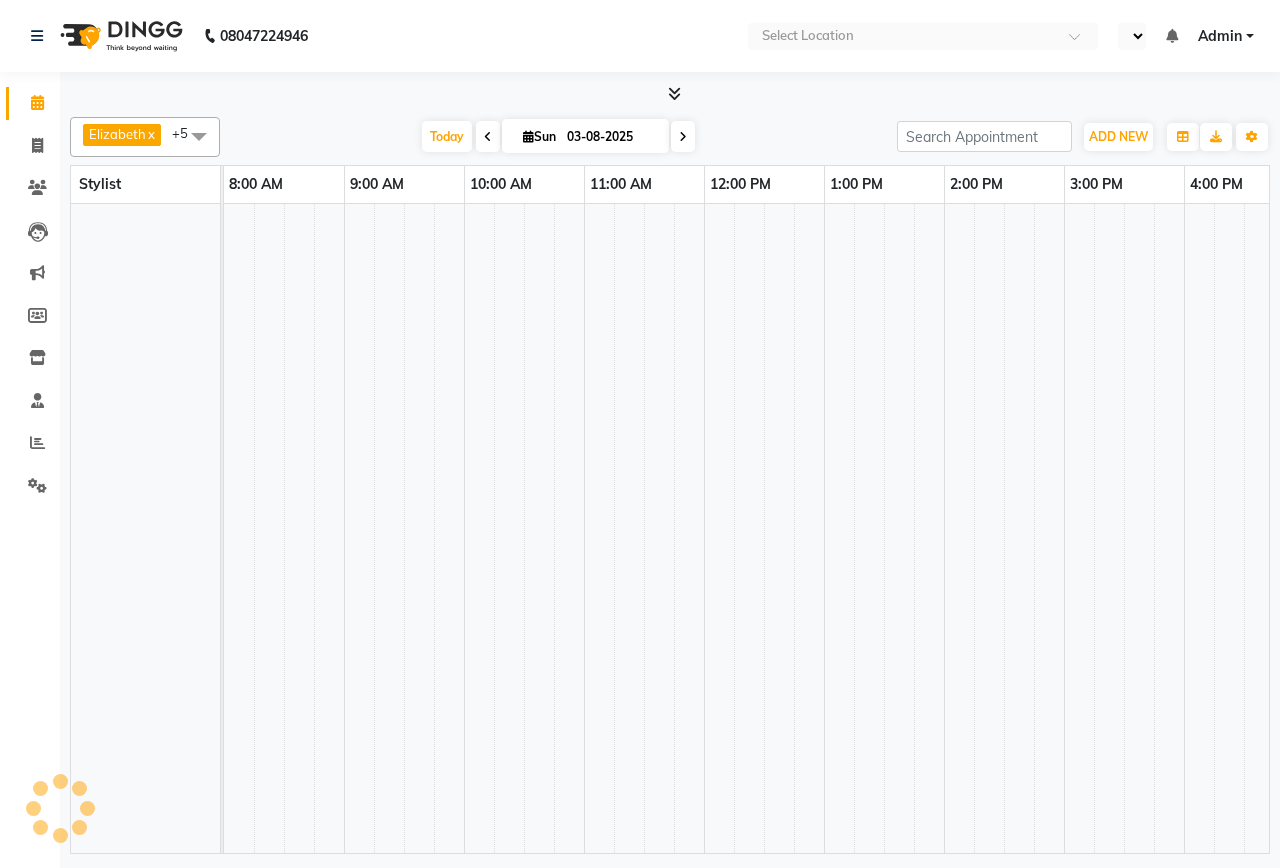 scroll, scrollTop: 0, scrollLeft: 0, axis: both 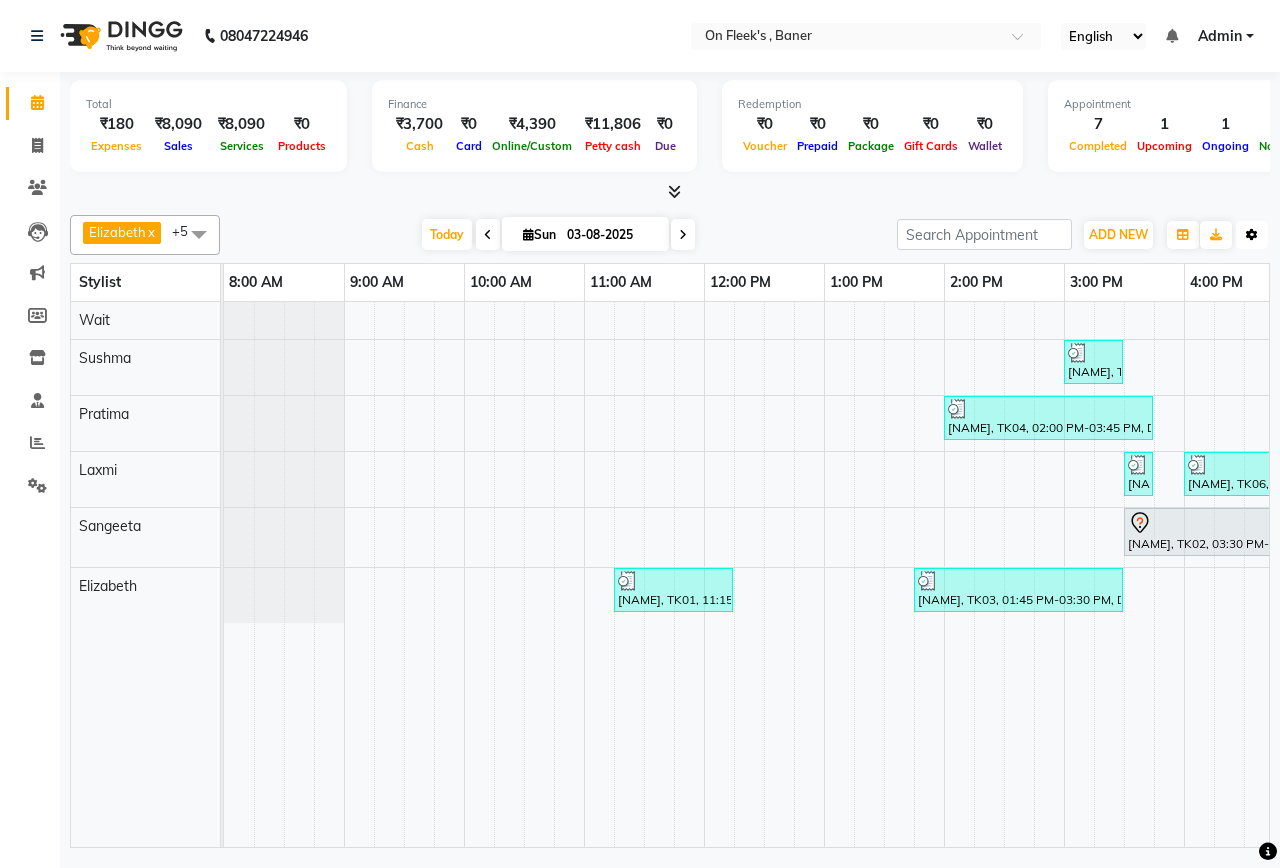 click at bounding box center (1252, 235) 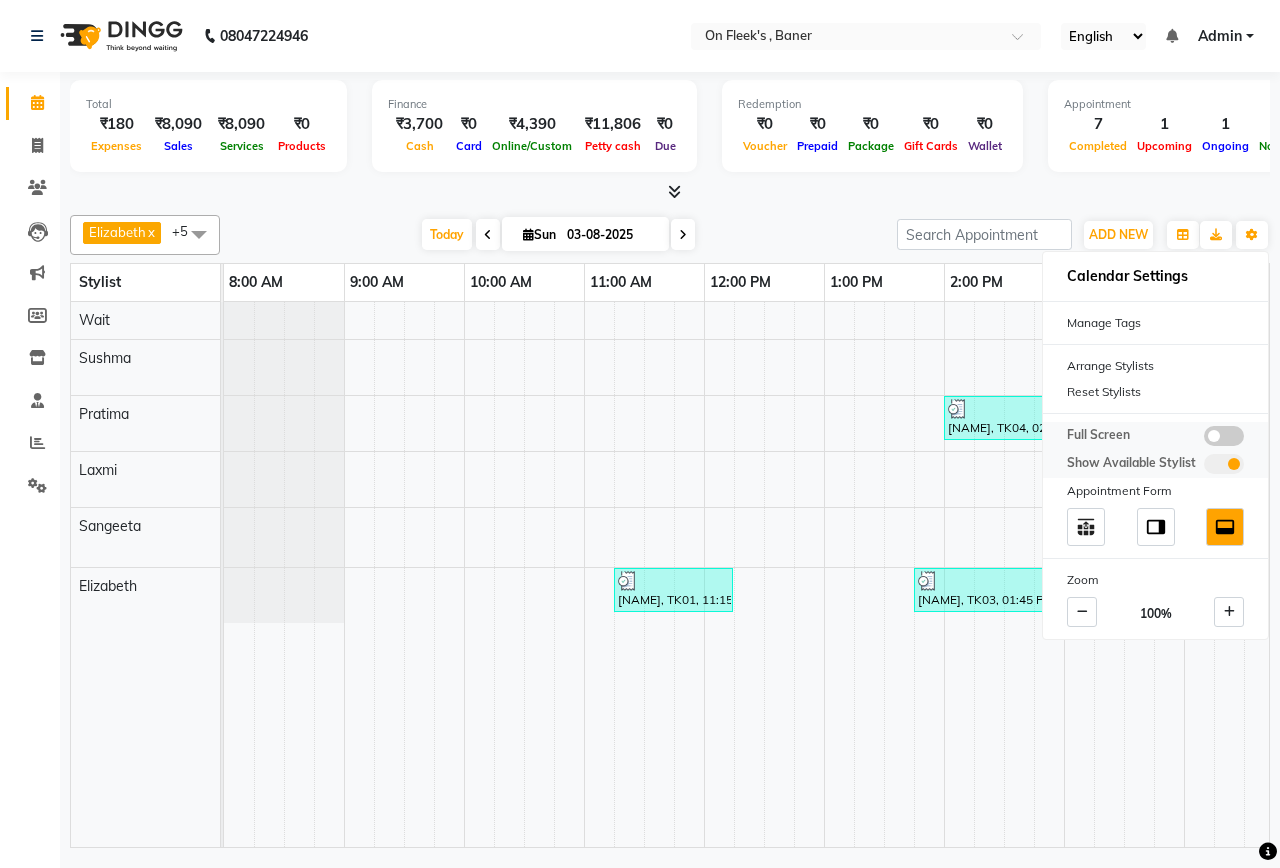 click at bounding box center (1224, 436) 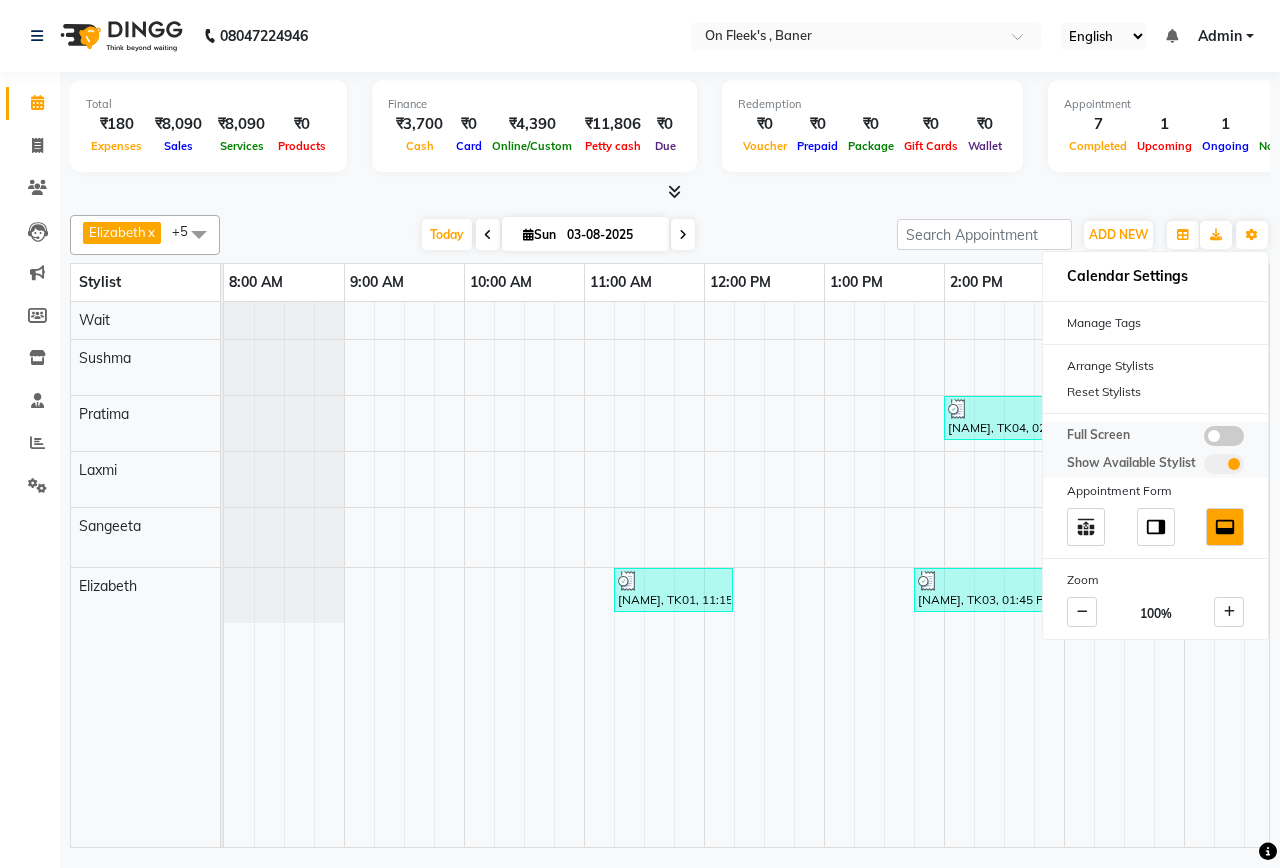 click at bounding box center [1204, 439] 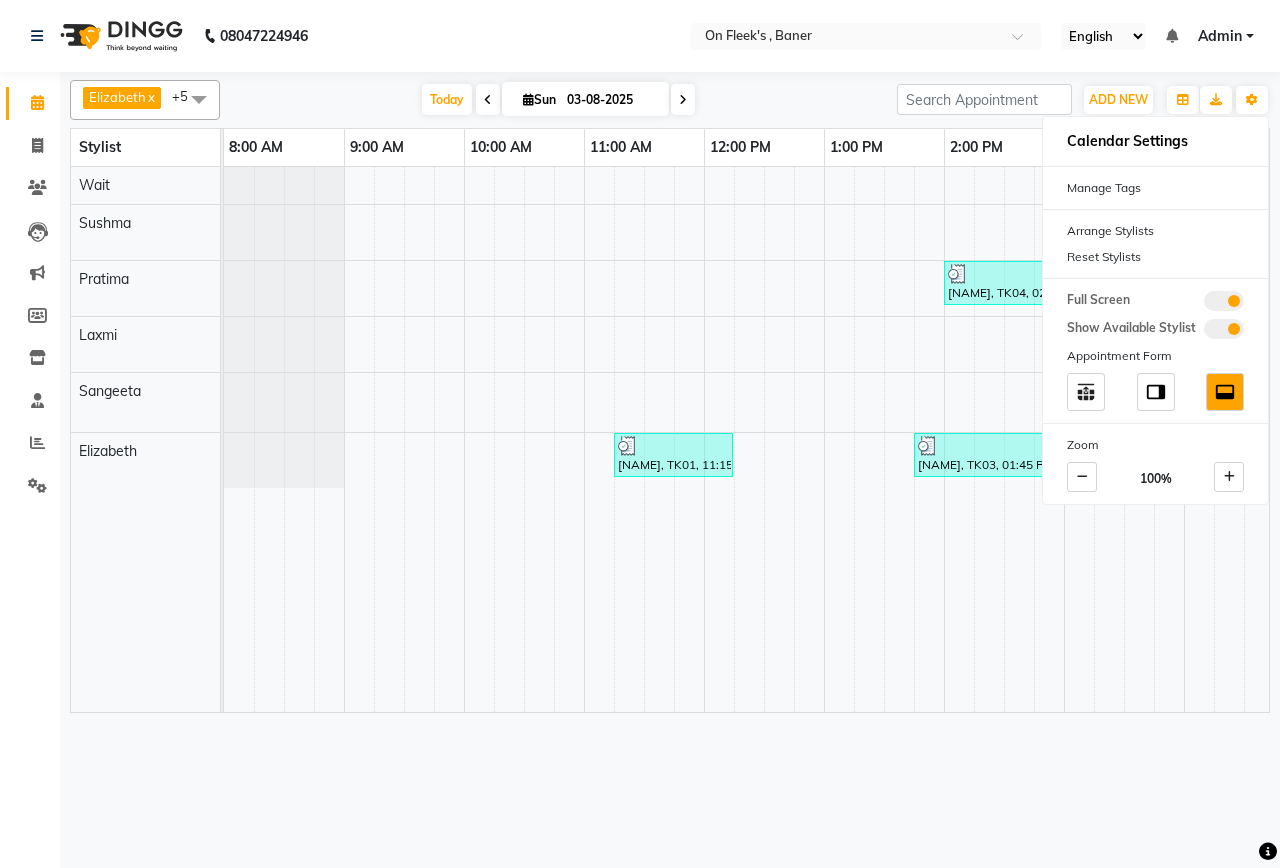 click on "Today  Sun 03-08-2025" at bounding box center [558, 100] 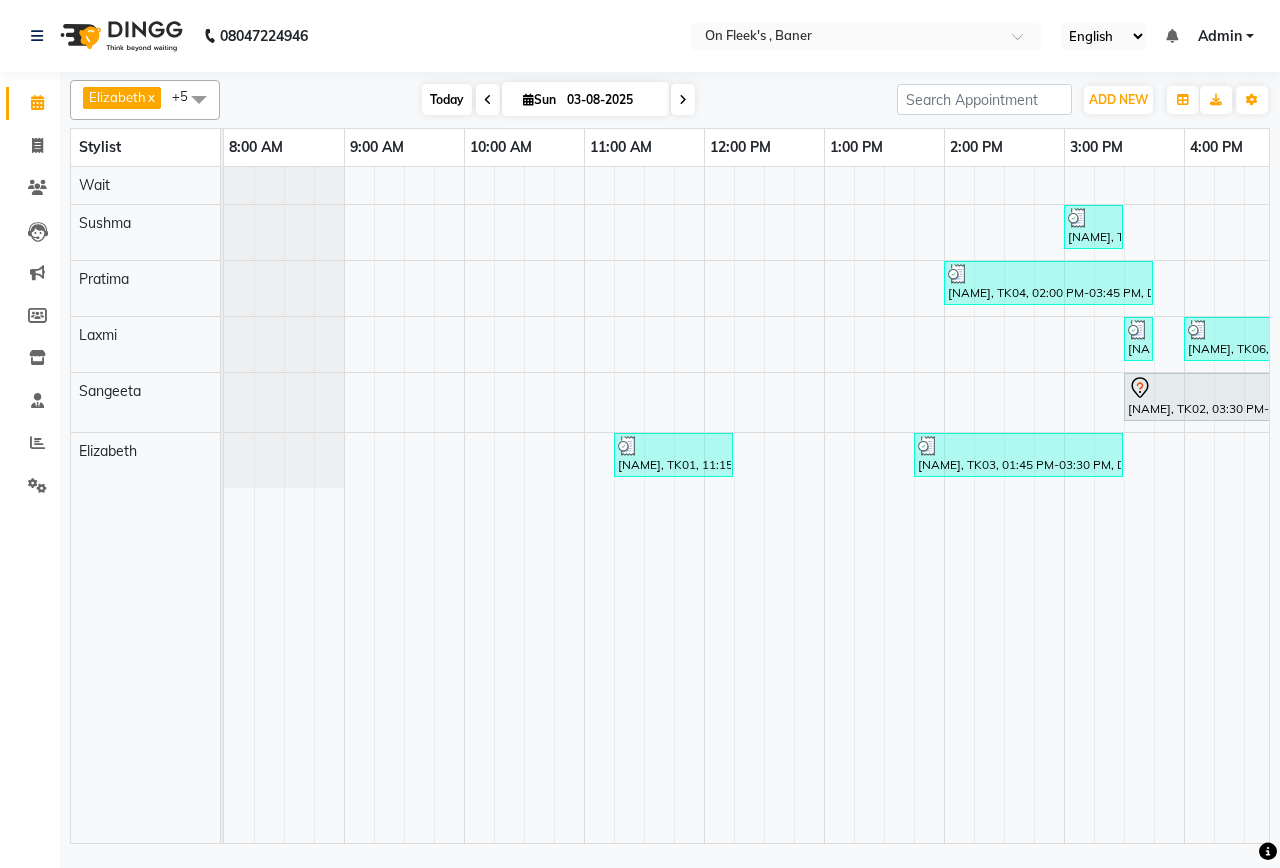 click on "Today" at bounding box center [447, 99] 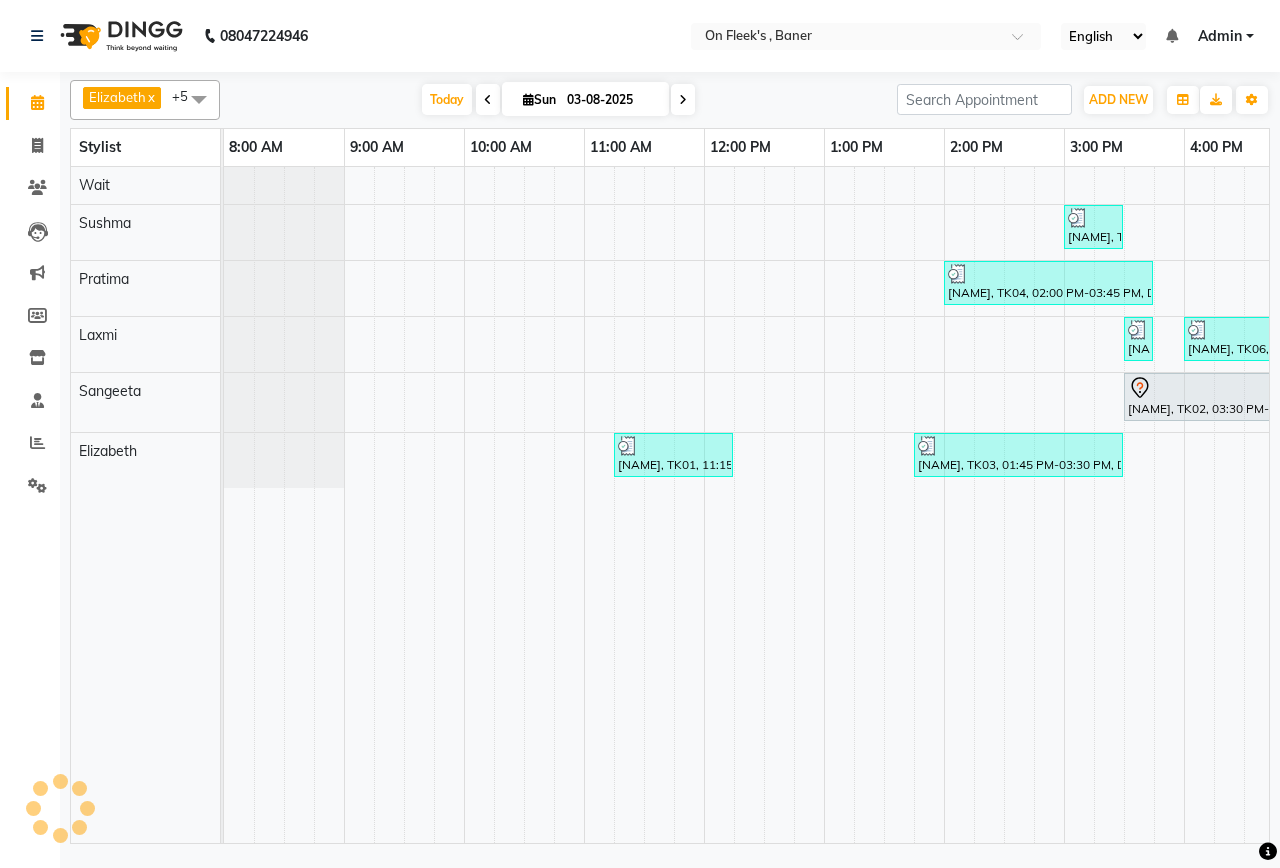 scroll, scrollTop: 0, scrollLeft: 755, axis: horizontal 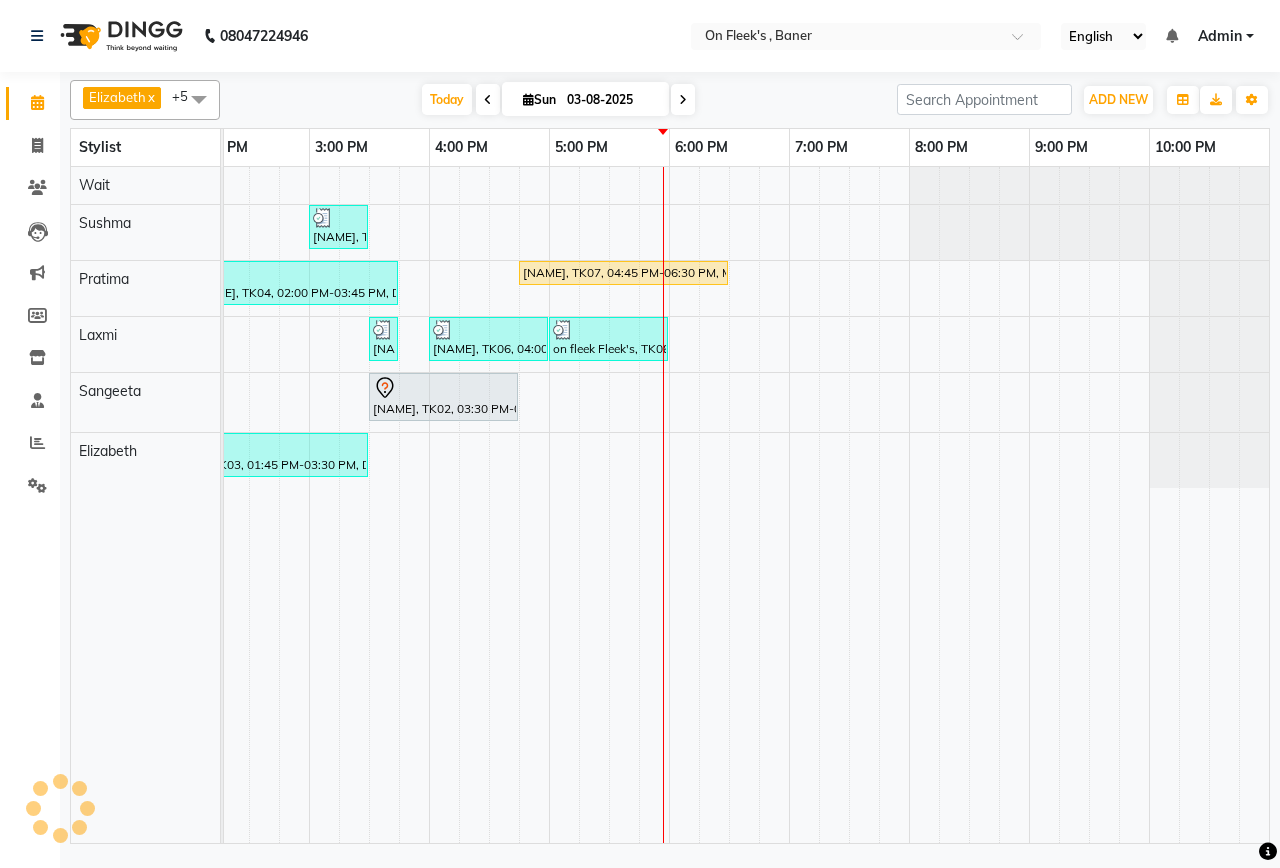 click on "Select [NAME] [NAME] [NAME] [NAME] [NAME] [NAME] Wait" 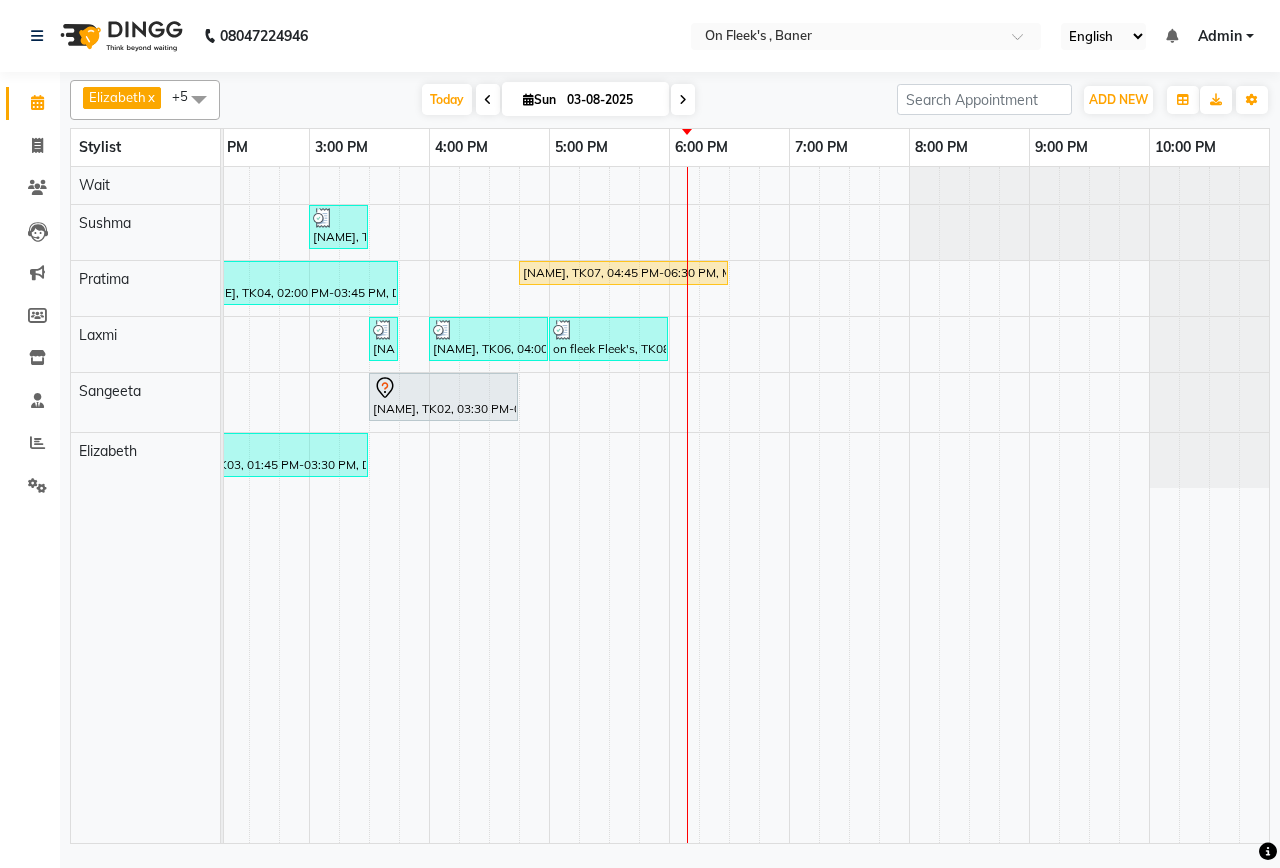 click on "[NAME], TK05, 03:00 PM-03:30 PM, Hair Wash And Blow Dry - Hair Below Shoulder (Female)     [NAME], TK04, 02:00 PM-03:45 PM, Deep Tissue Full Body Massage (90 mins)     [NAME], TK07, 04:45 PM-06:30 PM, Massage -Swedish  Massage (60 Min),Apricot Scrub      [NAME], TK05, 03:30 PM-03:45 PM, Hair - Hair Wash (Female)     [NAME], TK06, 04:00 PM-05:00 PM, Swedish Full Body Massage (45 Mins)      on fleek Fleek's, TK08, 05:00 PM-06:00 PM, Massage - Deep Tissue Massage (60 Min)             [NAME], TK02, 03:30 PM-04:45 PM, Massage -Swedish  Massage (60 Min)     [NAME], TK01, 11:15 AM-12:15 PM, Massage - Deep Tissue Massage (60 Min)     [NAME], TK03, 01:45 PM-03:30 PM, Deep Tissue Full Body Massage (90 mins)" at bounding box center (369, 505) 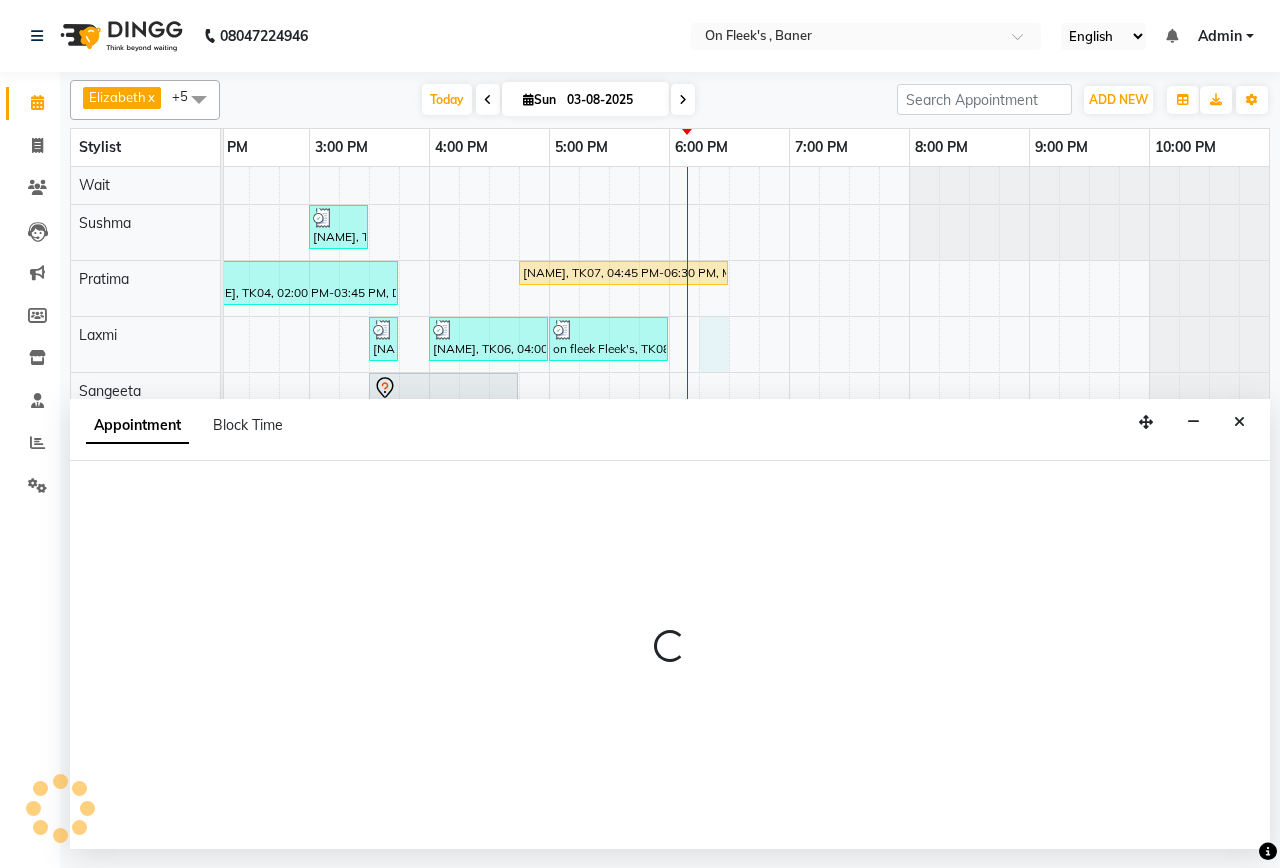 select on "40790" 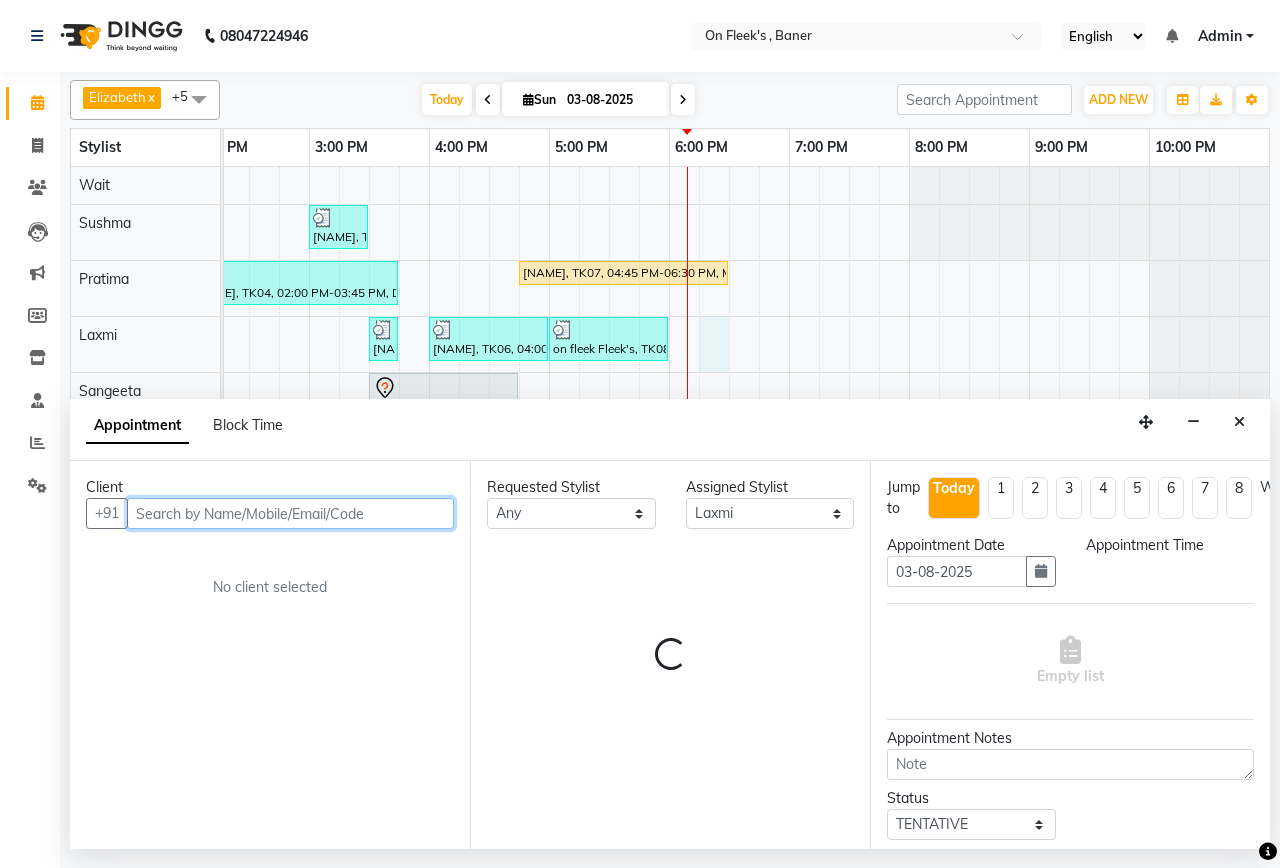 select on "1095" 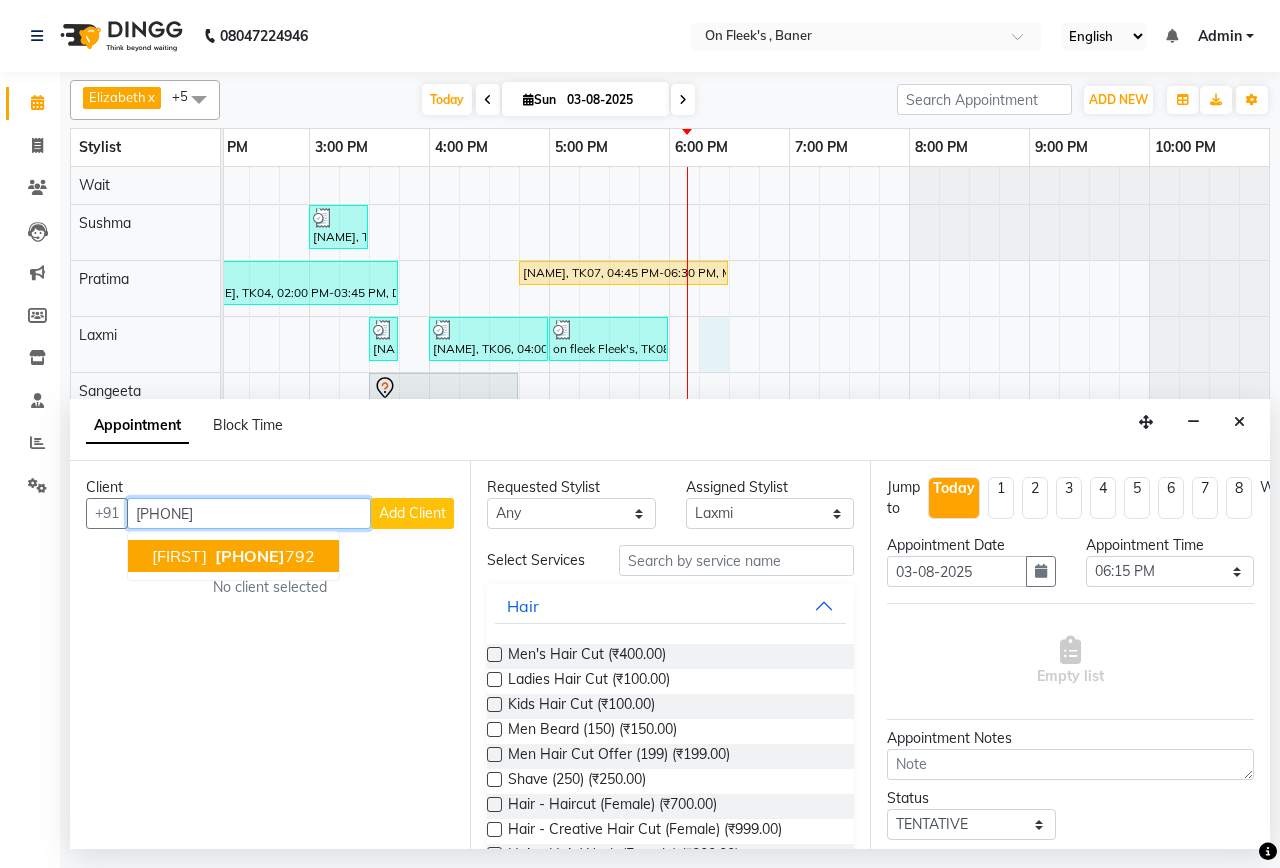 click on "[PHONE]" at bounding box center (263, 556) 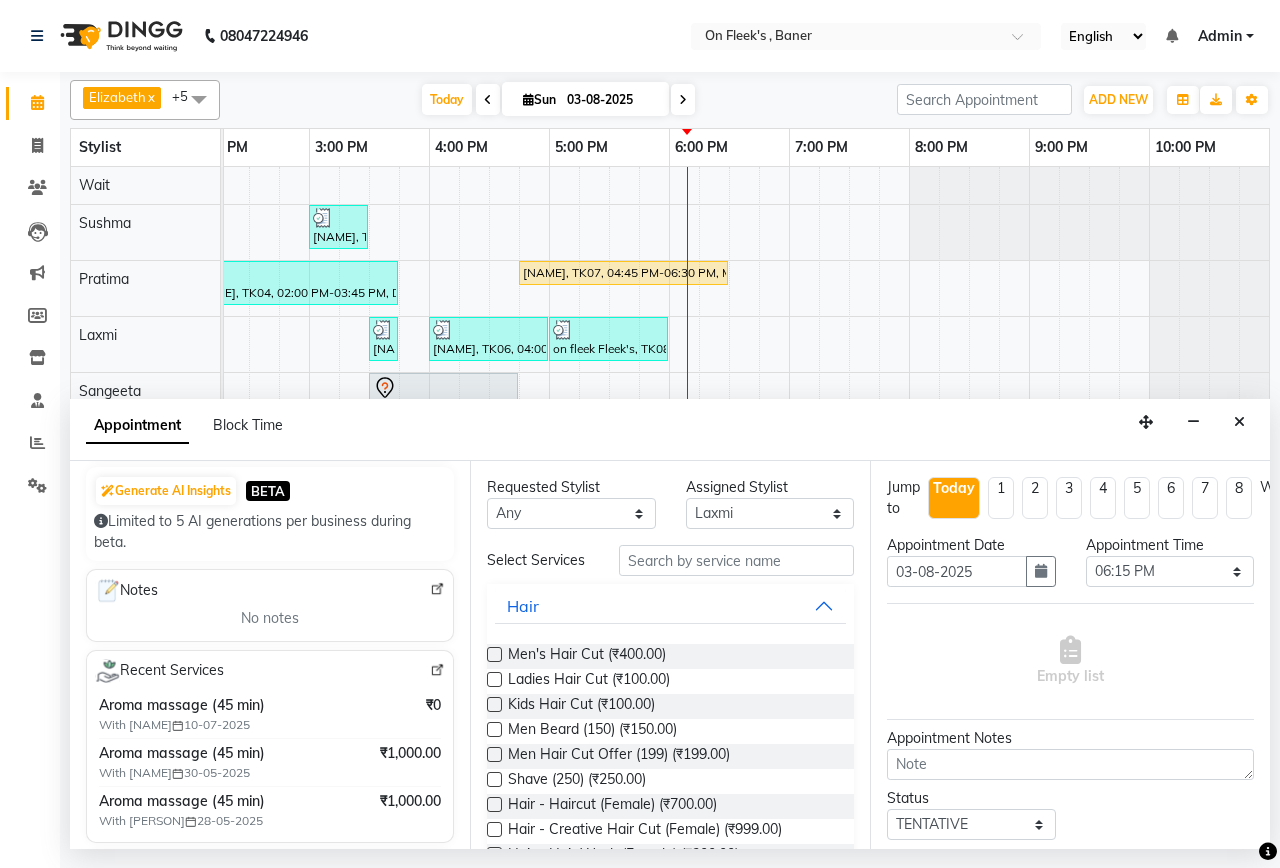 scroll, scrollTop: 0, scrollLeft: 0, axis: both 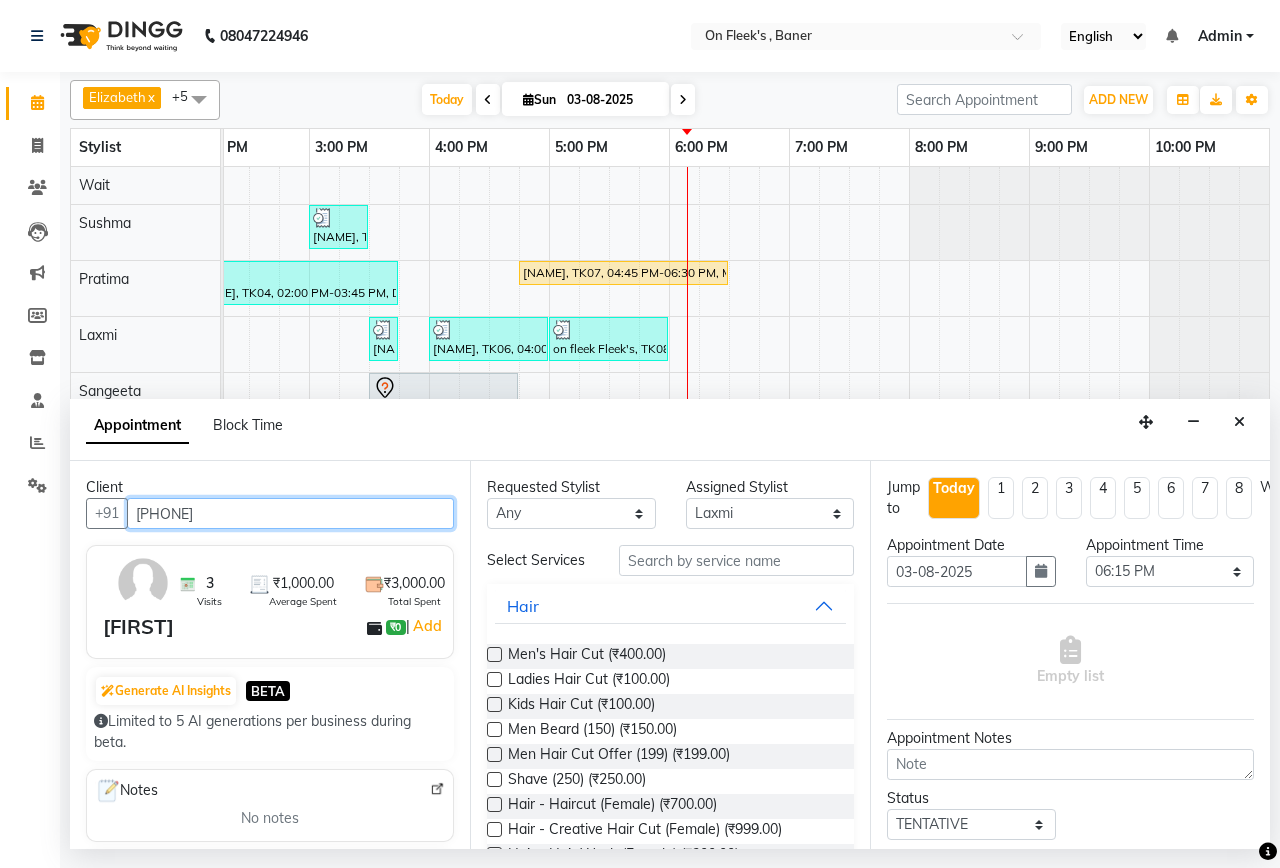 type on "[PHONE]" 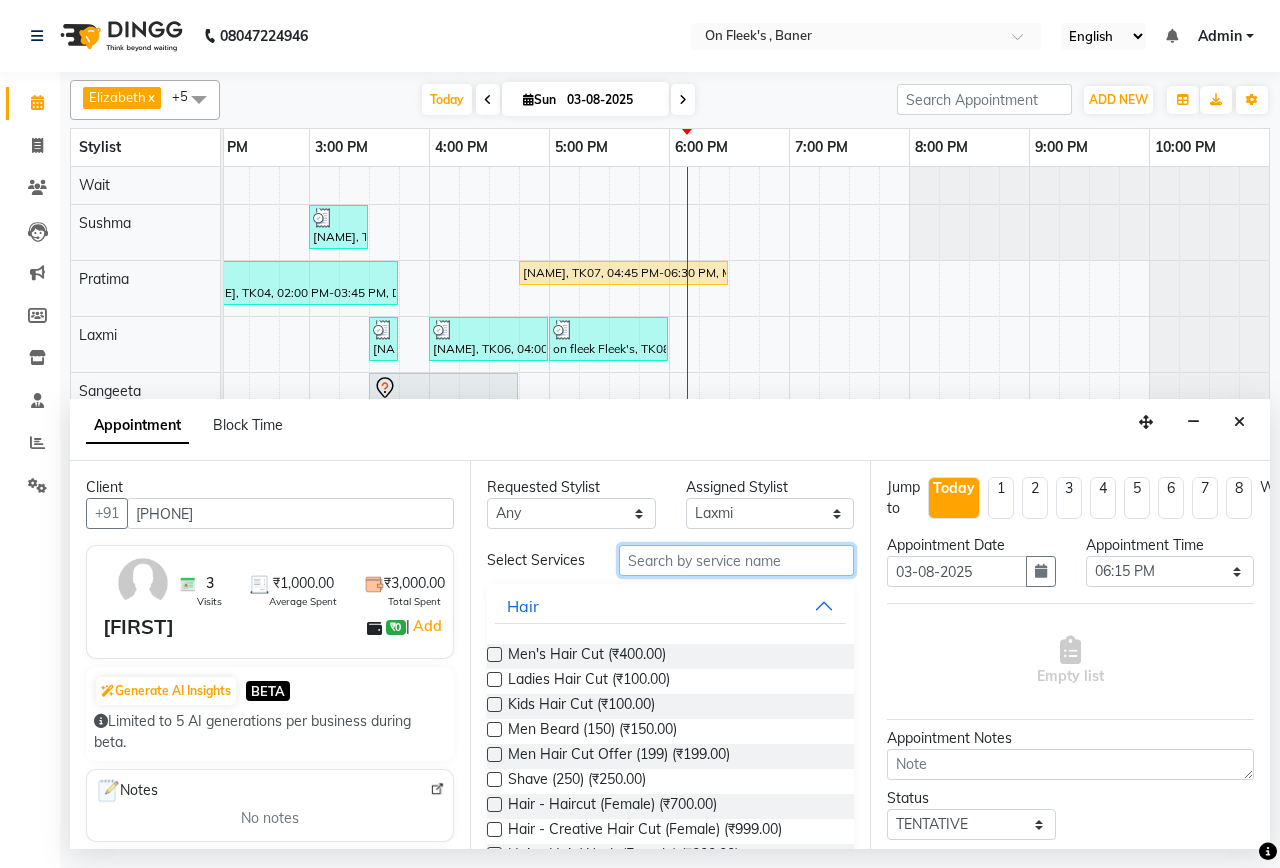 click at bounding box center [736, 560] 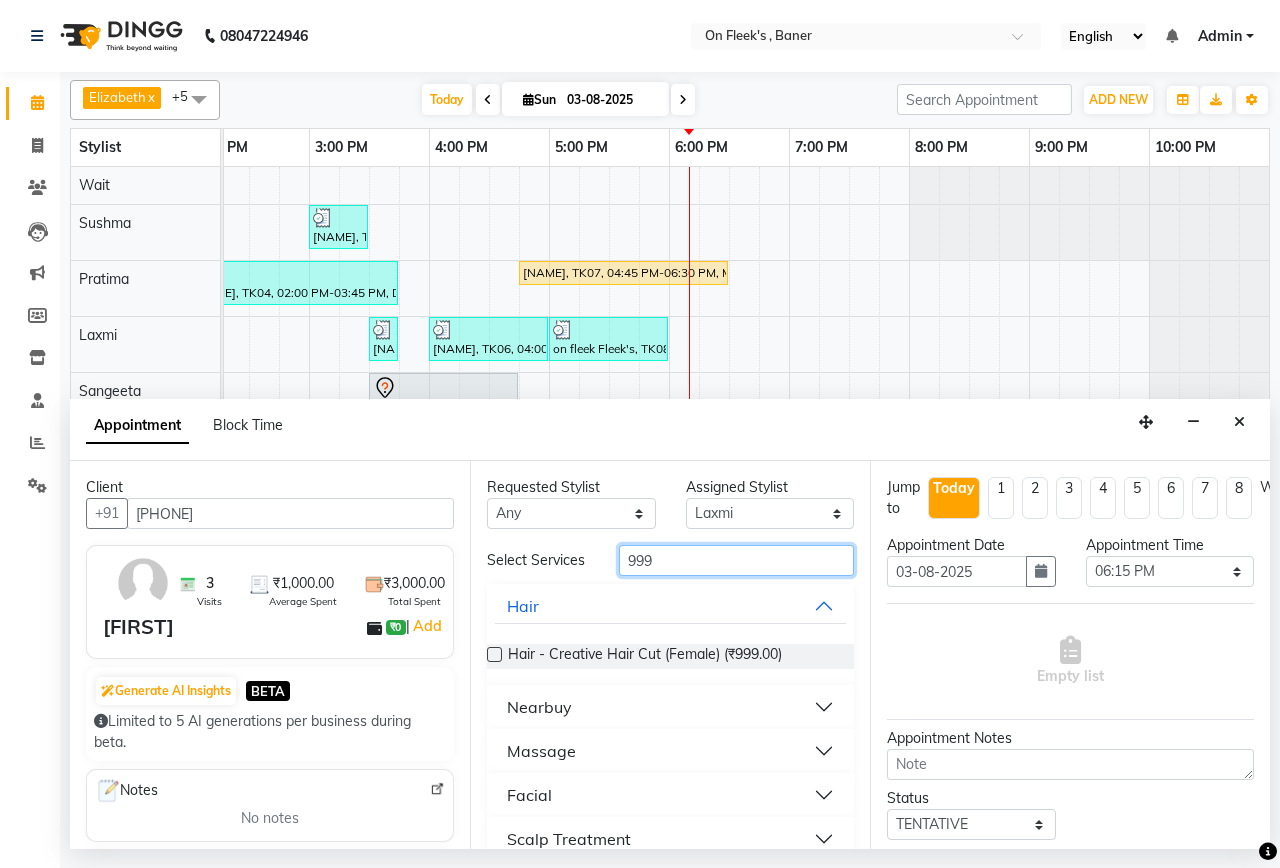 type on "999" 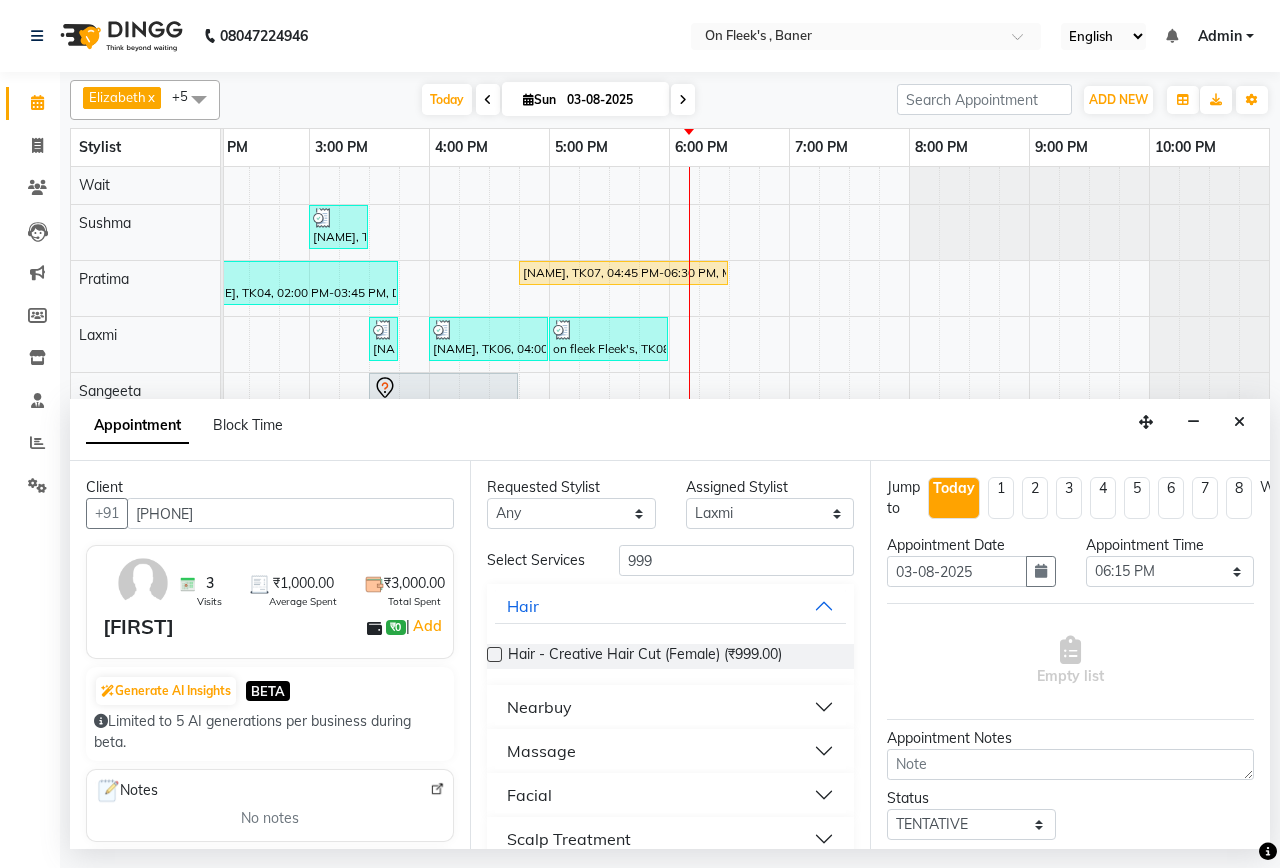 click on "Nearbuy" at bounding box center [539, 707] 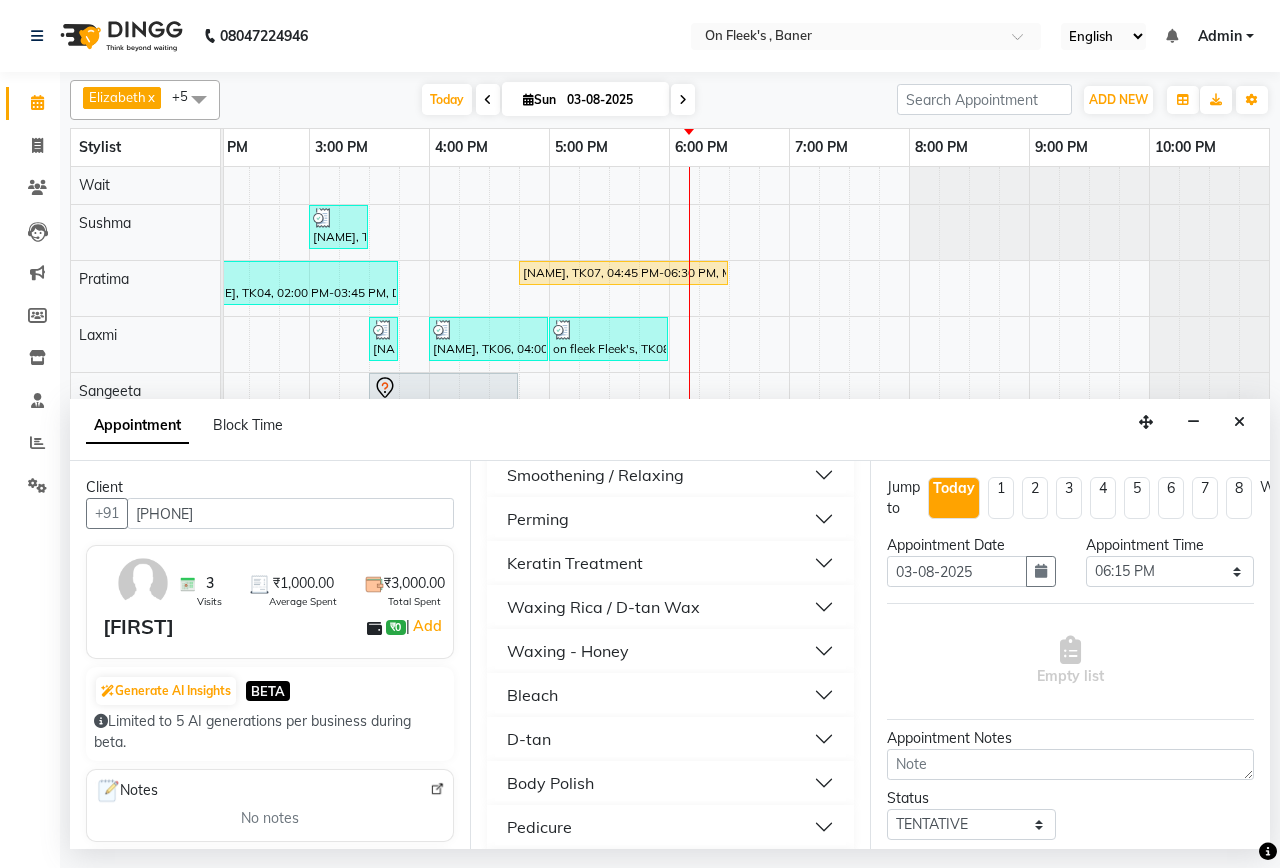 scroll, scrollTop: 1000, scrollLeft: 0, axis: vertical 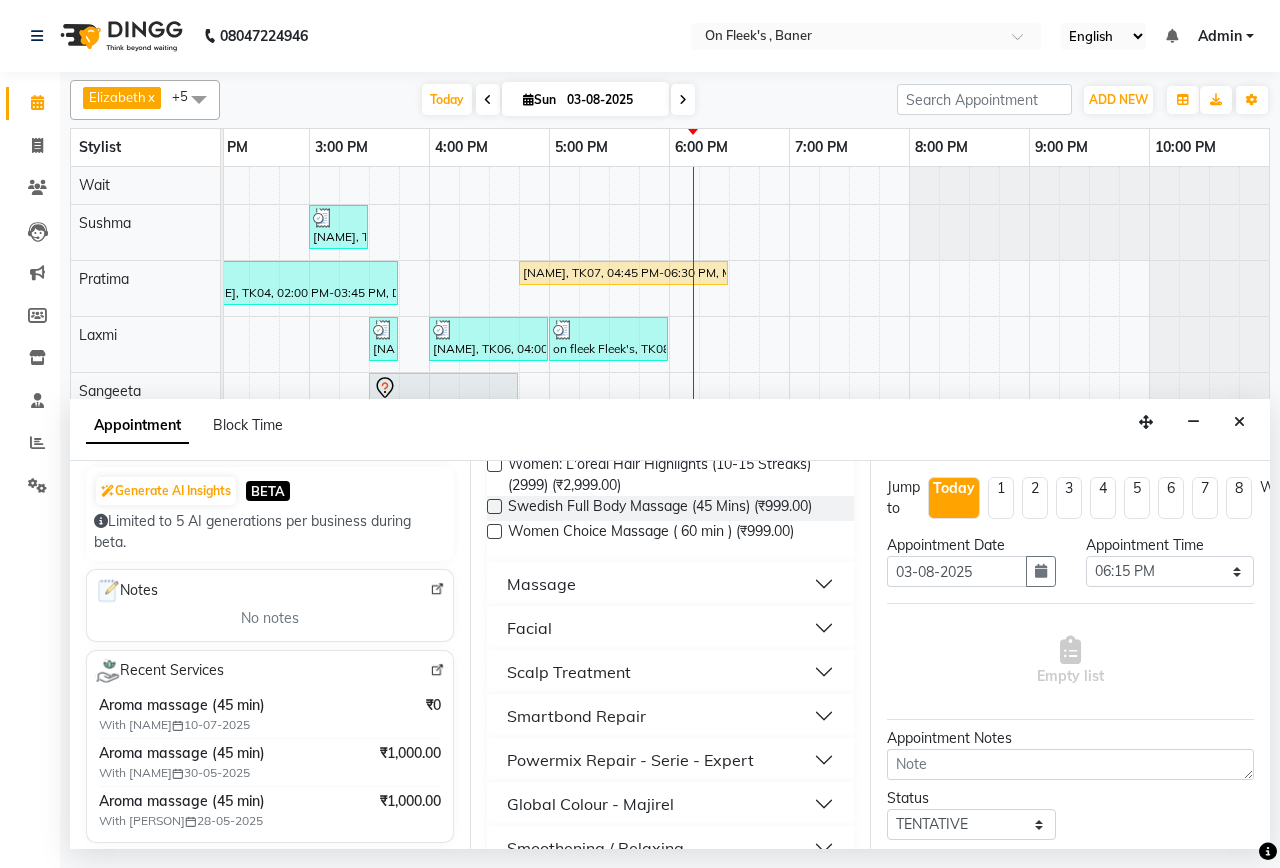 click on "Massage" at bounding box center (541, 584) 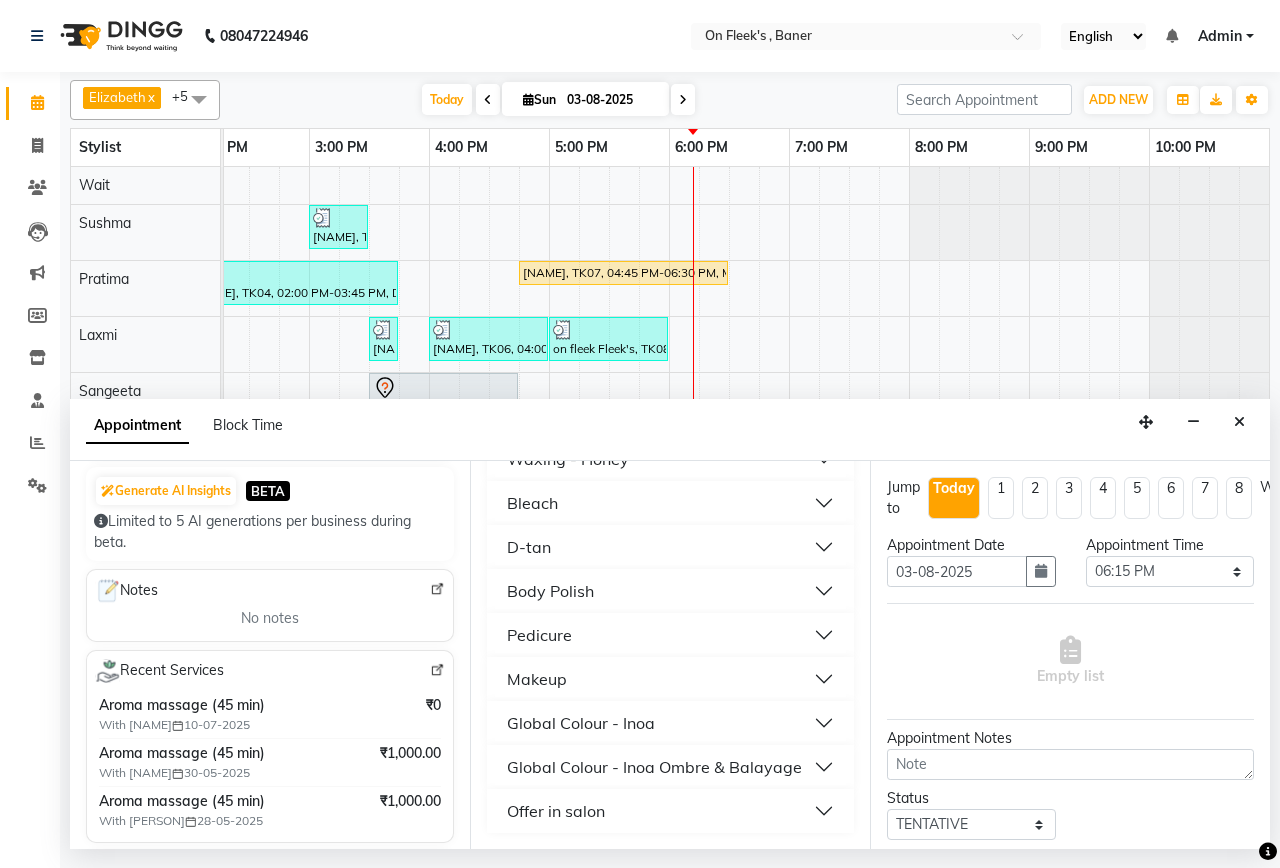 scroll, scrollTop: 1162, scrollLeft: 0, axis: vertical 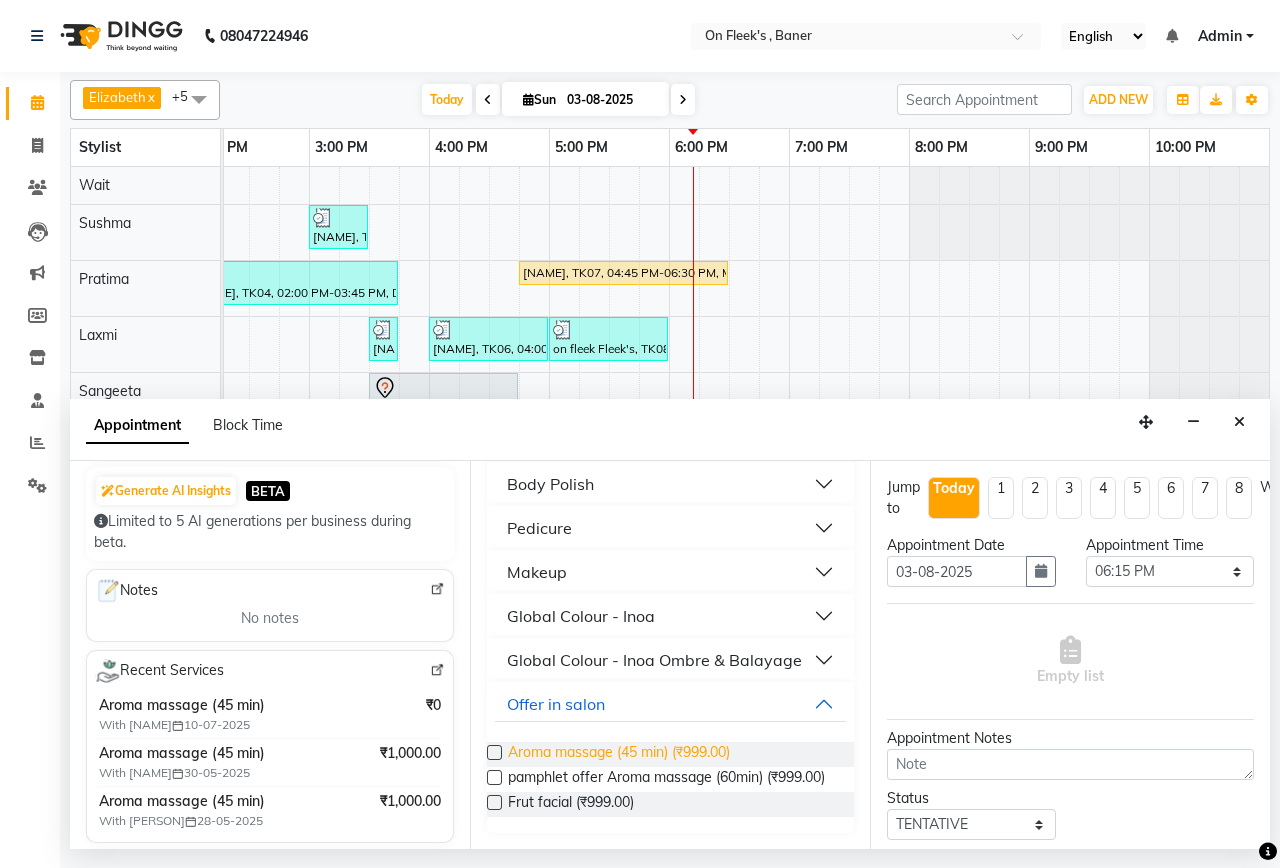 click on "Aroma massage (45 min)  (₹999.00)" at bounding box center [619, 754] 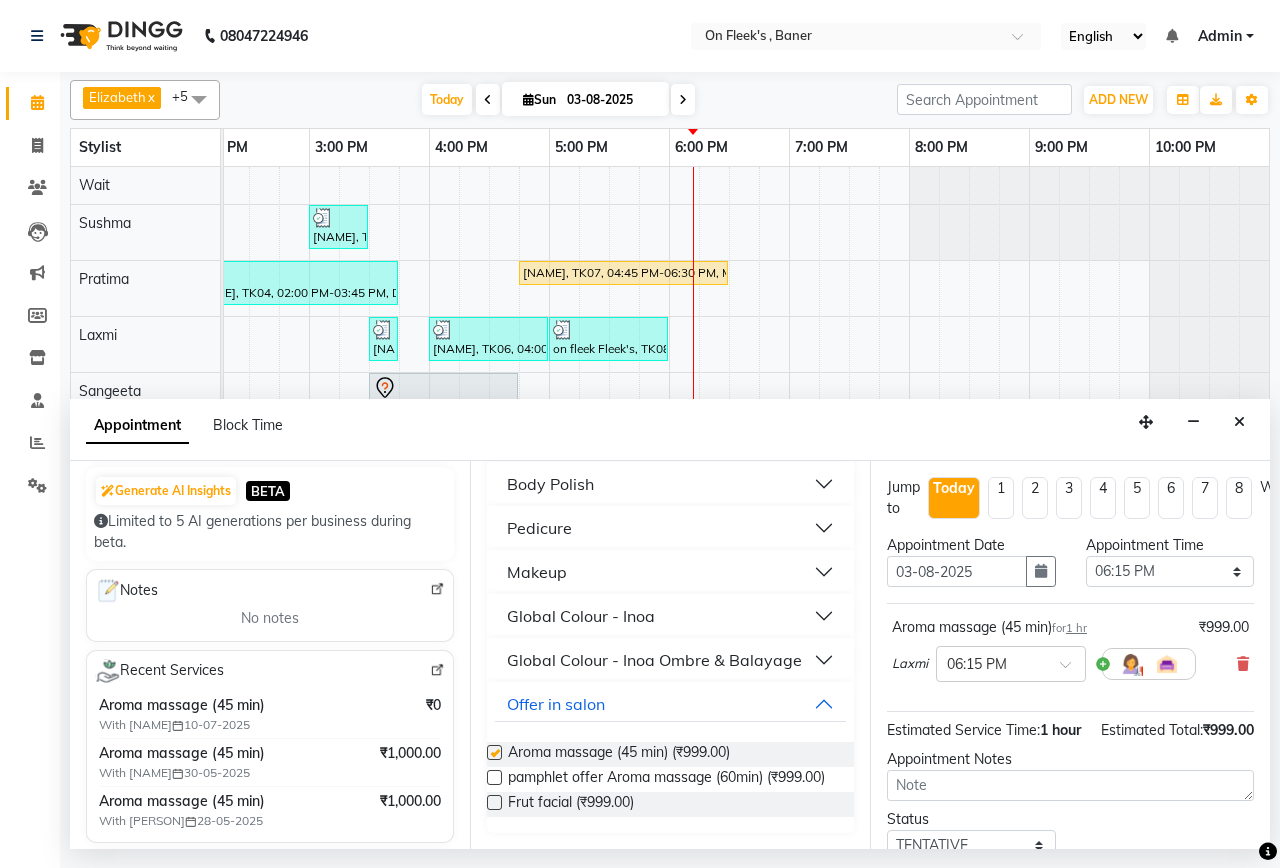 checkbox on "false" 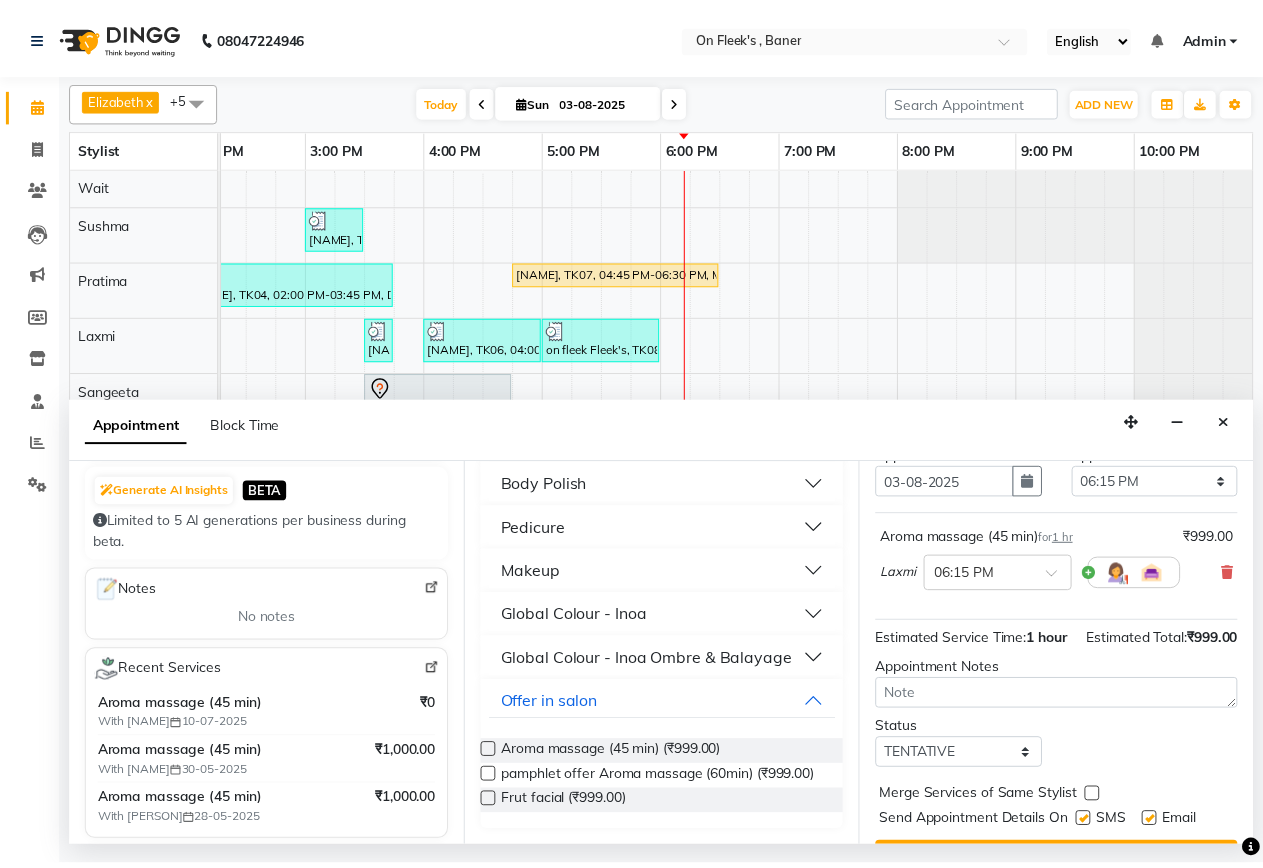 scroll, scrollTop: 176, scrollLeft: 0, axis: vertical 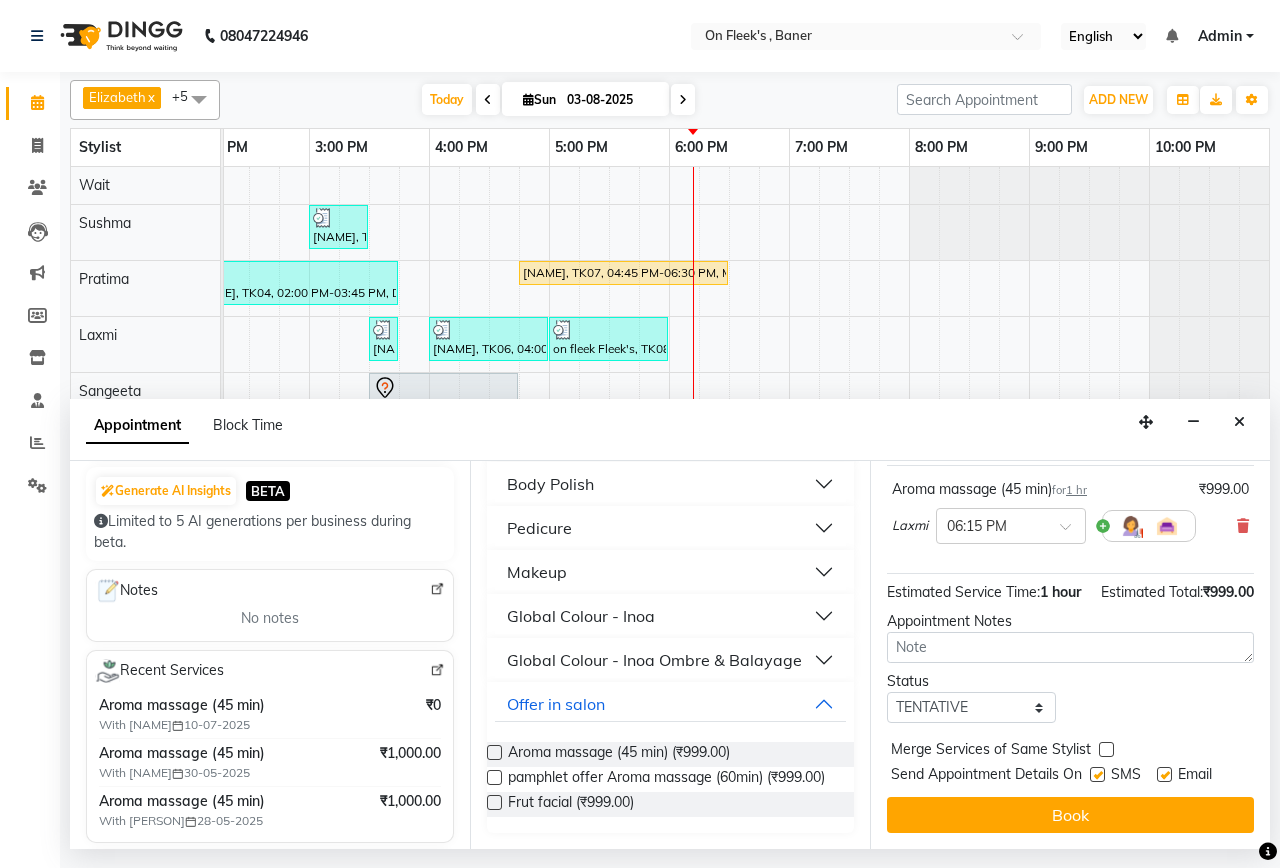 click at bounding box center (1106, 749) 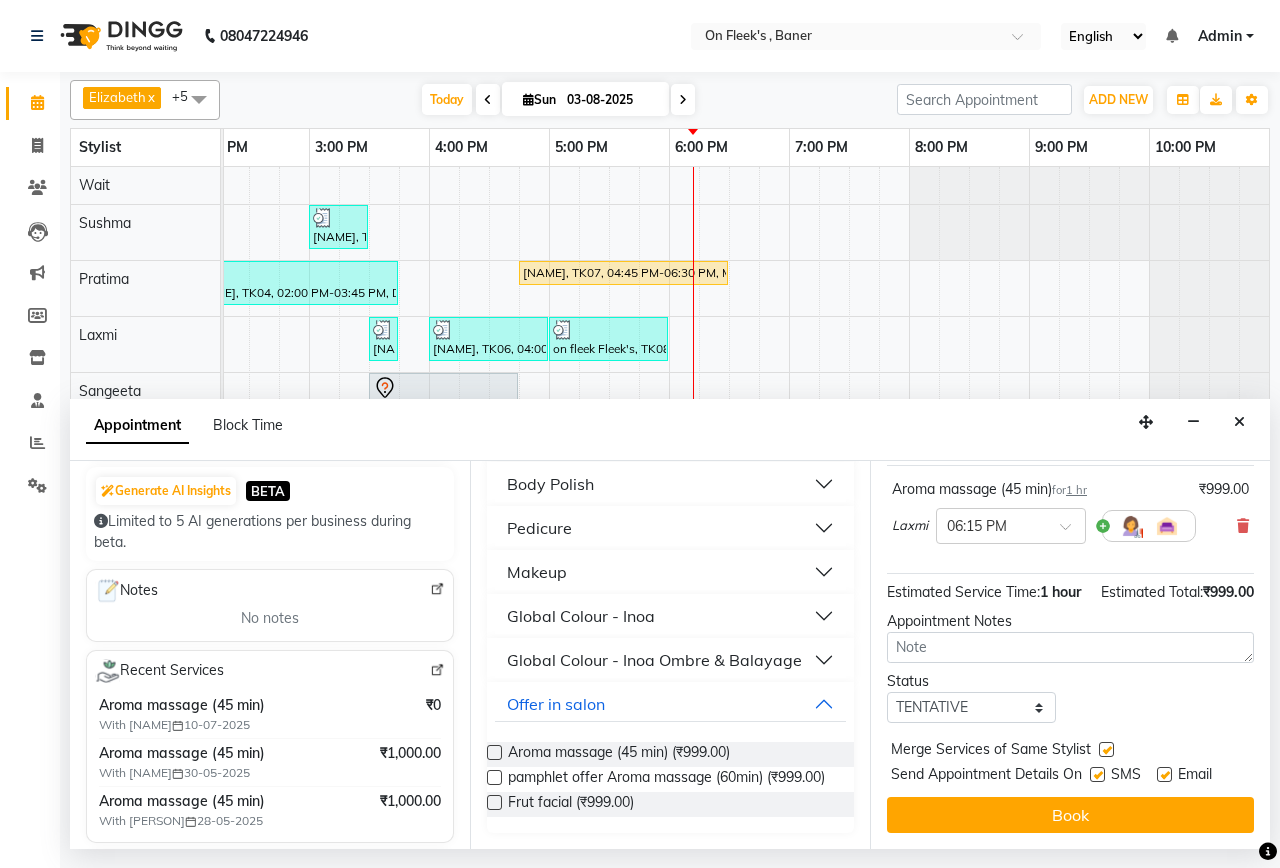 click at bounding box center [1097, 774] 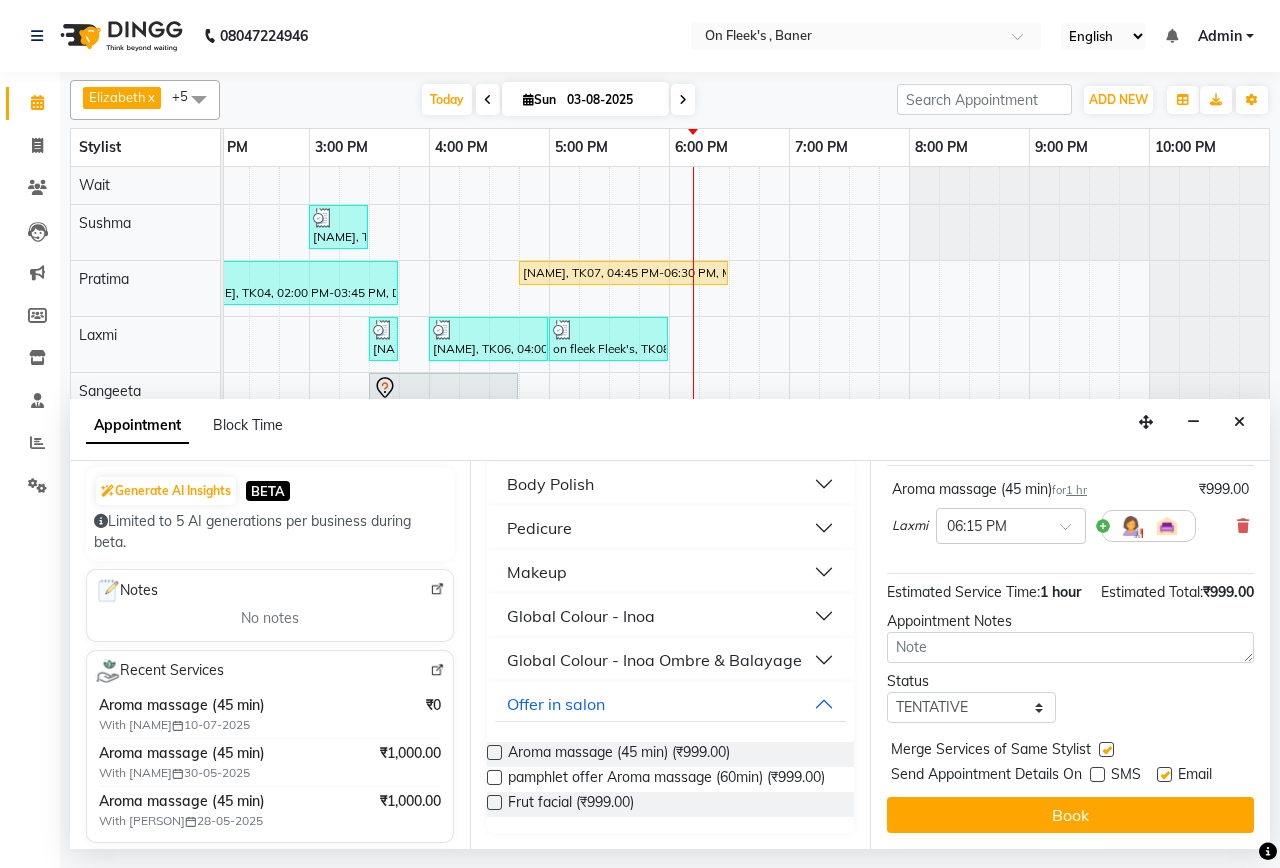 click on "Book" at bounding box center [1070, 815] 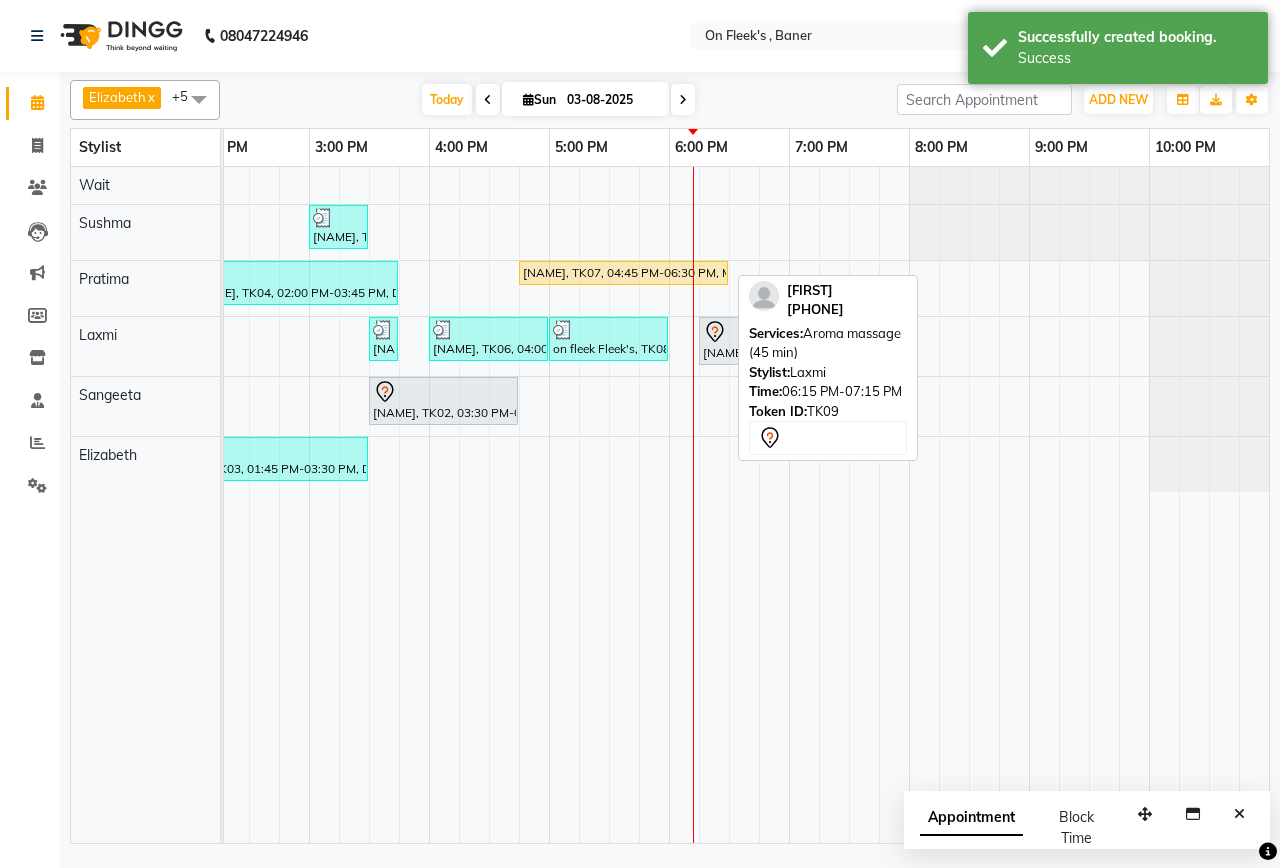 click on "[NAME], TK09, 06:15 PM-07:15 PM, Aroma massage (45 min)" at bounding box center (758, 341) 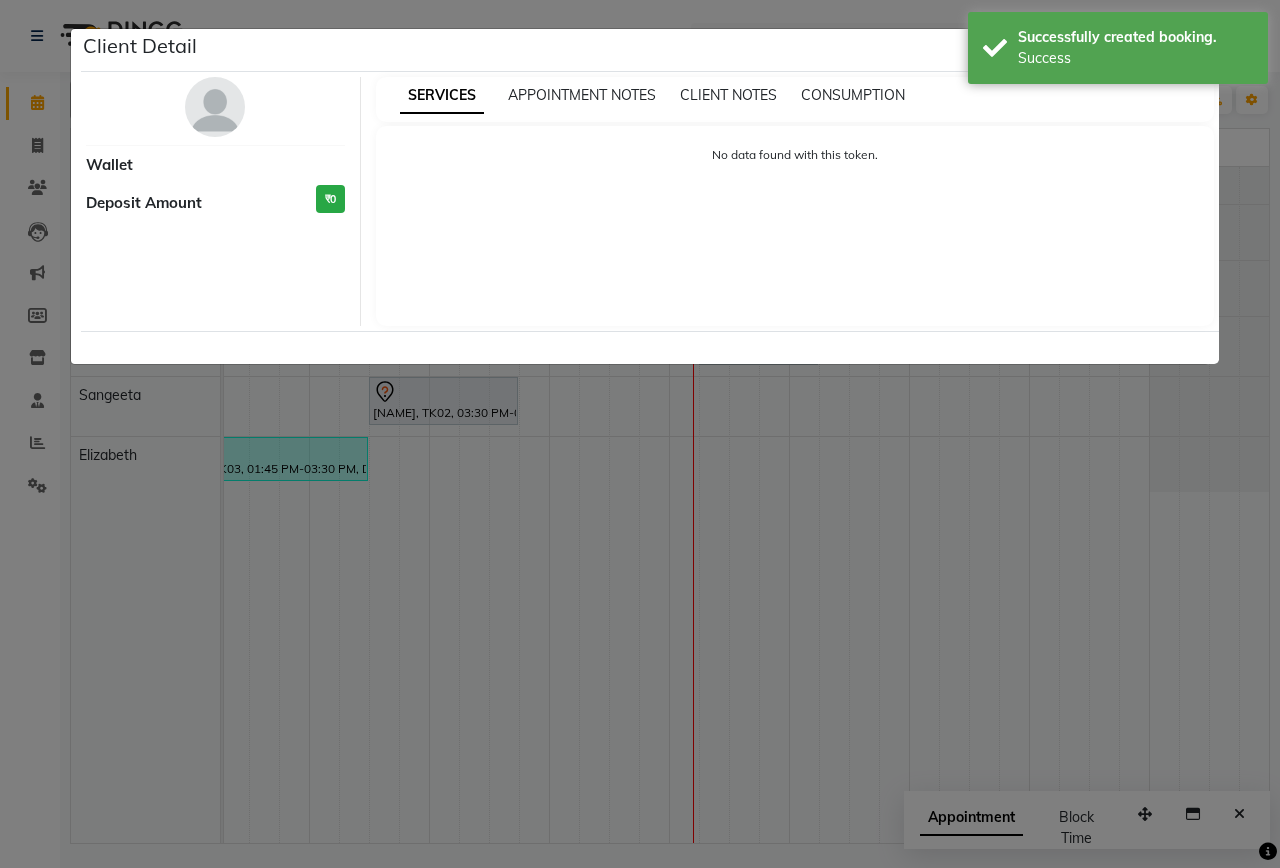 select on "7" 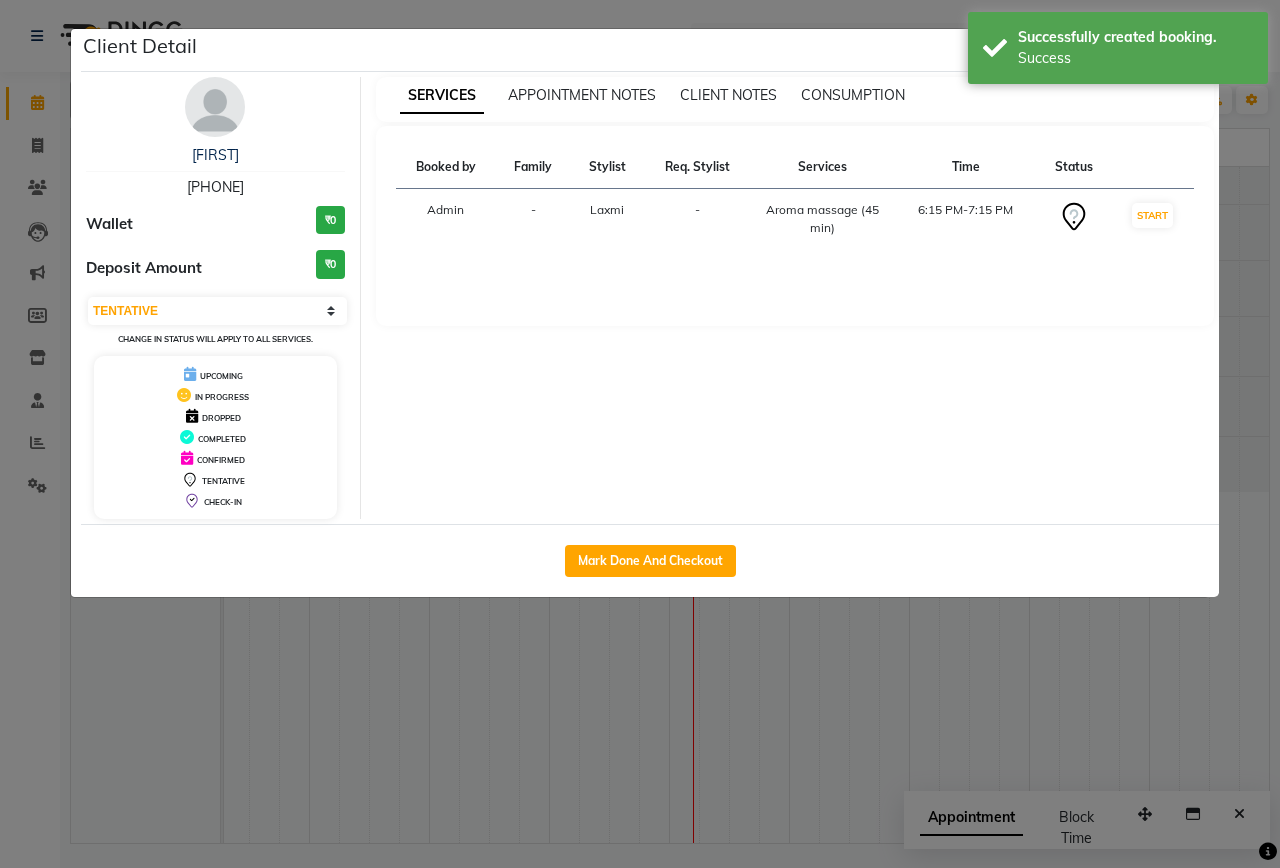 click on "Client Detail [FIRST] [PHONE] Wallet ₹0 Deposit Amount ₹0 Select IN SERVICE CONFIRMED TENTATIVE CHECK IN MARK DONE DROPPED UPCOMING Change in status will apply to all services. UPCOMING IN PROGRESS DROPPED COMPLETED CONFIRMED TENTATIVE CHECK-IN SERVICES APPOINTMENT NOTES CLIENT NOTES CONSUMPTION Booked by Family Stylist Req. Stylist Services Time Status Admin - [NAME] - Aroma massage (45 min) 6:15 PM-7:15 PM START Mark Done And Checkout" 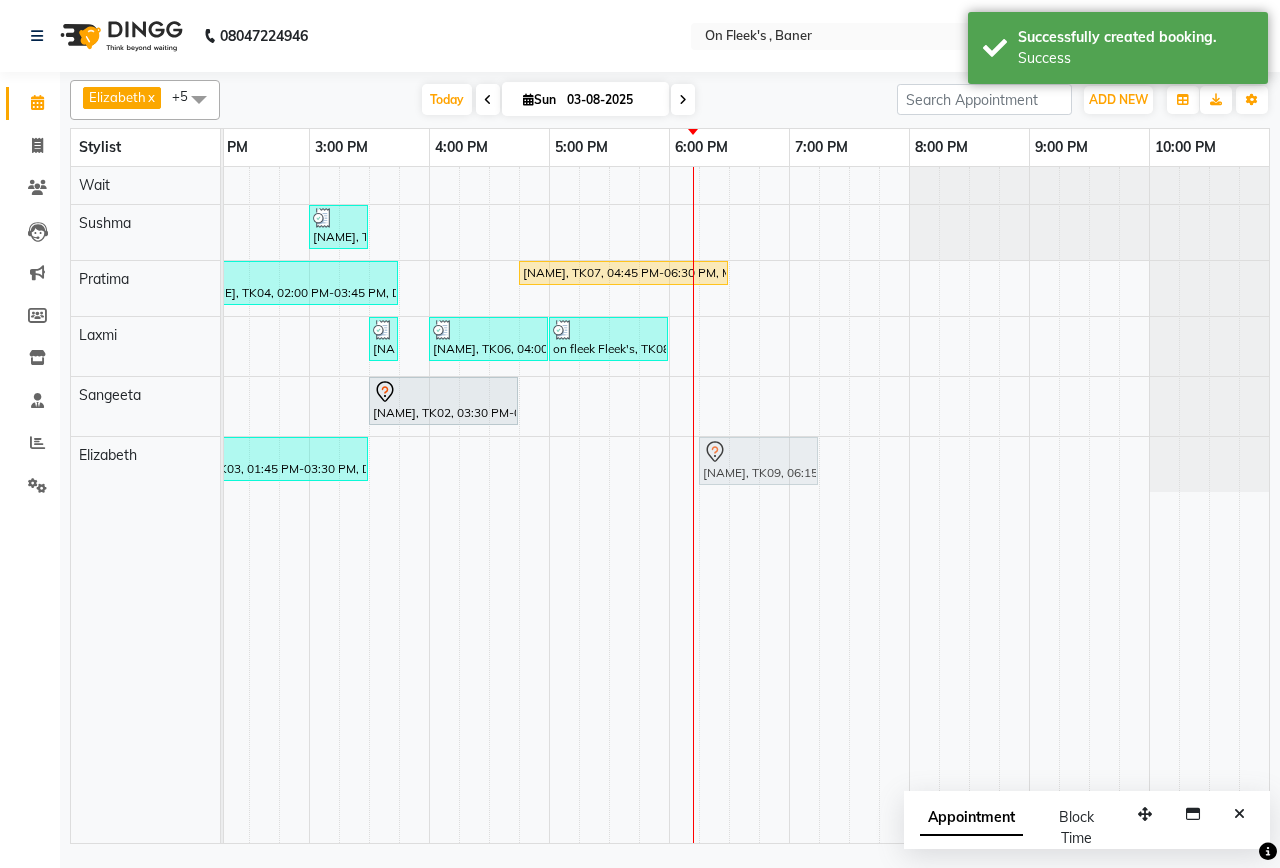 drag, startPoint x: 762, startPoint y: 354, endPoint x: 749, endPoint y: 454, distance: 100.84146 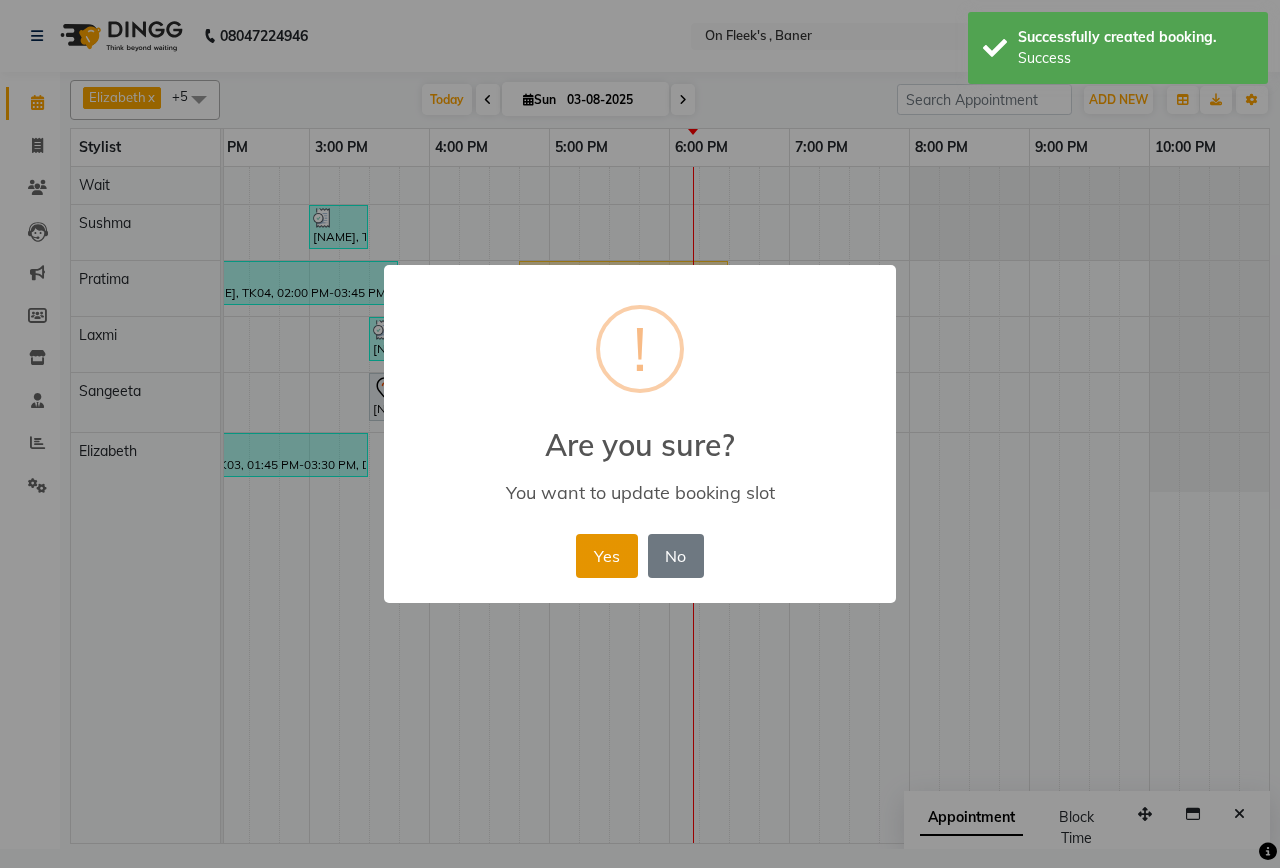 click on "Yes" at bounding box center [606, 556] 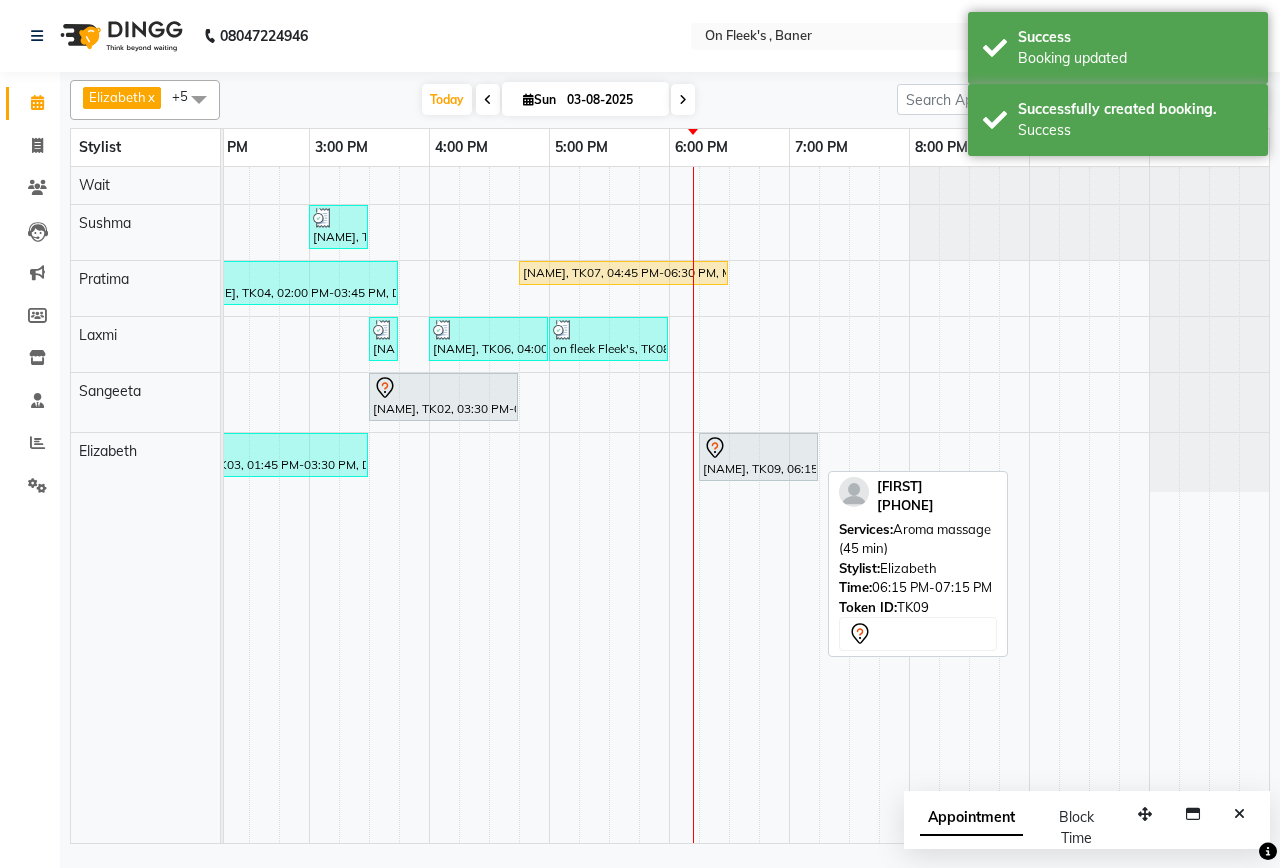 click on "[NAME], TK09, 06:15 PM-07:15 PM, Aroma massage (45 min)" at bounding box center [758, 457] 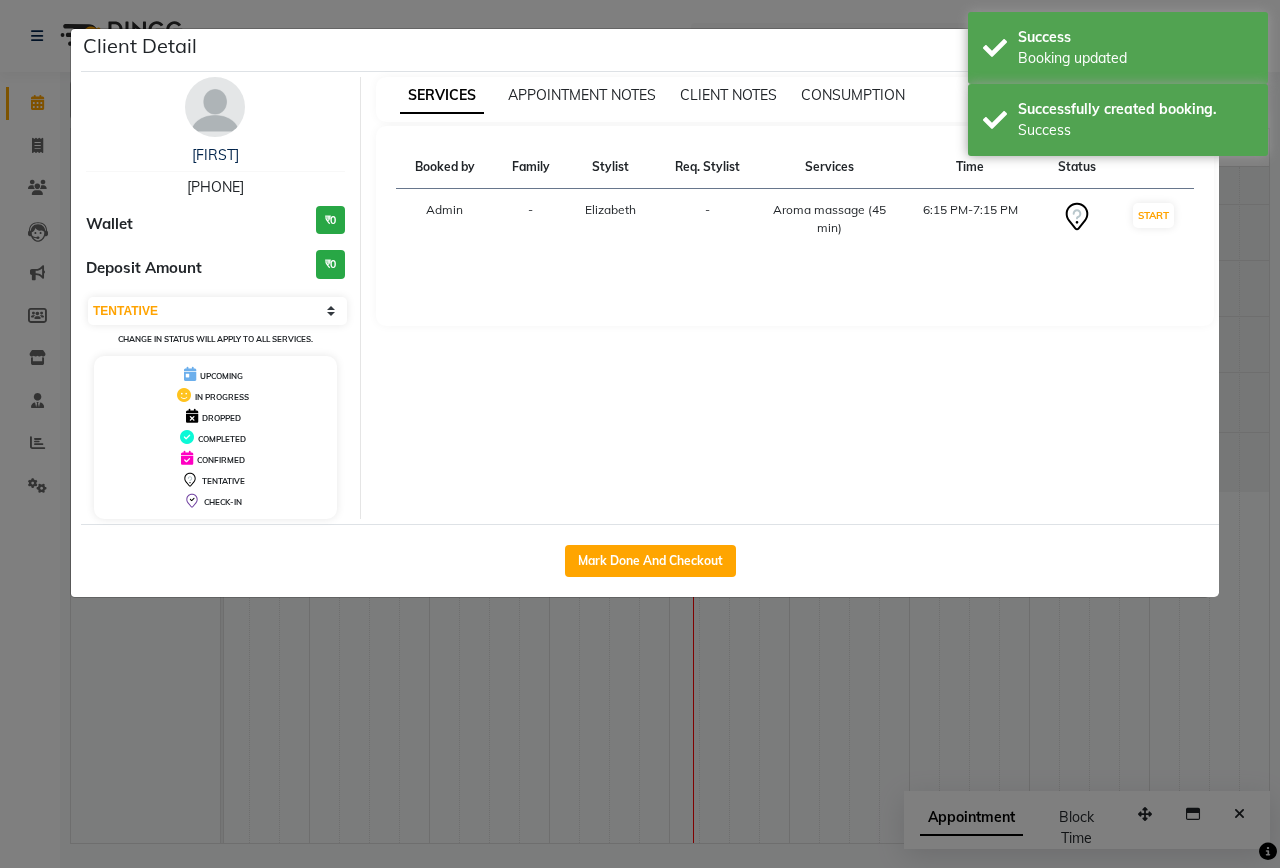 click on "Mark Done And Checkout" 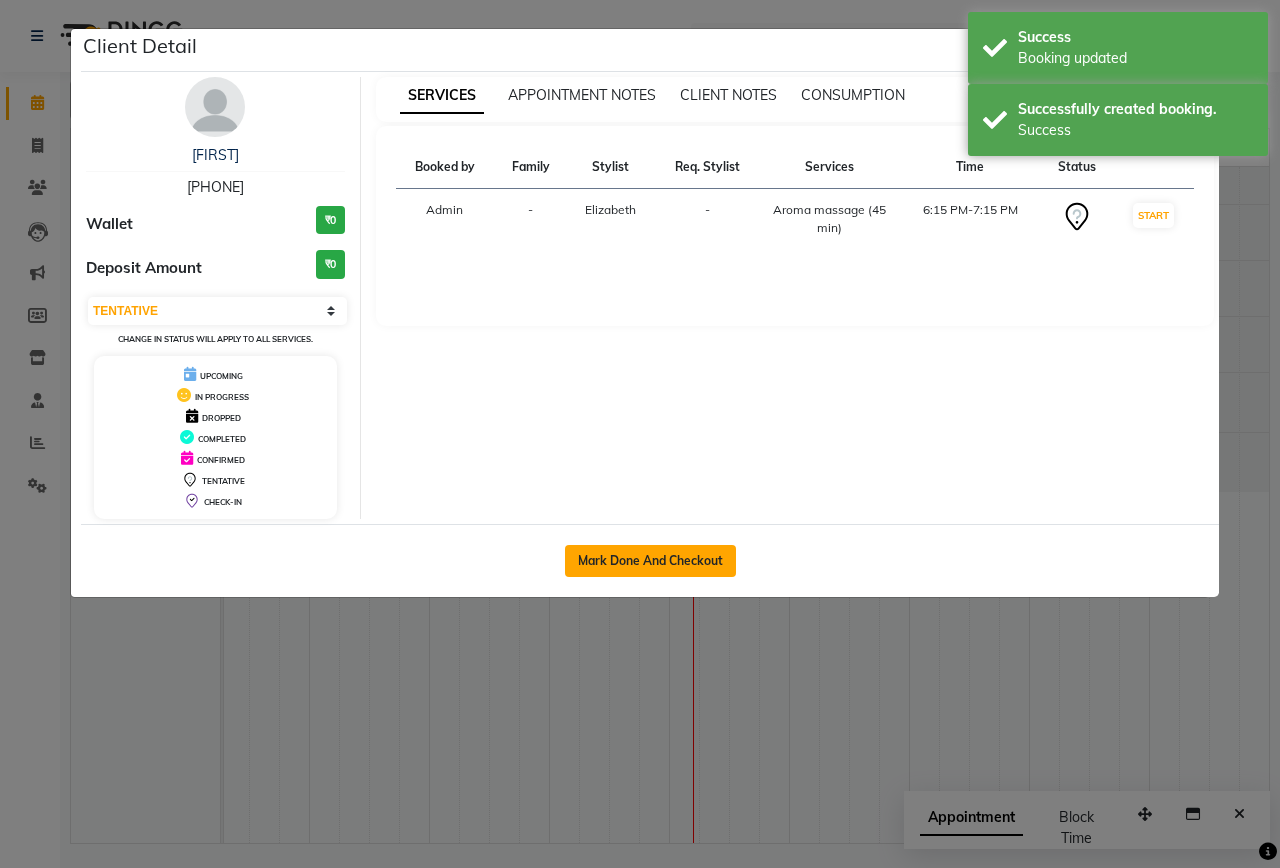 click on "Mark Done And Checkout" 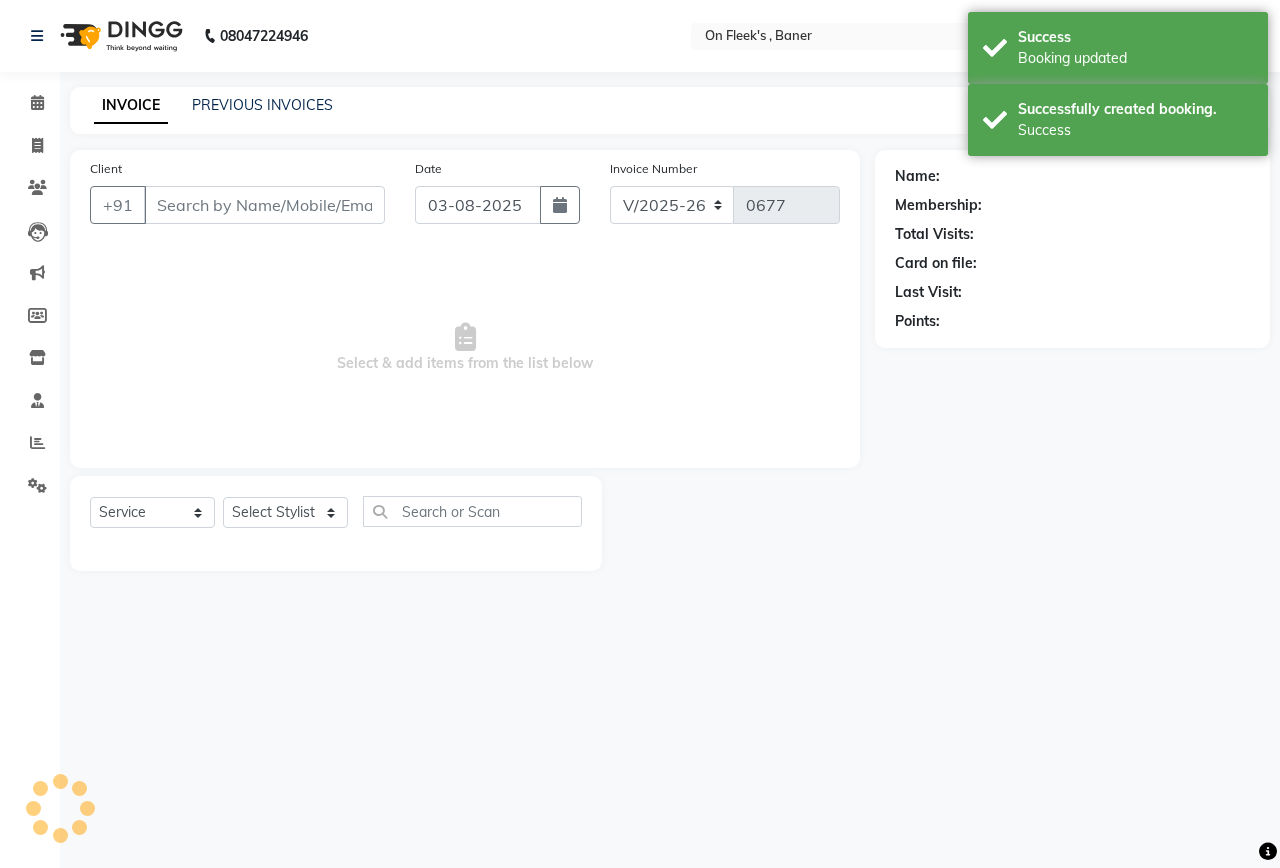 type on "[PHONE]" 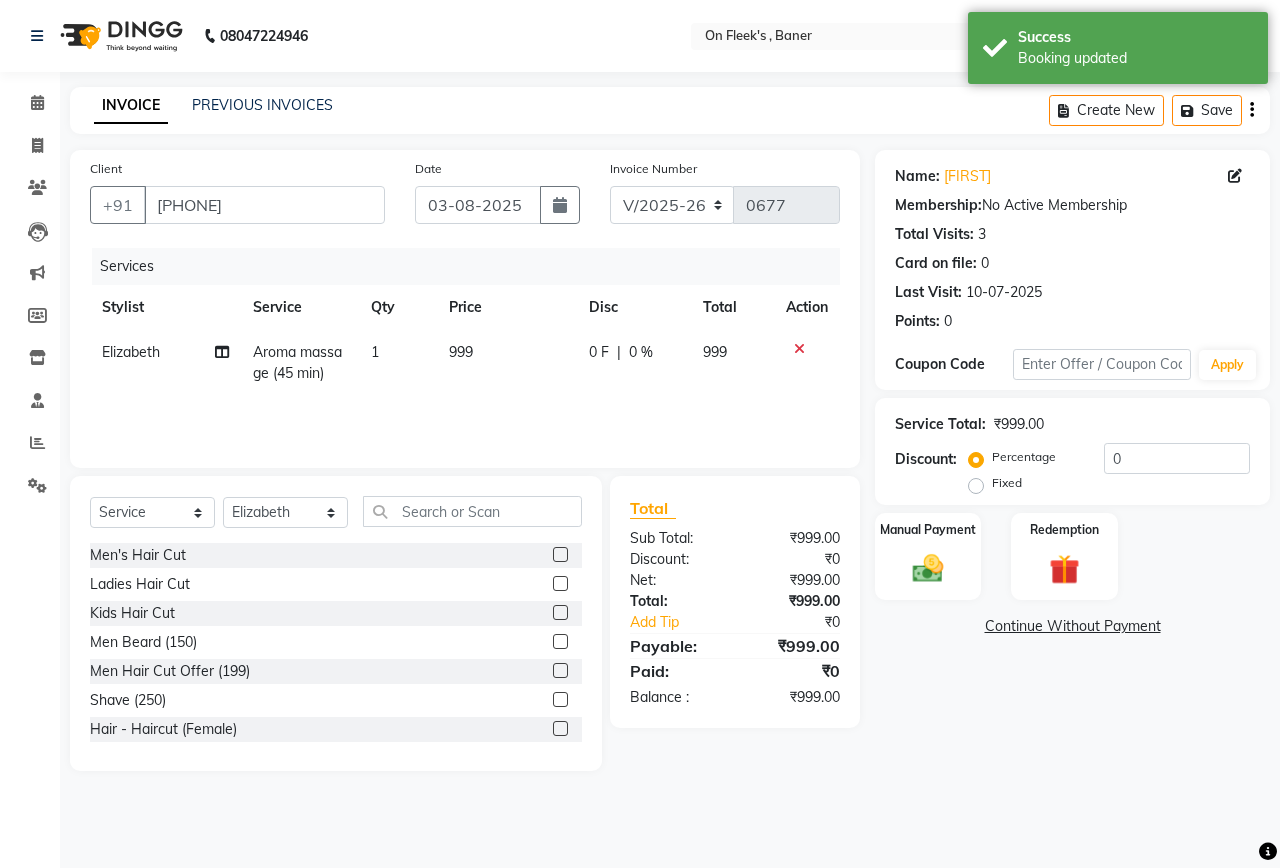 click on "999" 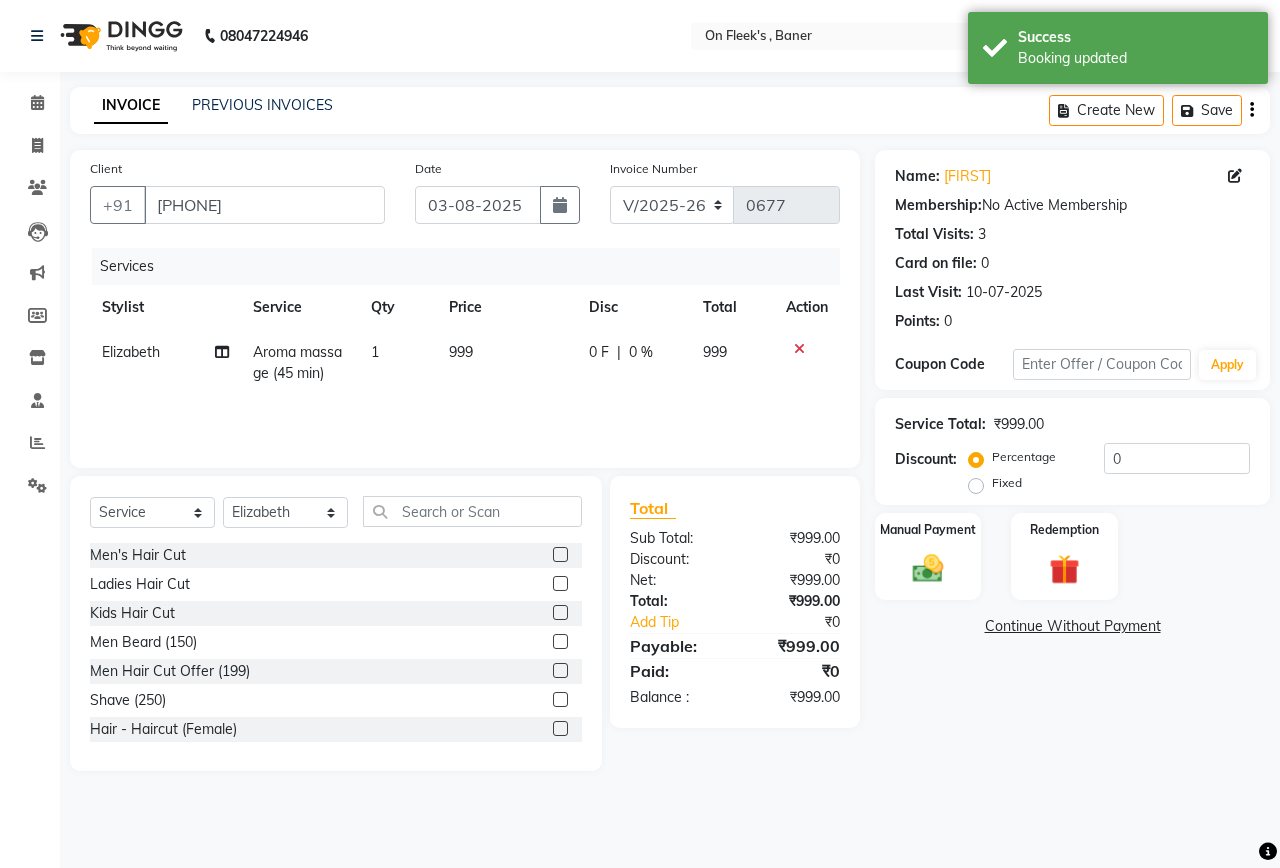 select on "84499" 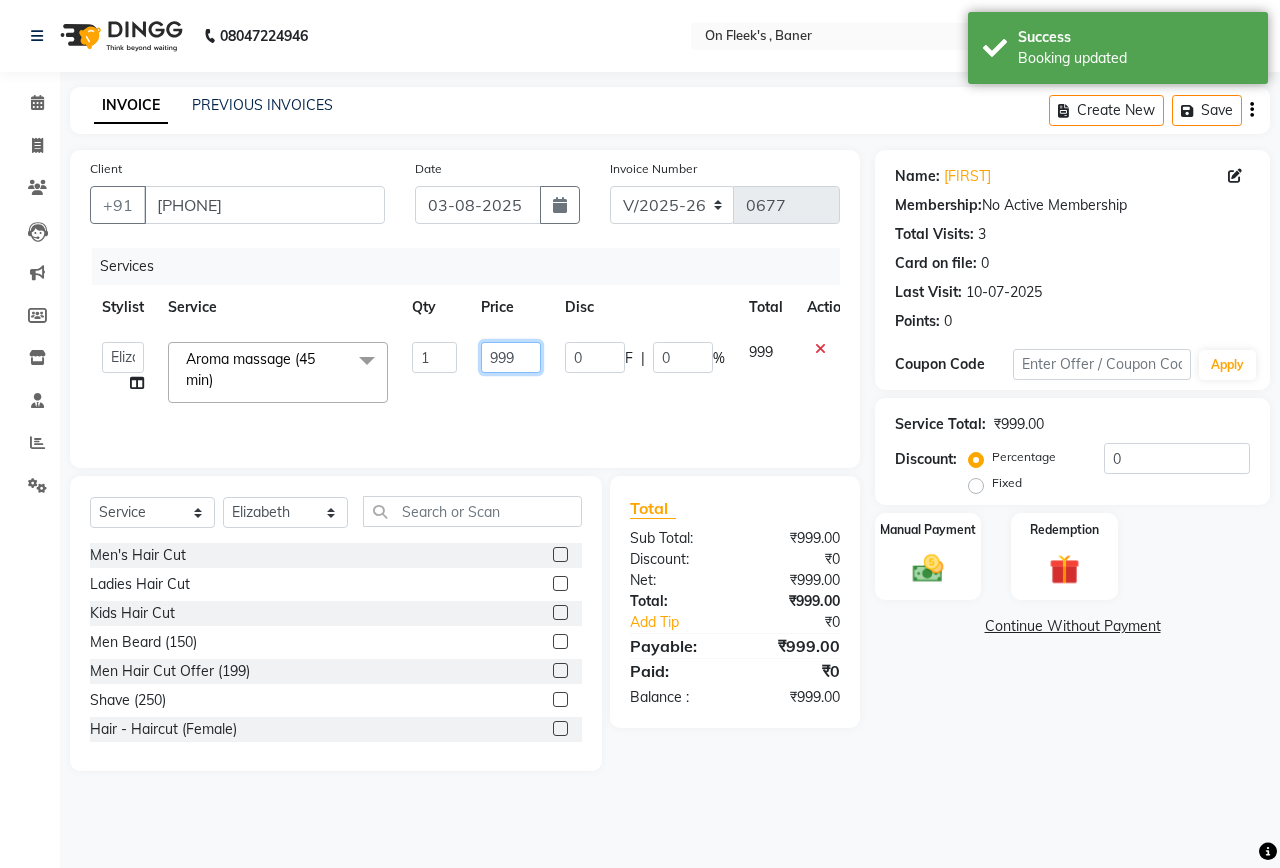 click on "999" 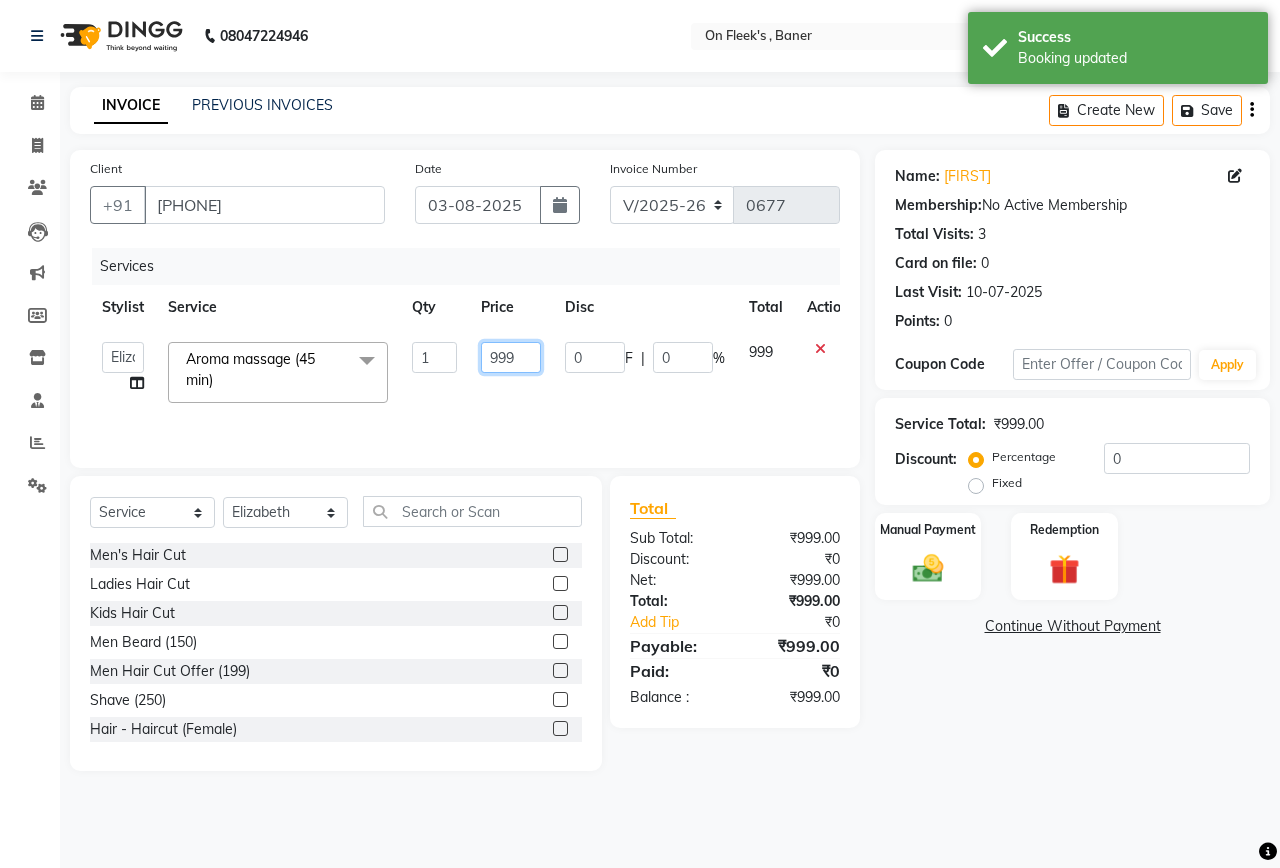 click on "999" 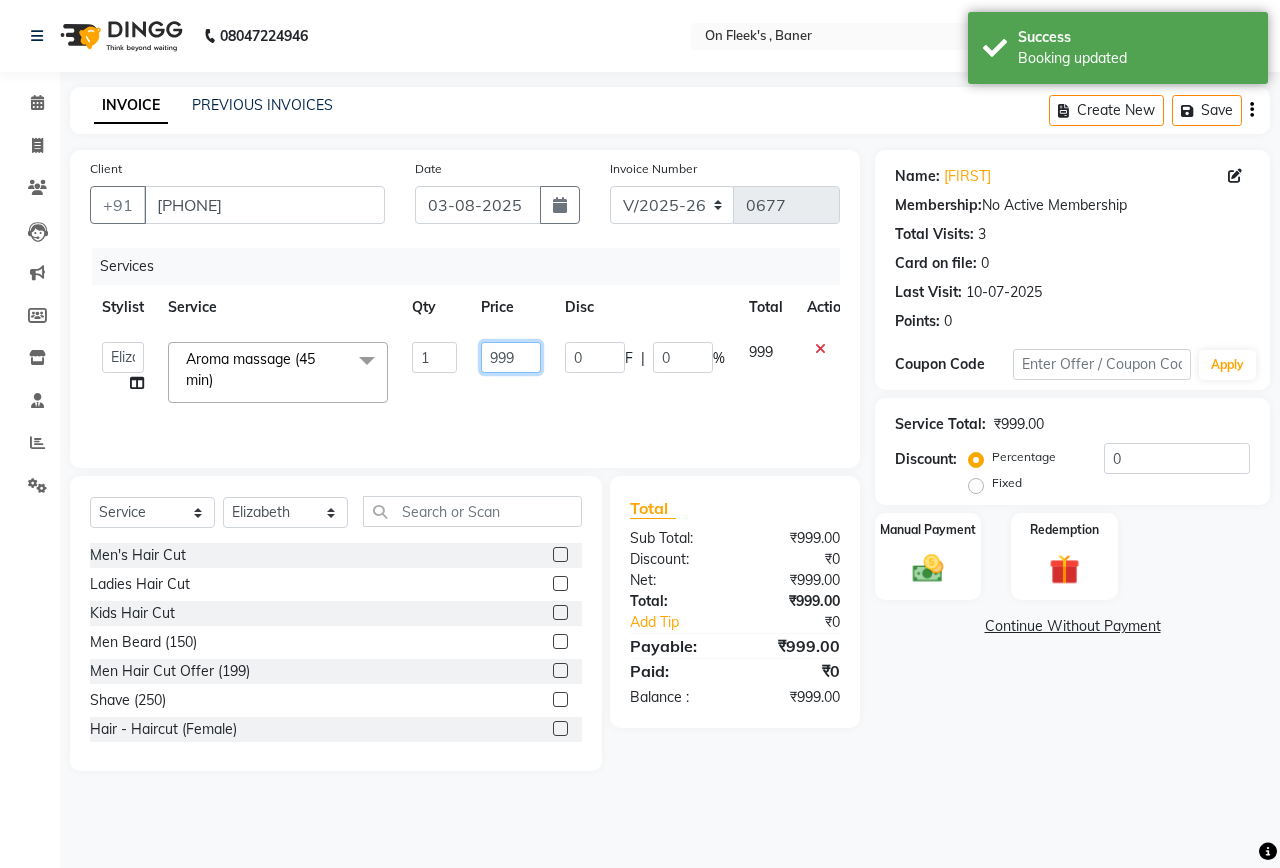 click on "999" 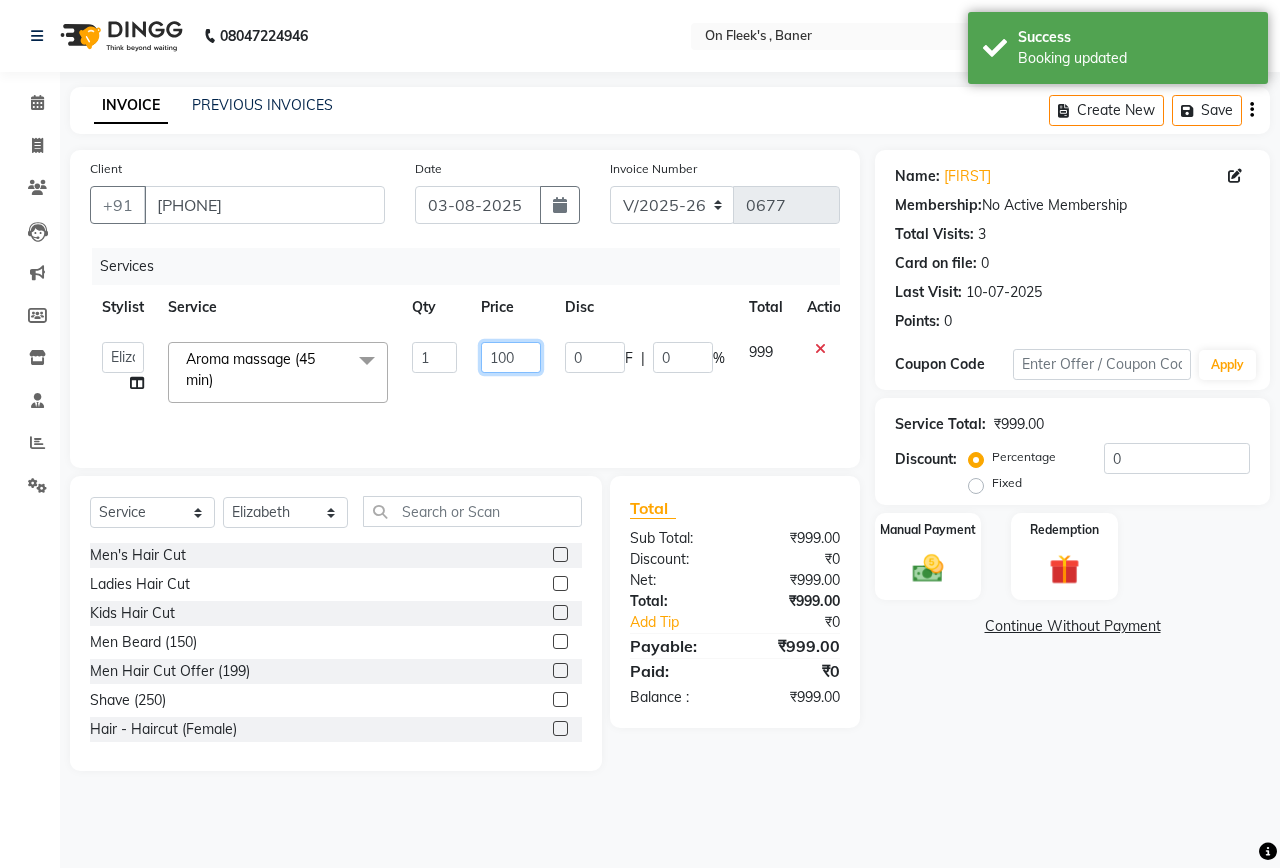 type on "1000" 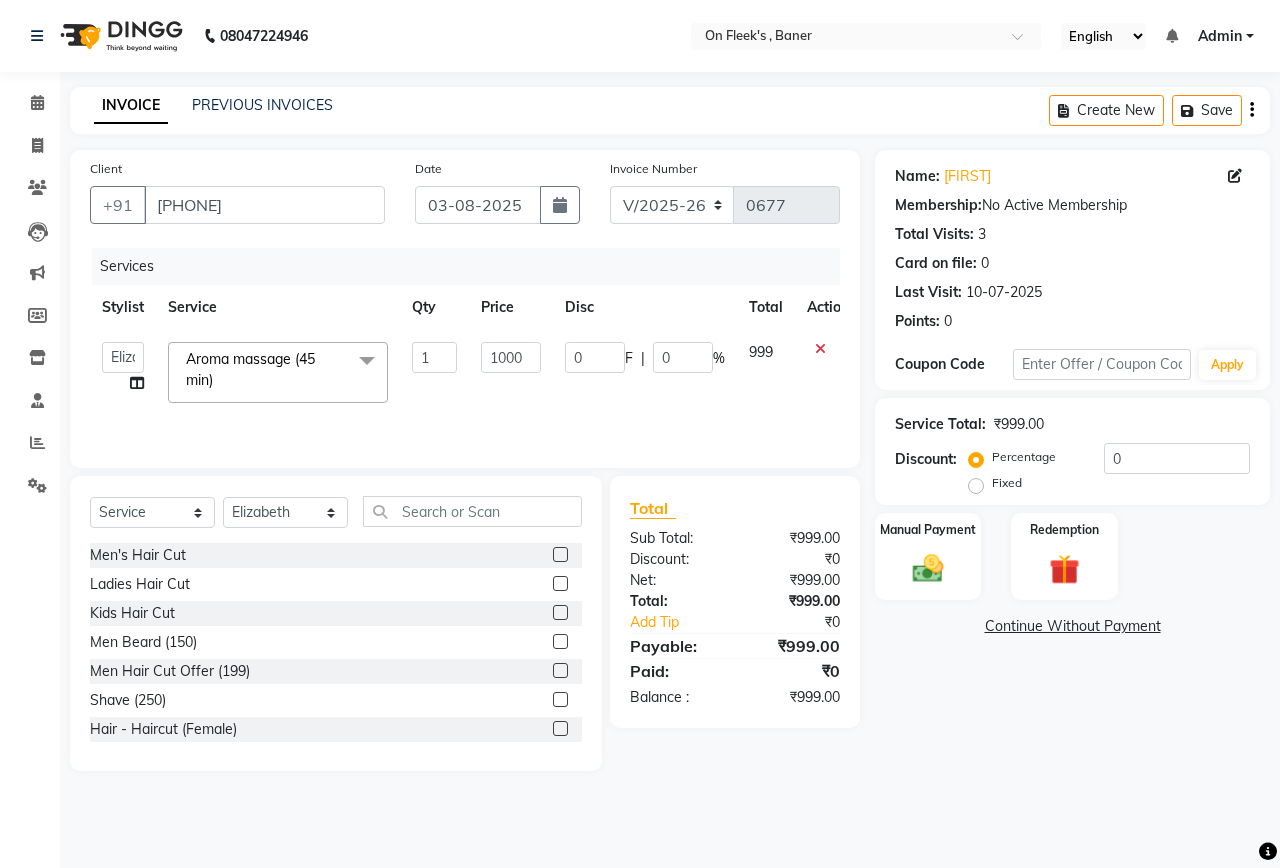 click on "Name: [NAME]  Membership:  No Active Membership  Total Visits:  3 Card on file:  0 Last Visit:   10-07-2025 Points:   0  Coupon Code Apply Service Total:  ₹999.00  Discount:  Percentage   Fixed  0 Manual Payment Redemption  Continue Without Payment" 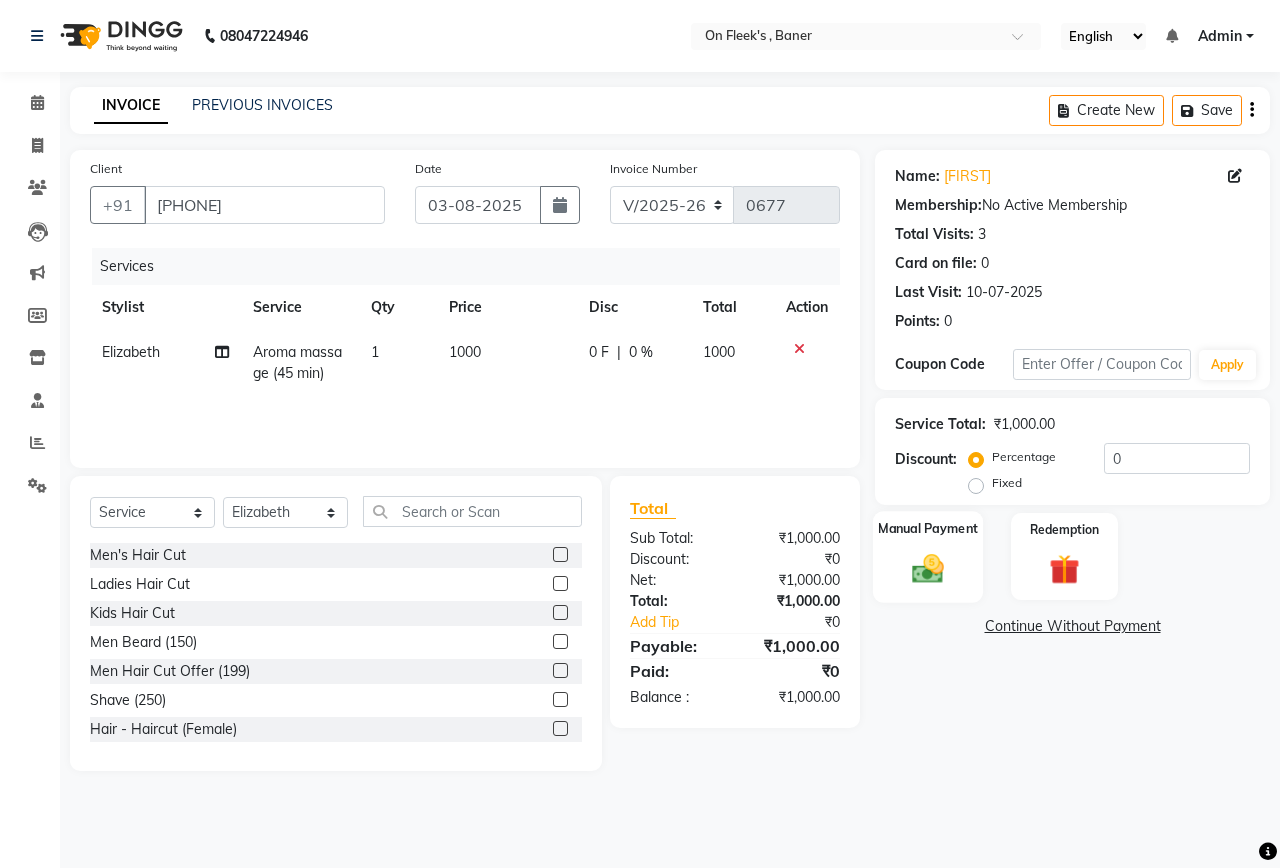 click 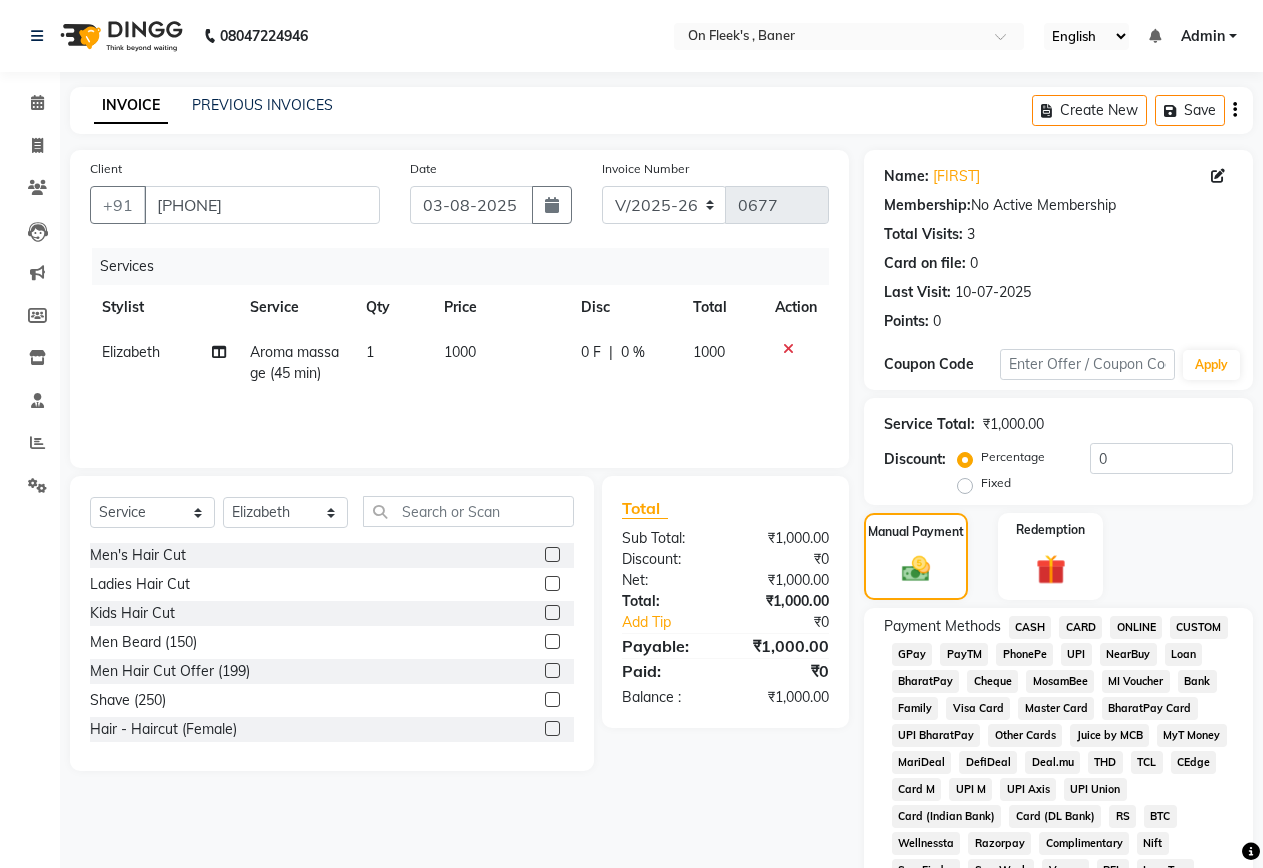 click on "CASH" 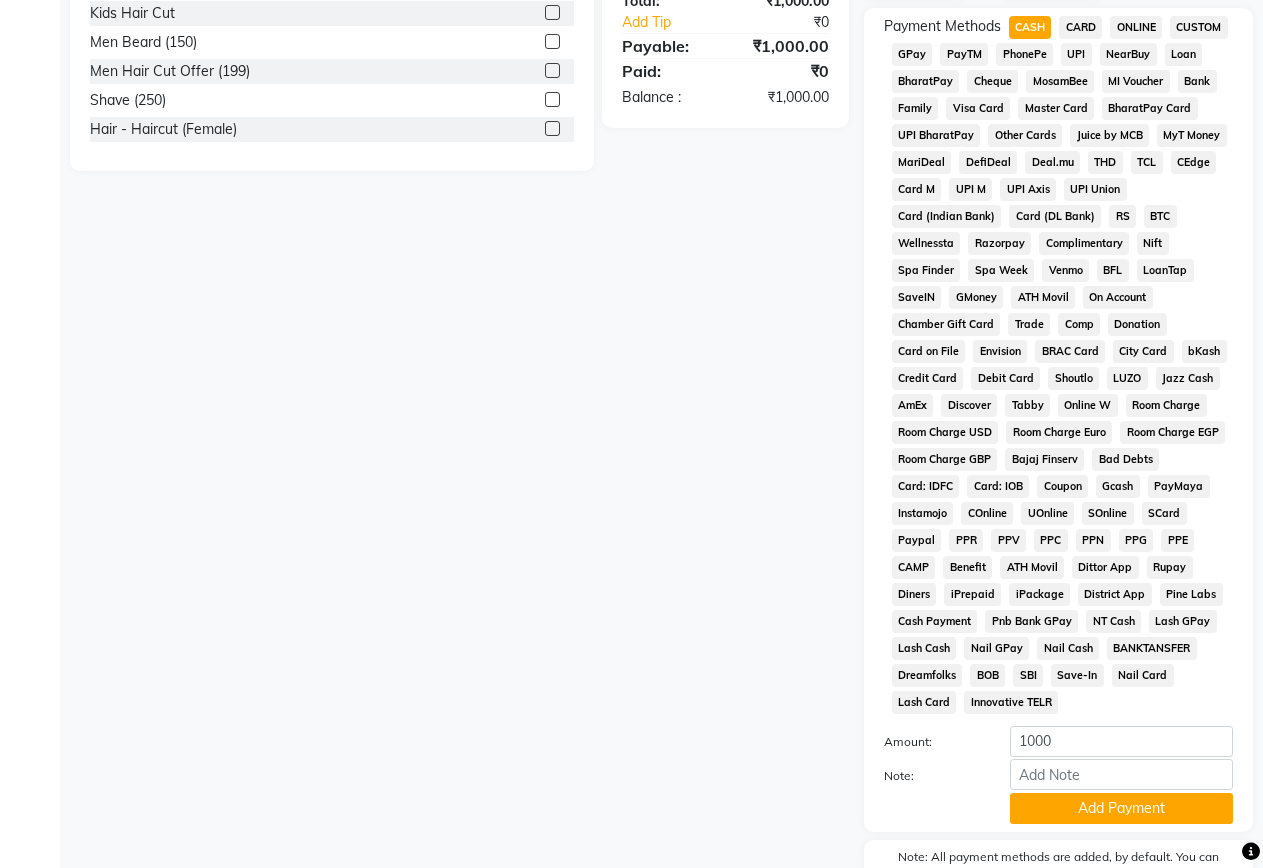 scroll, scrollTop: 711, scrollLeft: 0, axis: vertical 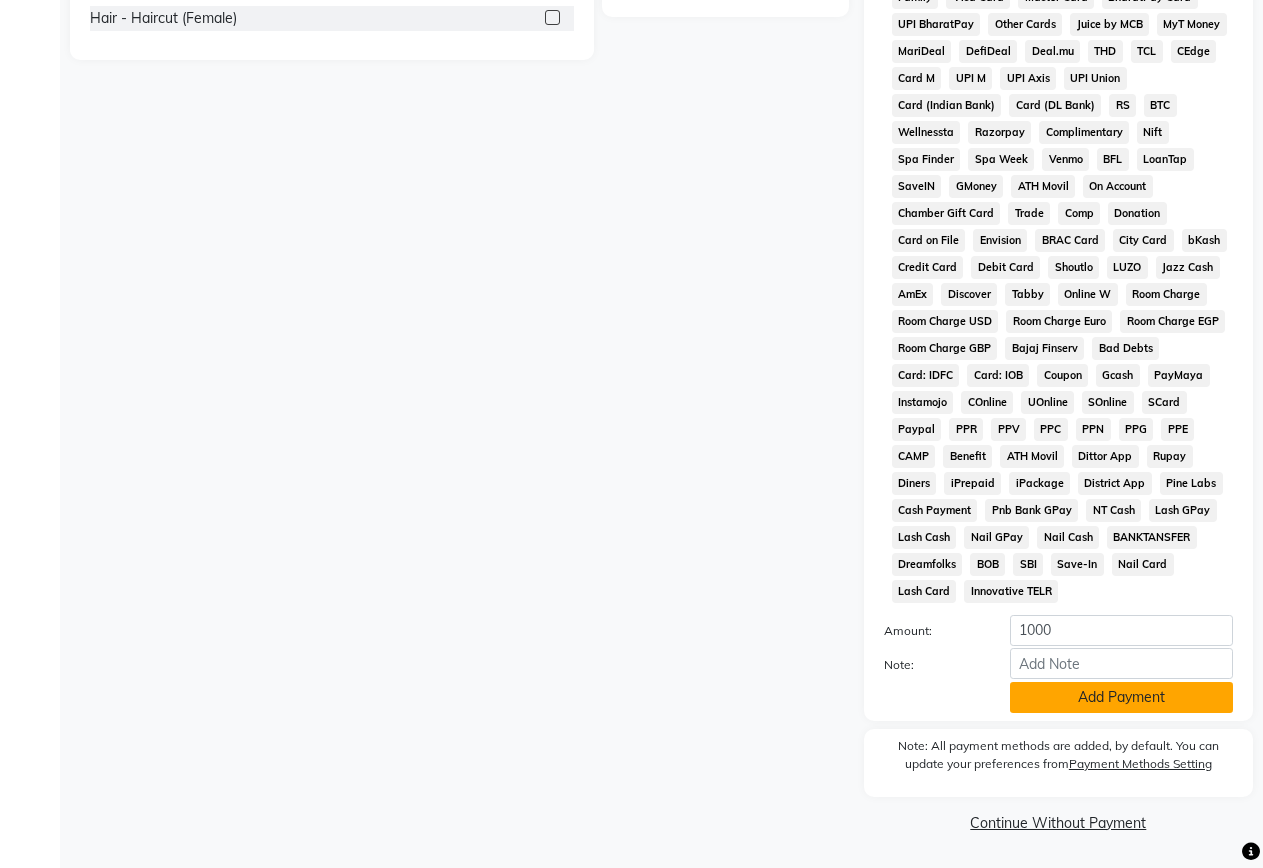 click on "Add Payment" 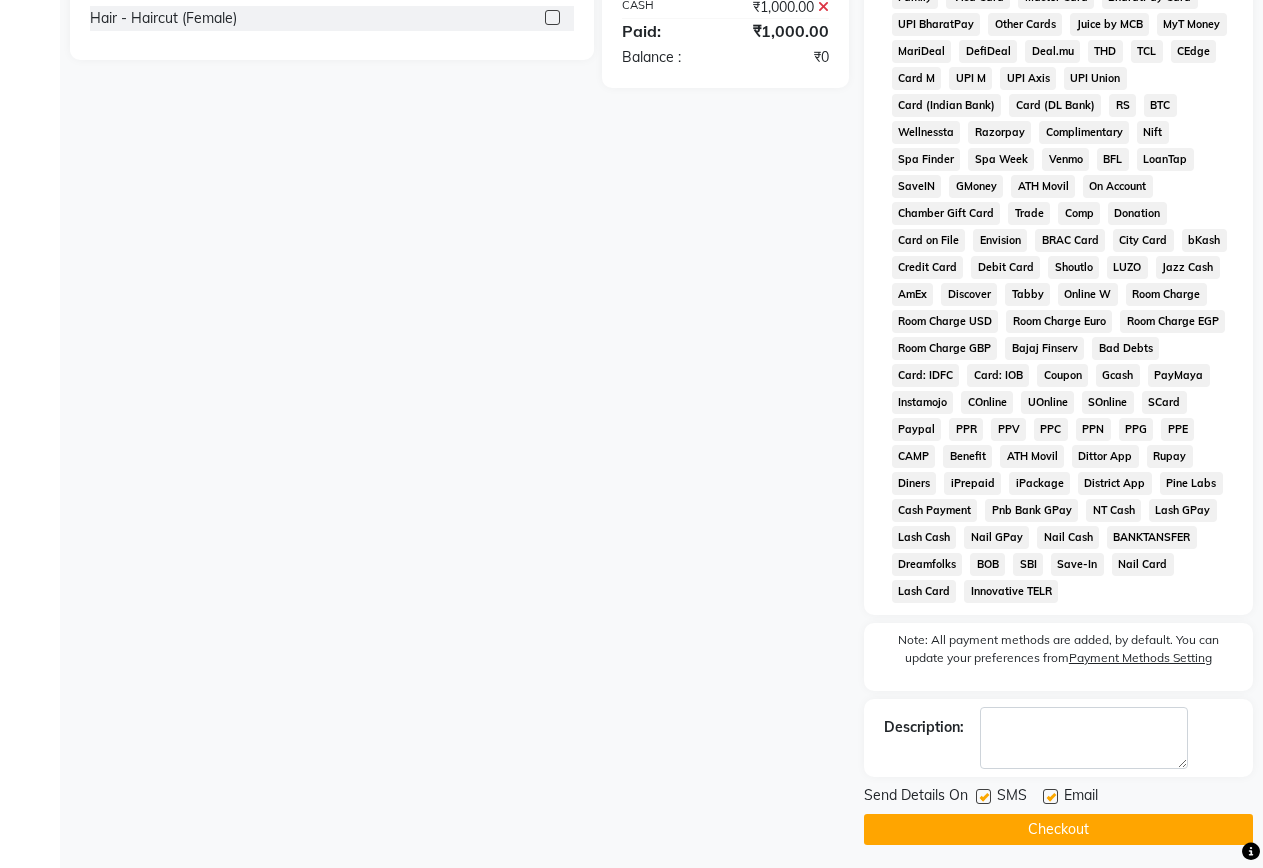 click 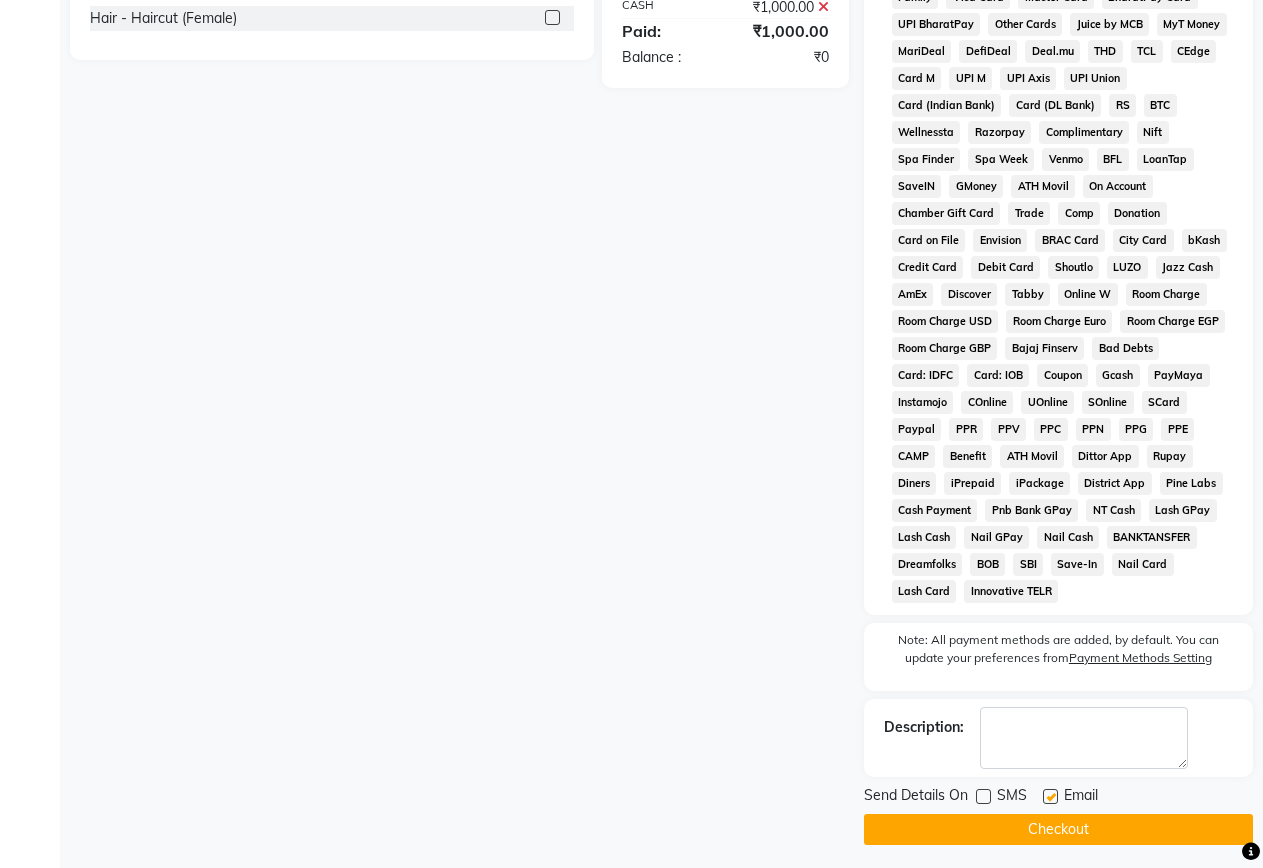click on "Checkout" 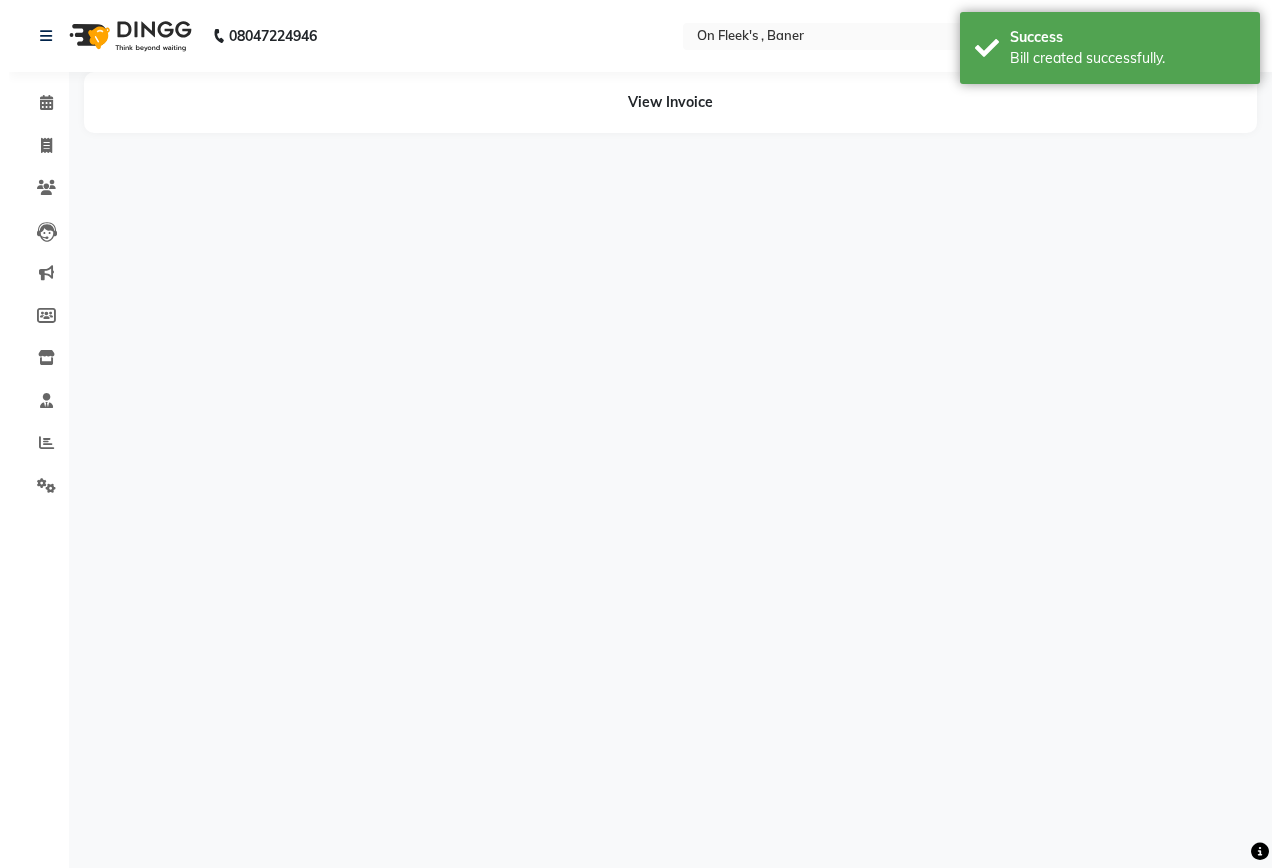 scroll, scrollTop: 0, scrollLeft: 0, axis: both 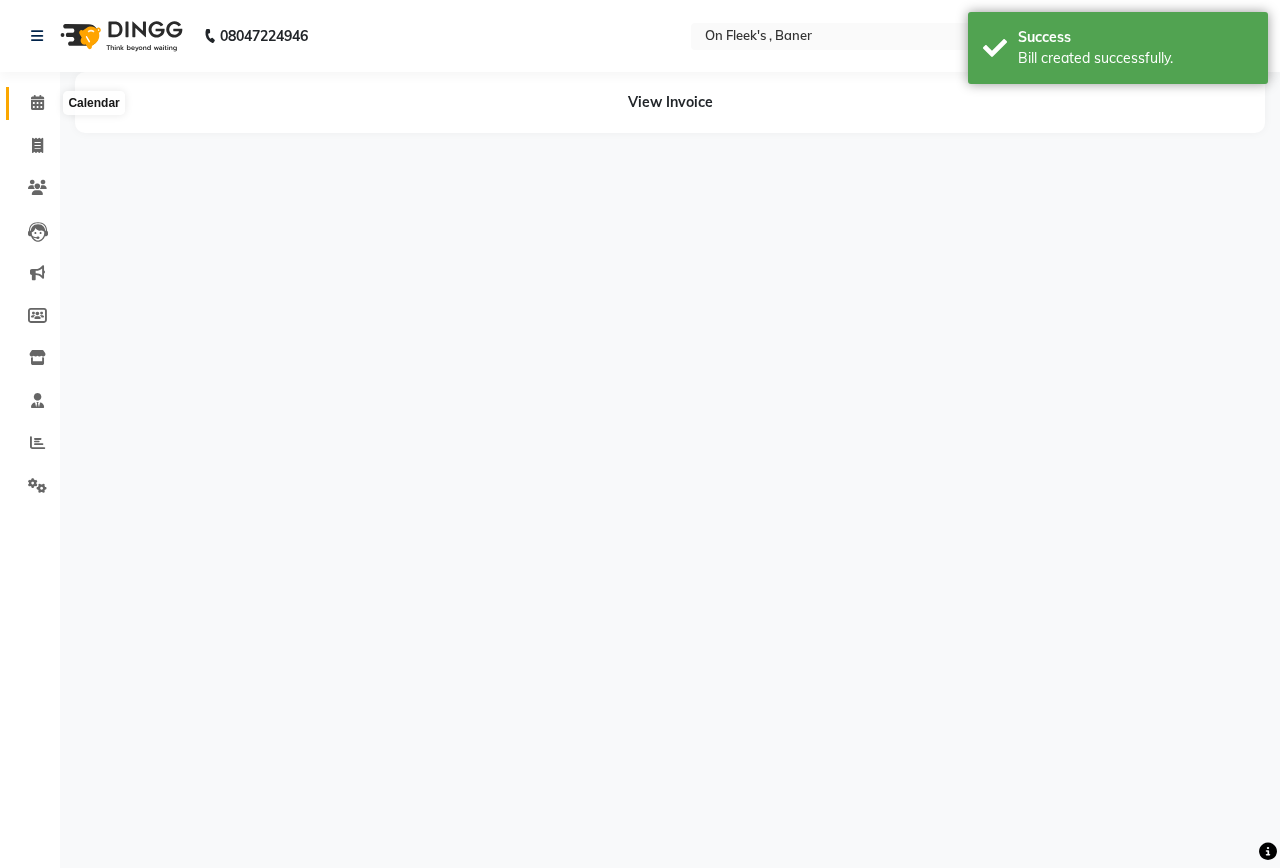 click 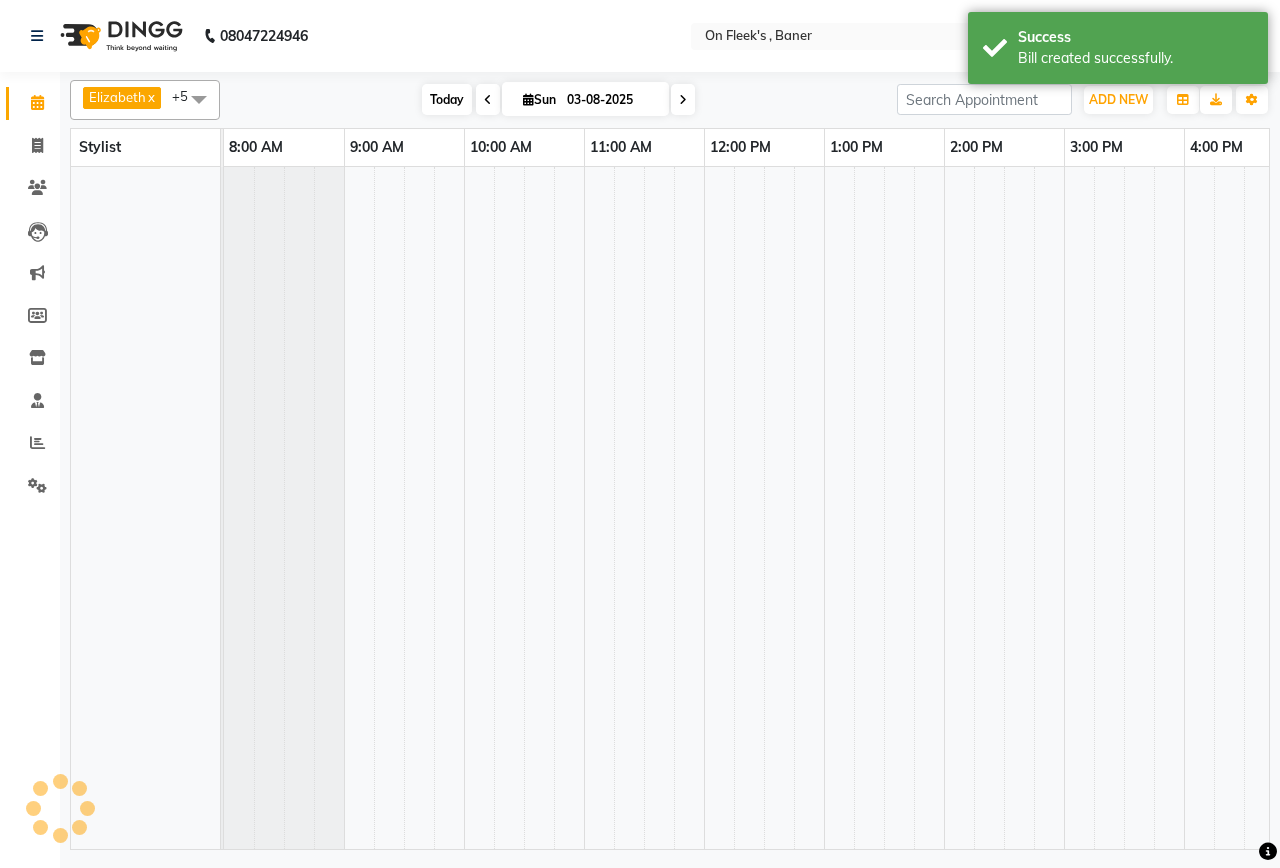 click on "Today" at bounding box center (447, 99) 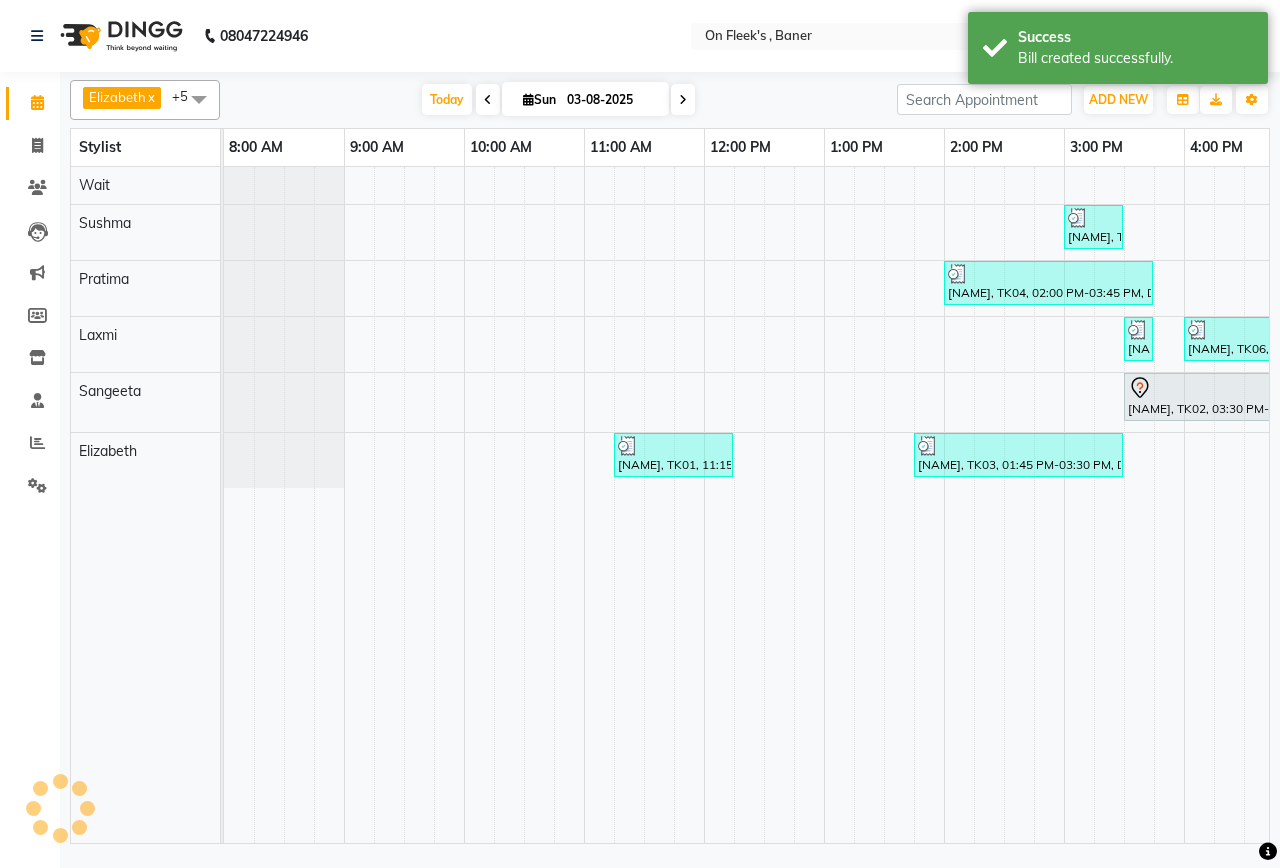 scroll, scrollTop: 0, scrollLeft: 755, axis: horizontal 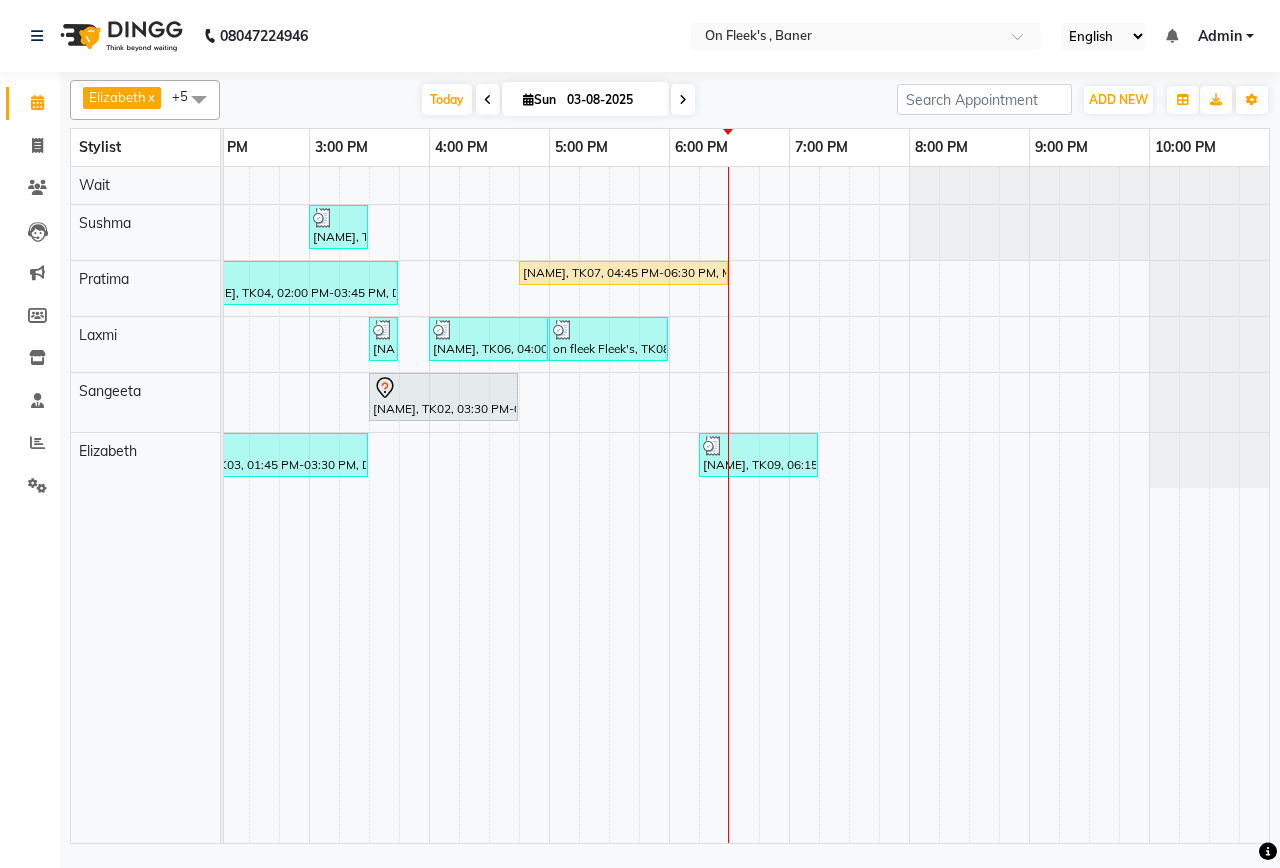 click on "[NAME], TK05, 03:00 PM-03:30 PM, Hair Wash And Blow Dry - Hair Below Shoulder (Female)     [NAME], TK04, 02:00 PM-03:45 PM, Deep Tissue Full Body Massage (90 mins)     [NAME], TK07, 04:45 PM-06:30 PM, Massage -Swedish  Massage (60 Min),Apricot Scrub      [NAME], TK05, 03:30 PM-03:45 PM, Hair - Hair Wash (Female)     [NAME], TK06, 04:00 PM-05:00 PM, Swedish Full Body Massage (45 Mins)      on fleek Fleek's, TK08, 05:00 PM-06:00 PM, Massage - Deep Tissue Massage (60 Min)             [NAME], TK02, 03:30 PM-04:45 PM, Massage -Swedish  Massage (60 Min)     [NAME], TK01, 11:15 AM-12:15 PM, Massage - Deep Tissue Massage (60 Min)     [NAME], TK03, 01:45 PM-03:30 PM, Deep Tissue Full Body Massage (90 mins)      [NAME], TK09, 06:15 PM-07:15 PM, Aroma massage (45 min)" at bounding box center [369, 505] 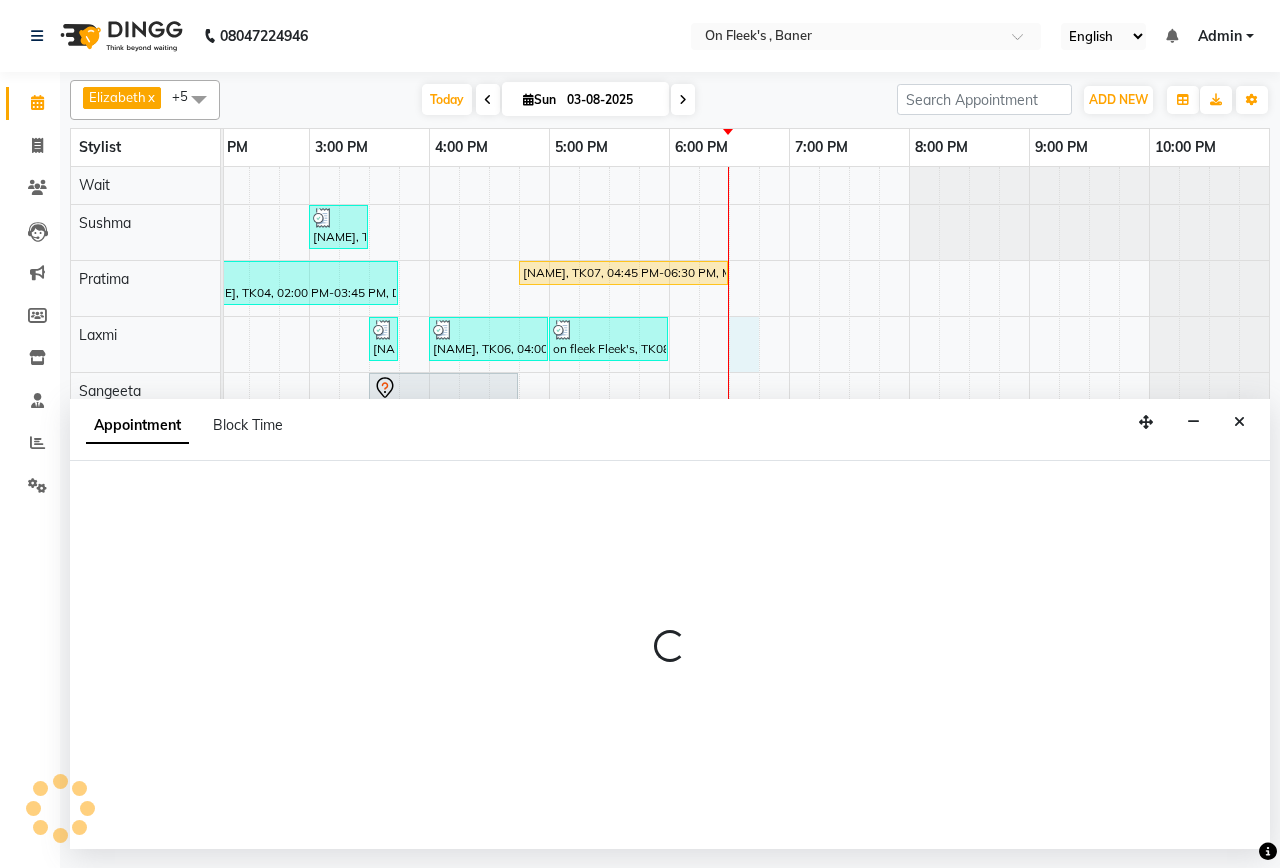 select on "40790" 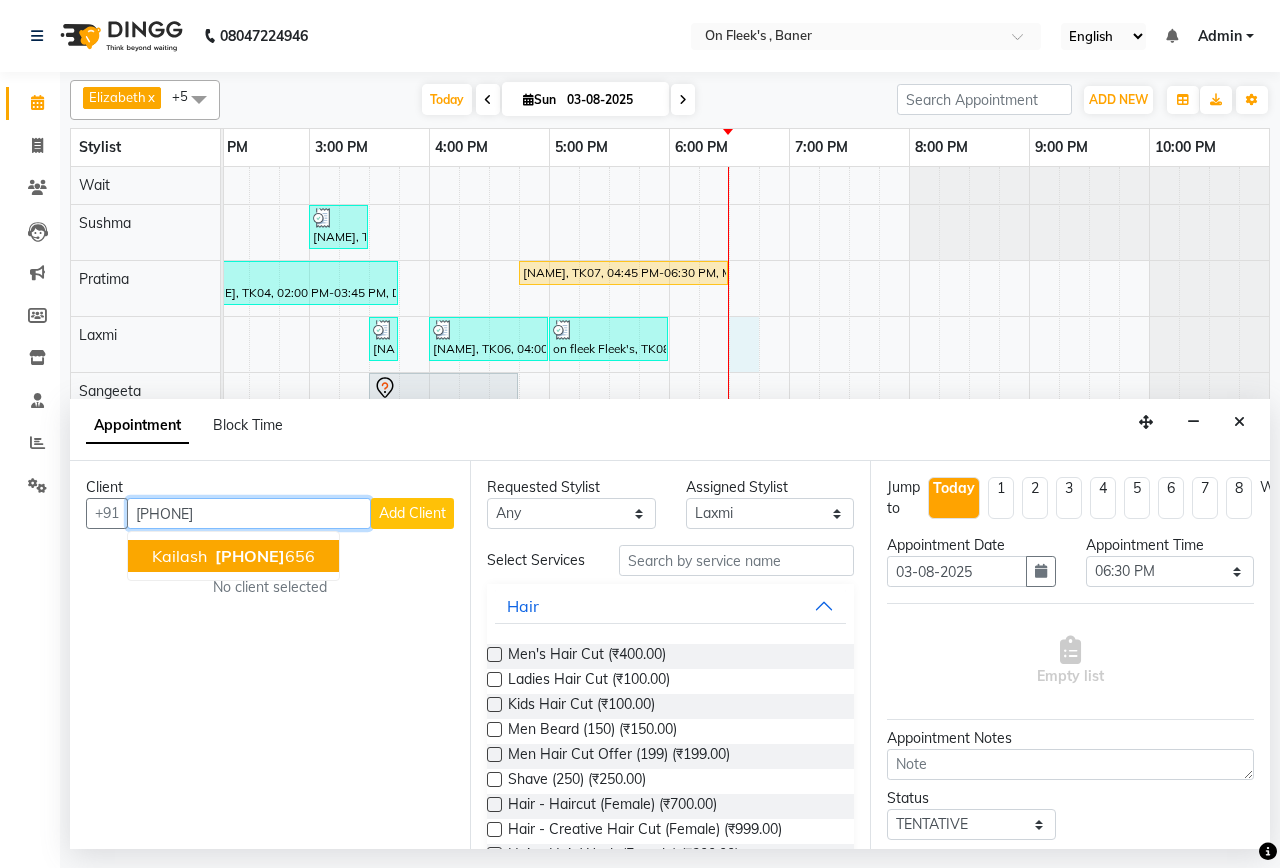 click on "[NAME] [PHONE]" at bounding box center (233, 556) 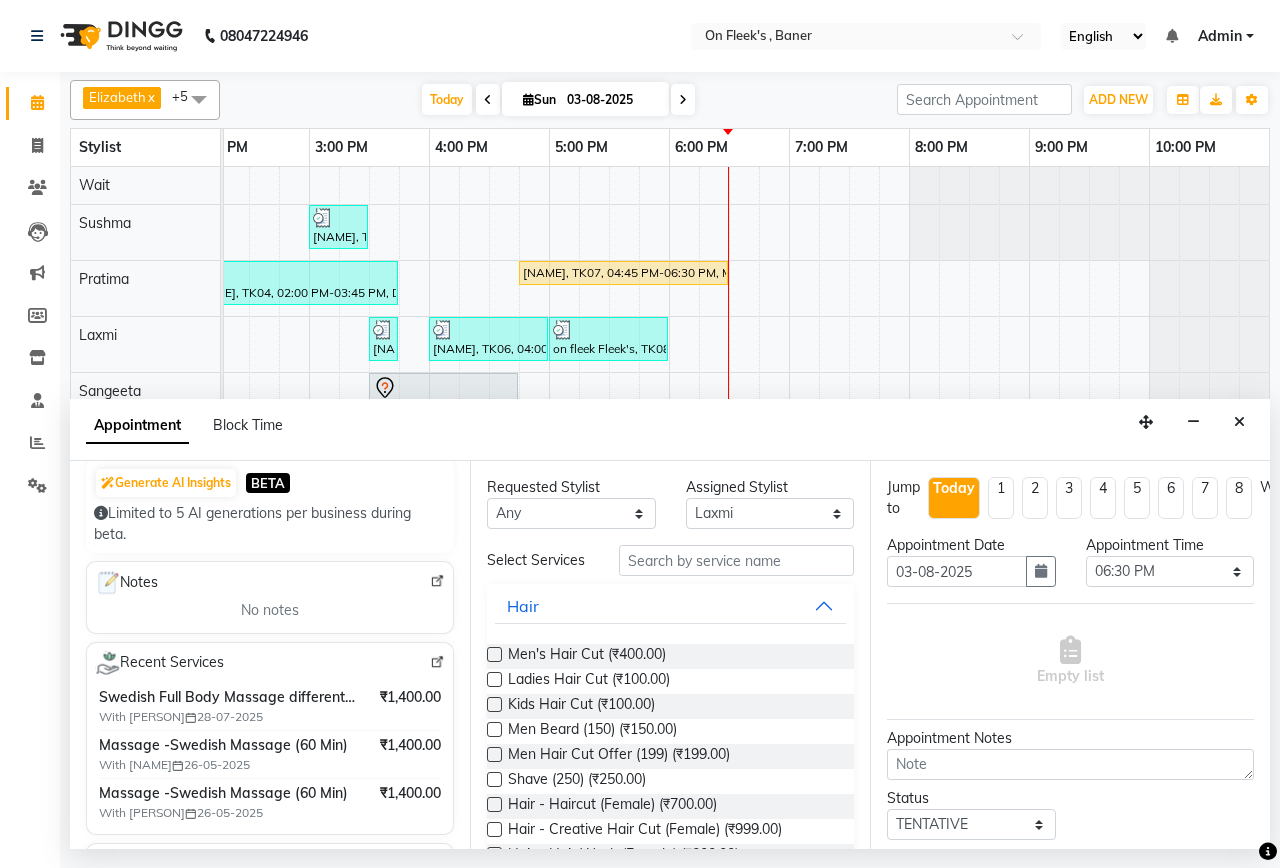 scroll, scrollTop: 100, scrollLeft: 0, axis: vertical 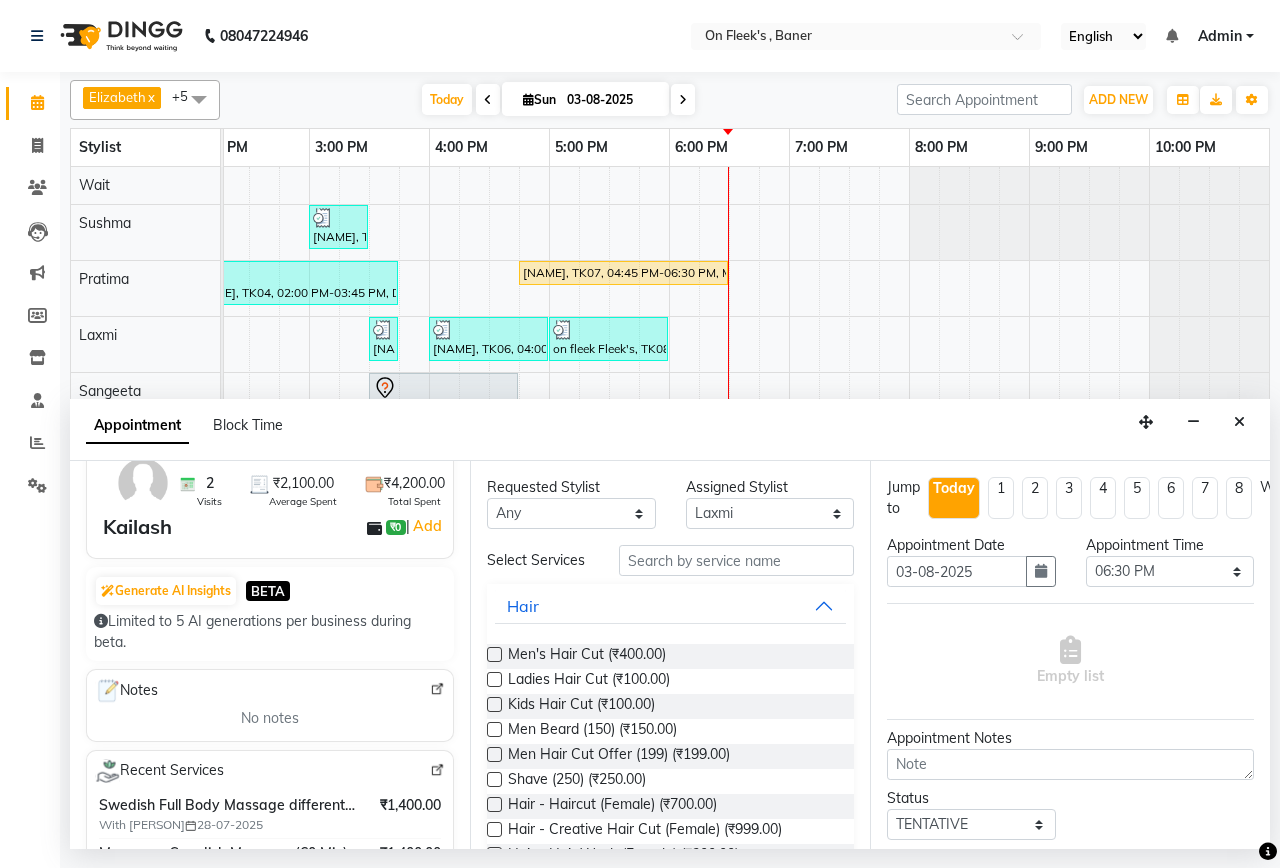 type on "[PHONE]" 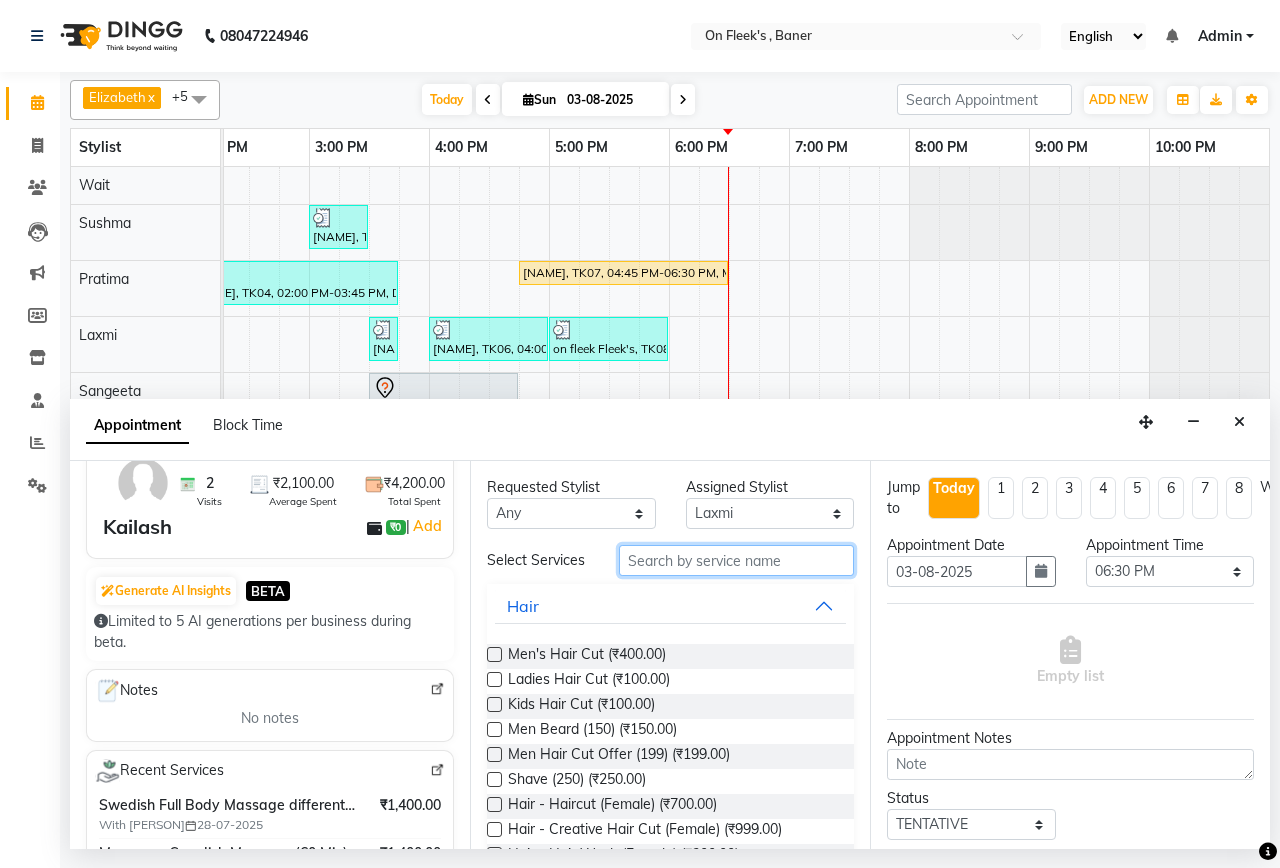click at bounding box center (736, 560) 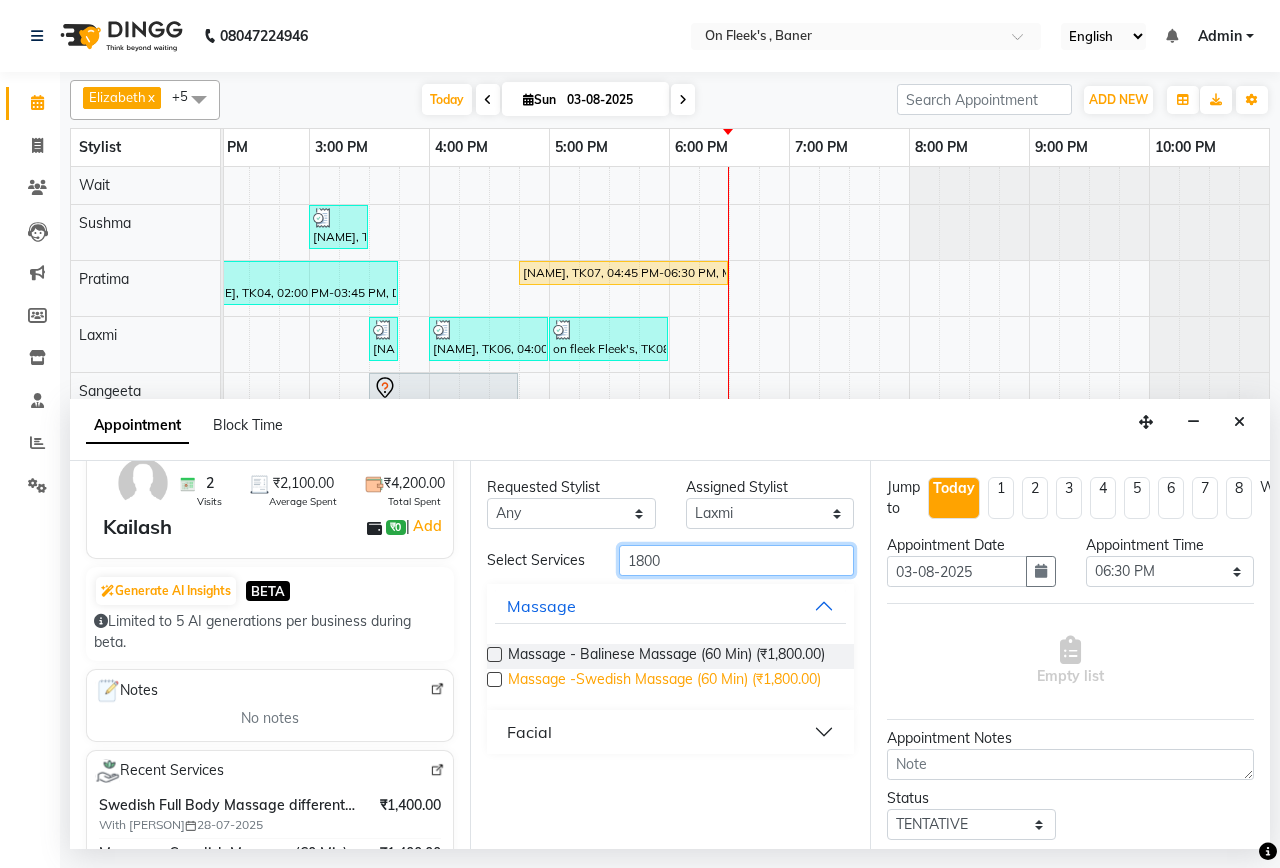 type on "1800" 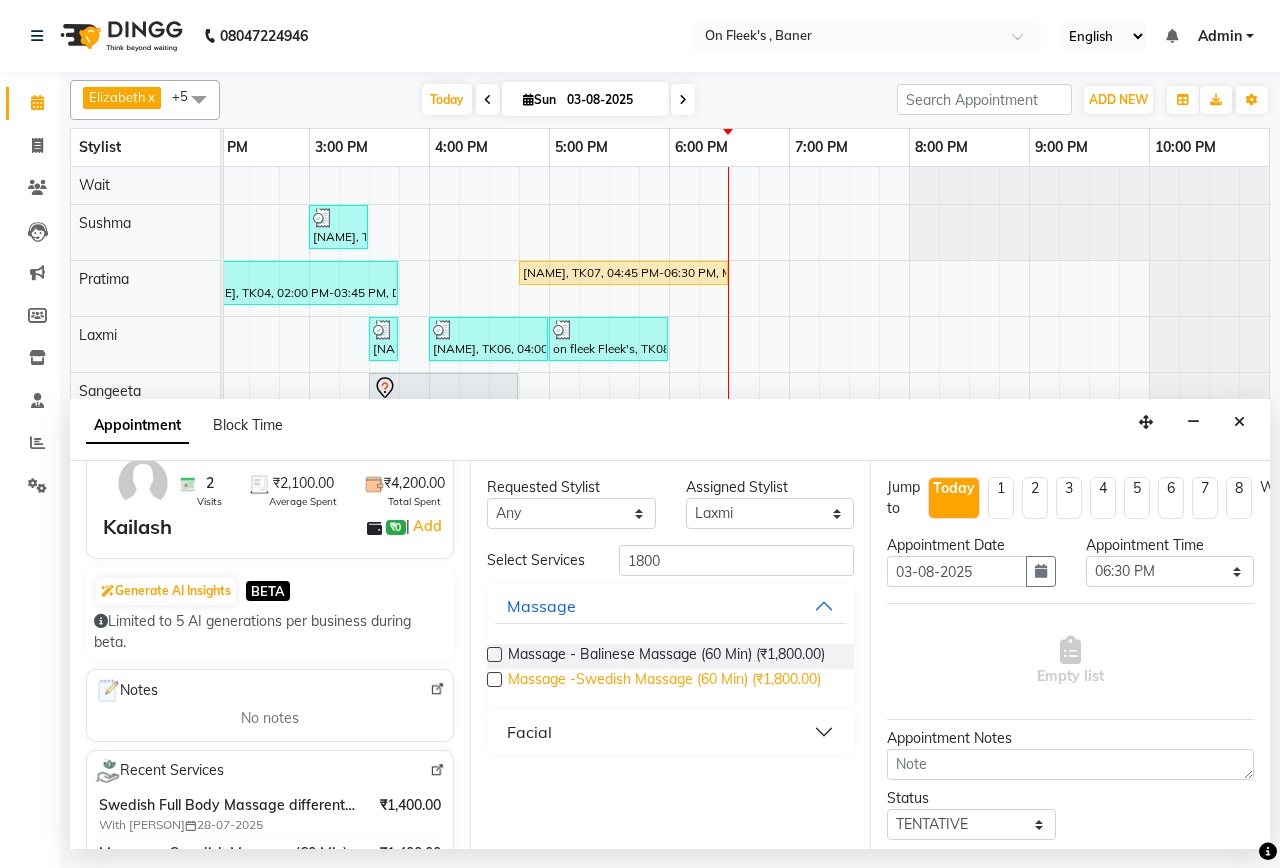 click on "Massage -Swedish  Massage (60 Min) (₹1,800.00)" at bounding box center [664, 681] 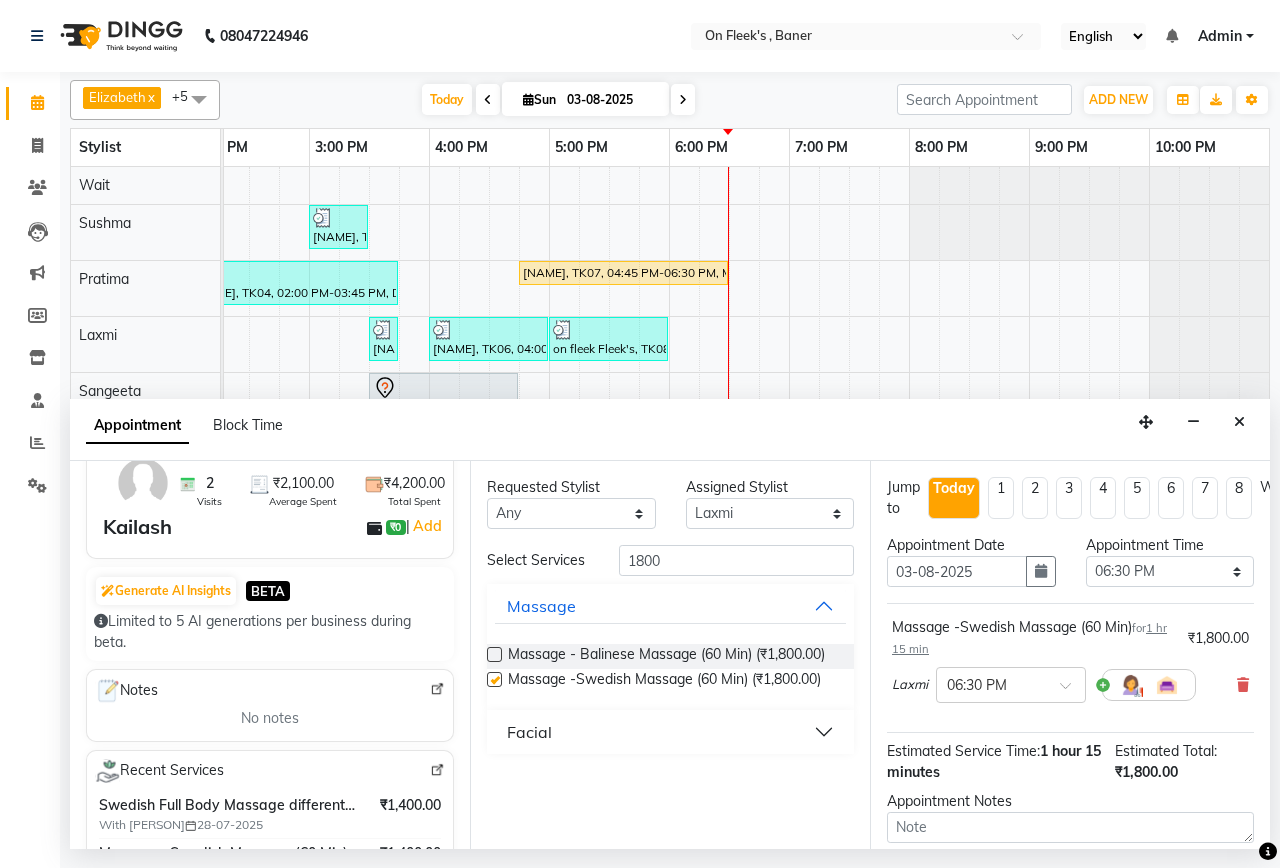 checkbox on "false" 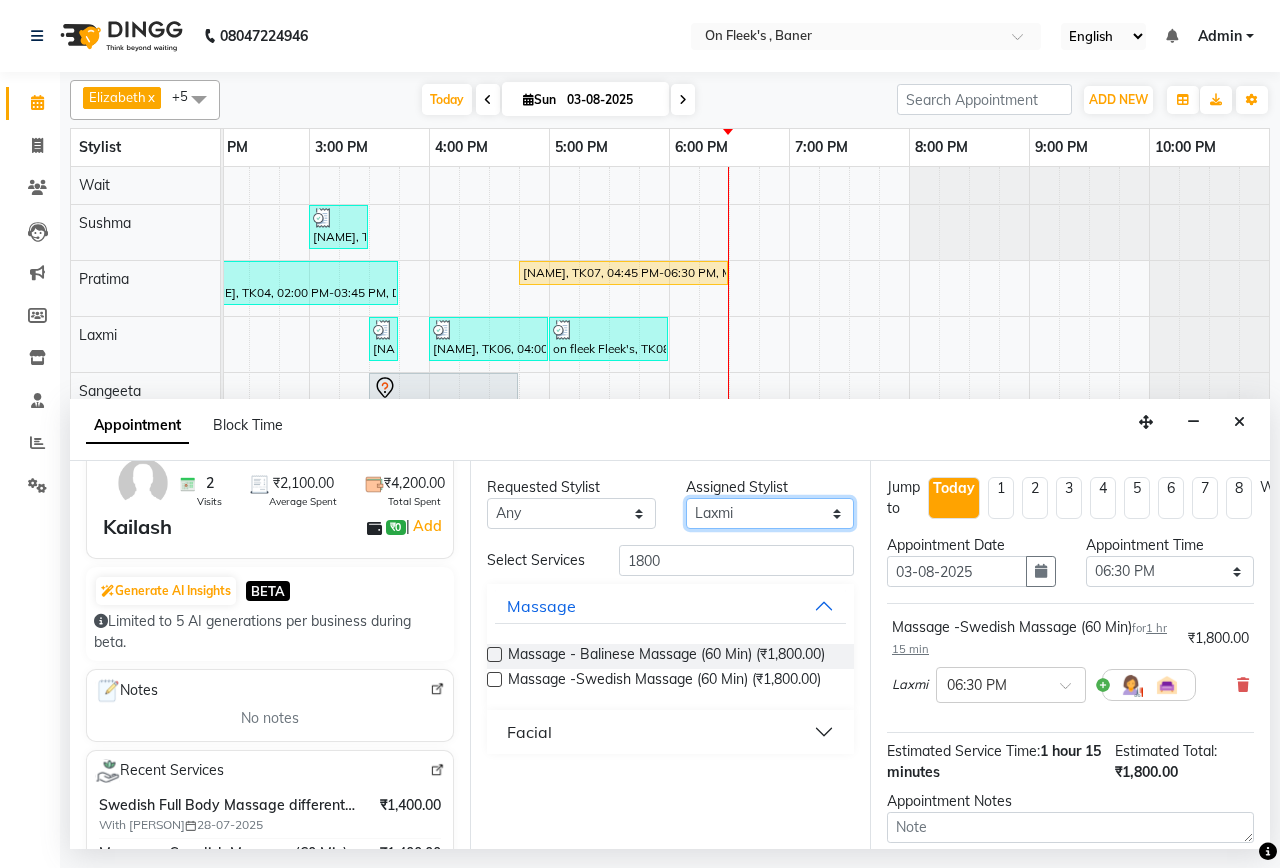 click on "Select [NAME] [NAME] [NAME] [NAME] [NAME] [NAME] Wait" at bounding box center [770, 513] 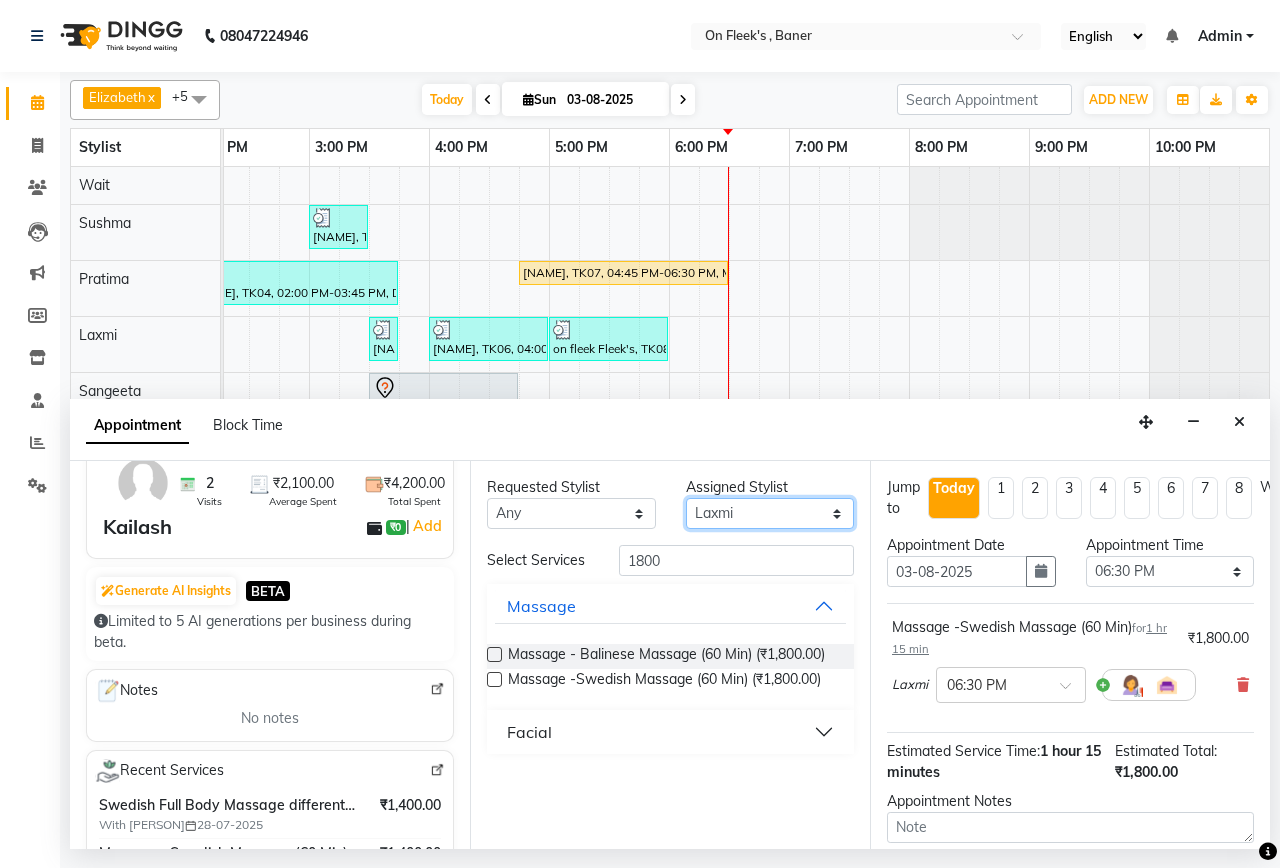 select on "25558" 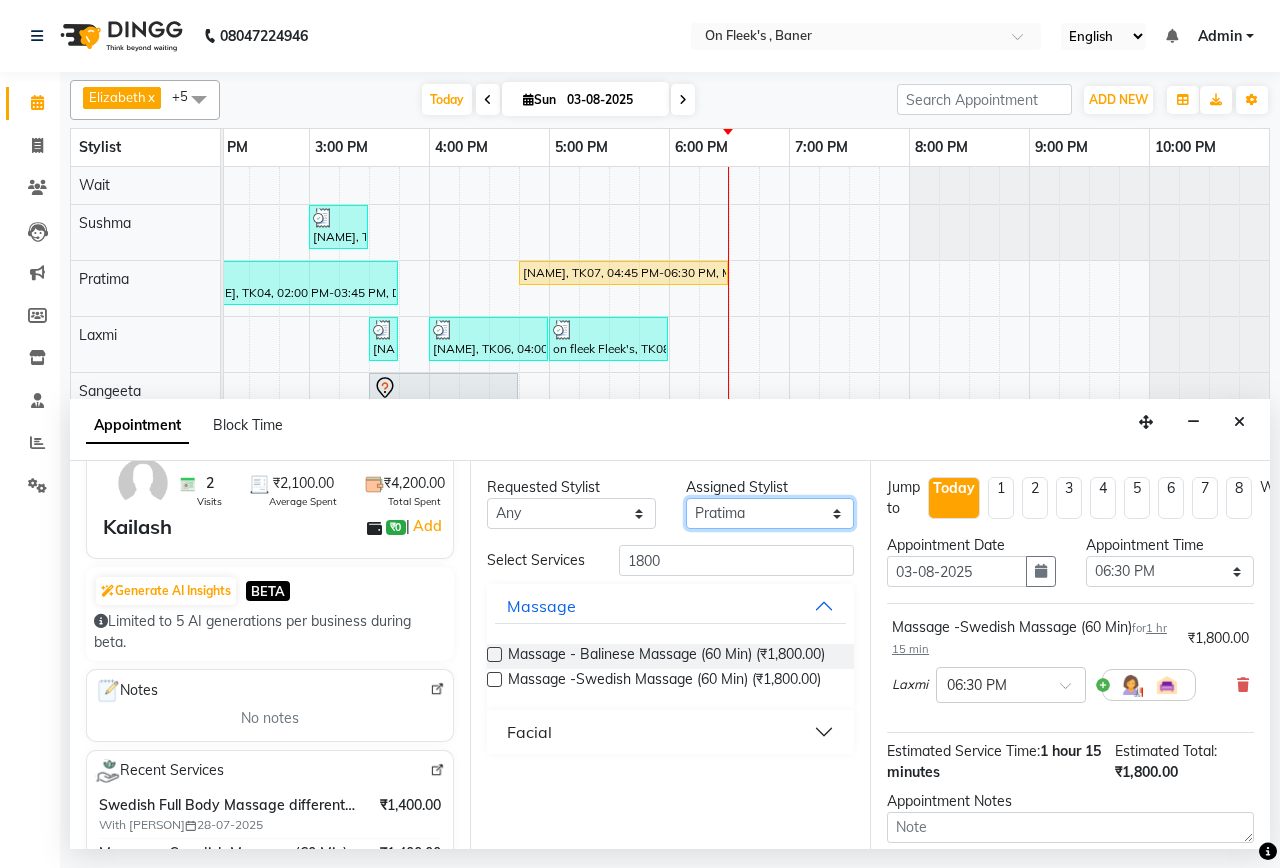 click on "Select [NAME] [NAME] [NAME] [NAME] [NAME] [NAME] Wait" at bounding box center (770, 513) 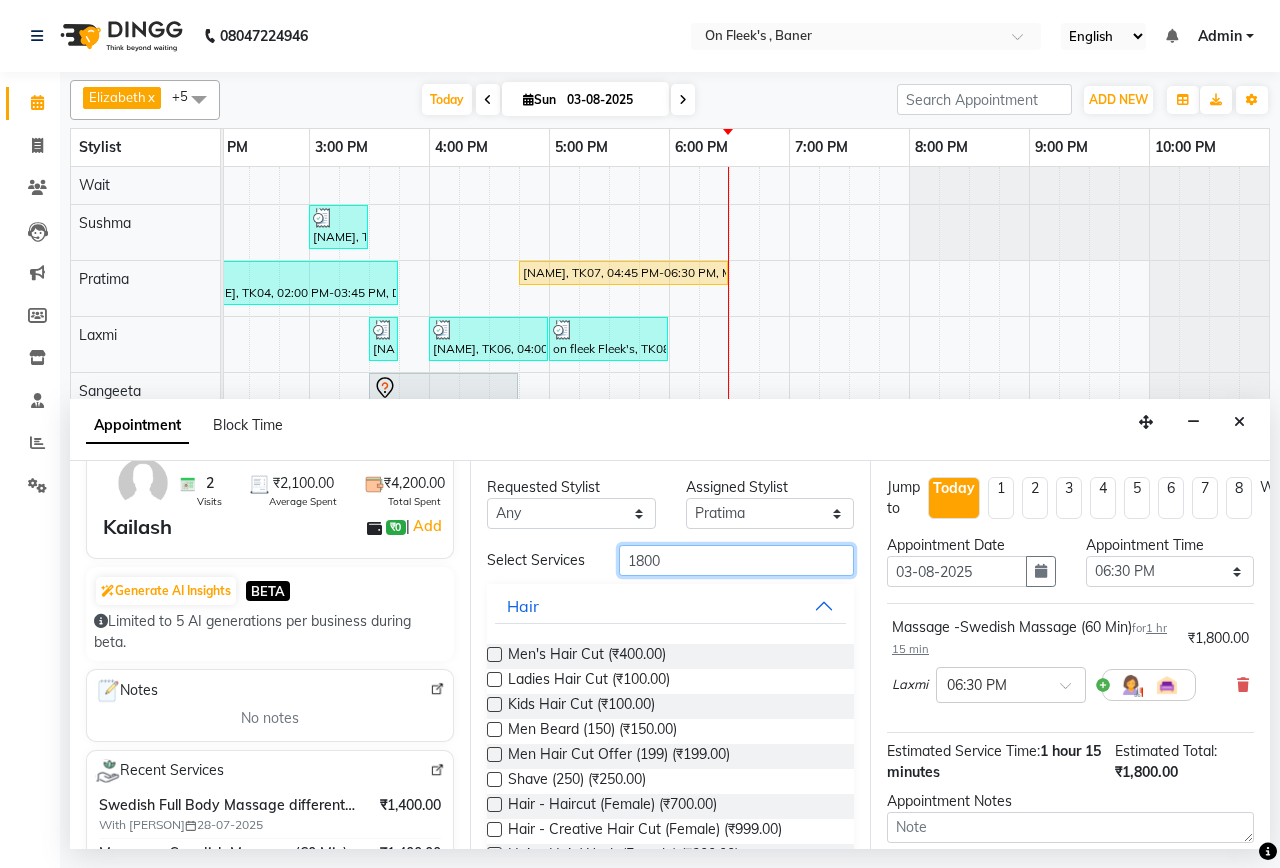 click on "1800" at bounding box center (736, 560) 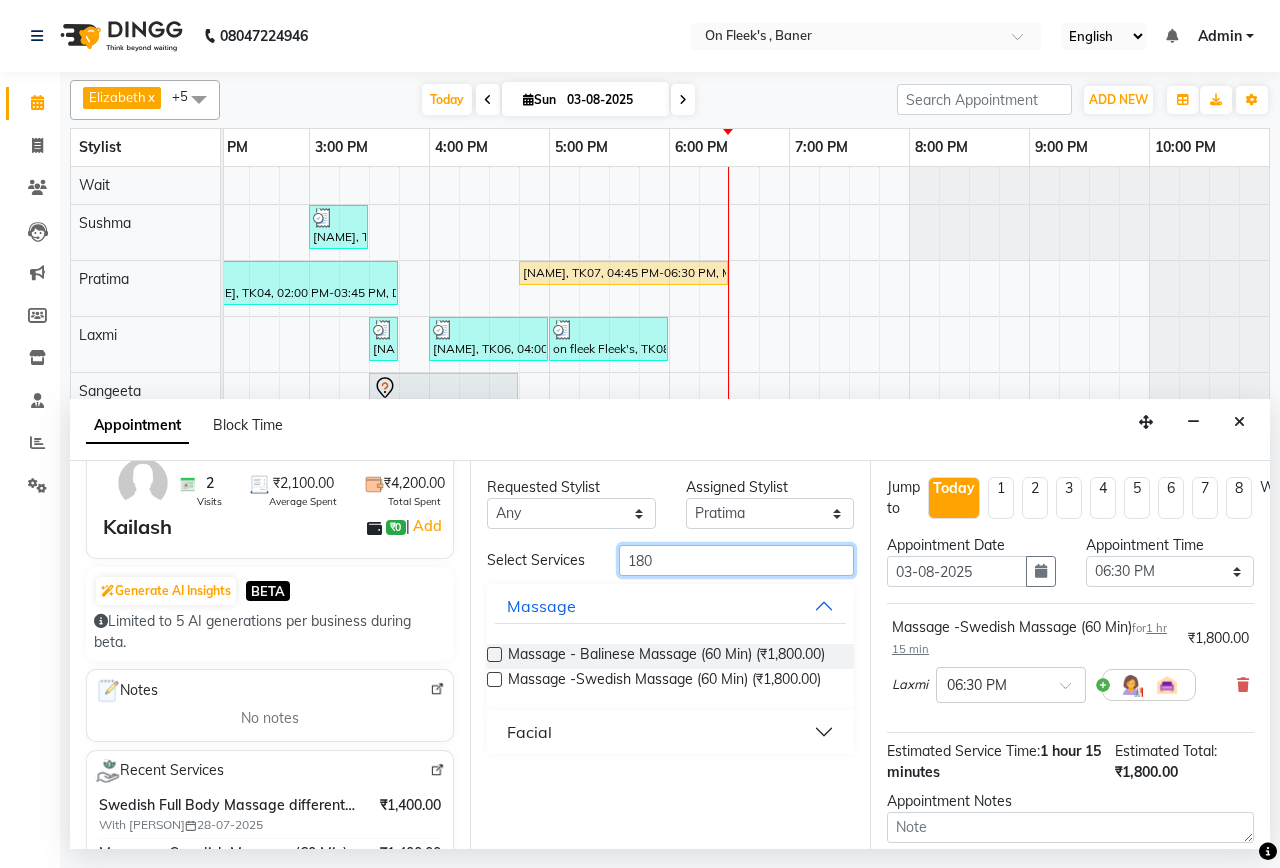 scroll, scrollTop: 200, scrollLeft: 0, axis: vertical 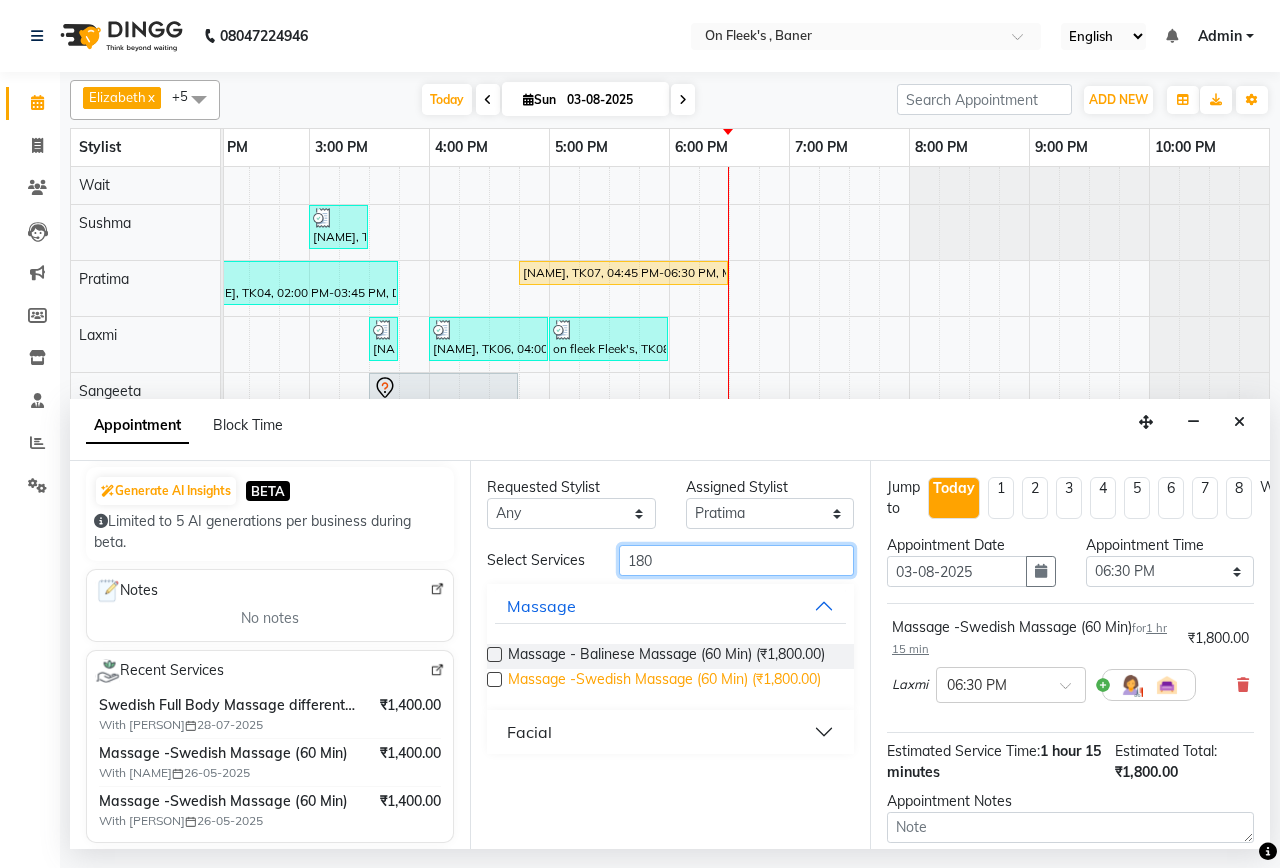 type on "180" 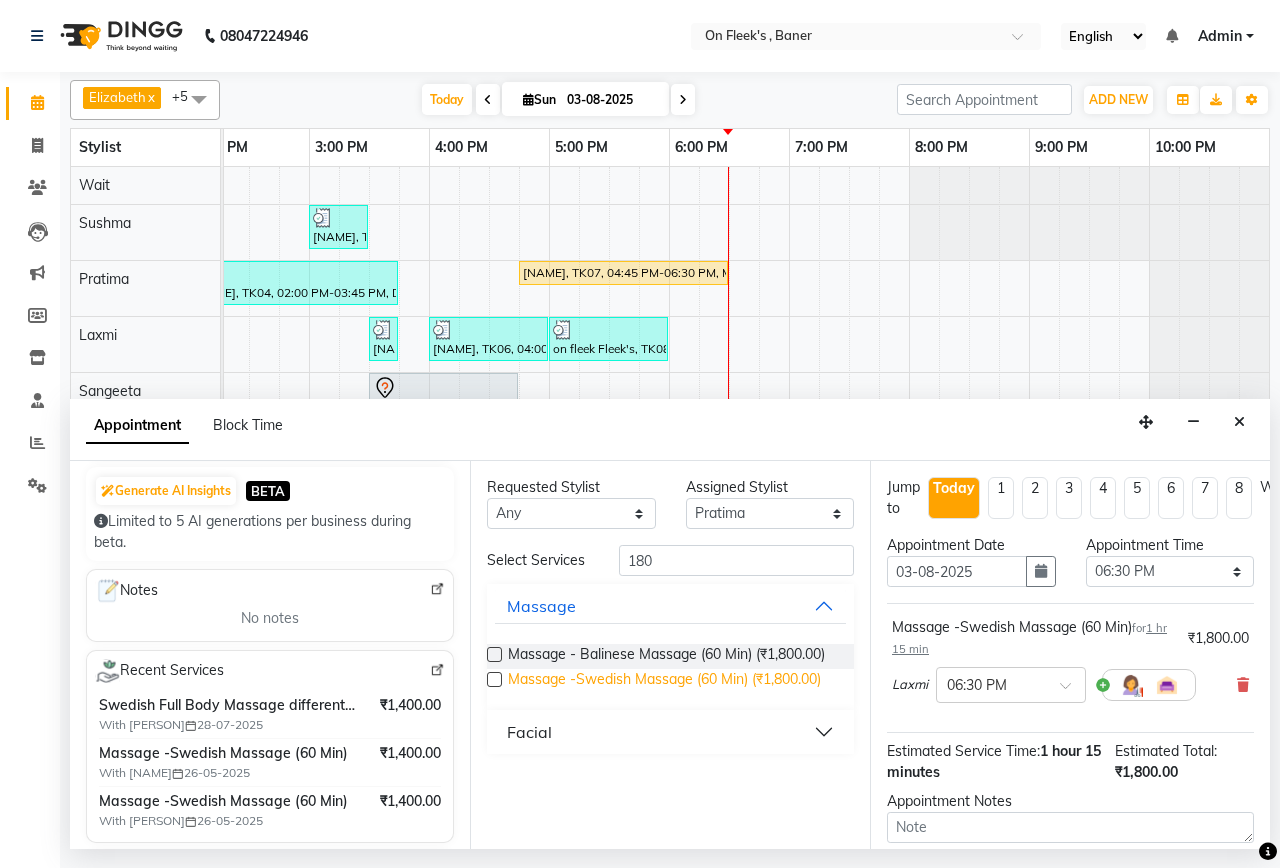 click on "Massage -Swedish  Massage (60 Min) (₹1,800.00)" at bounding box center [664, 681] 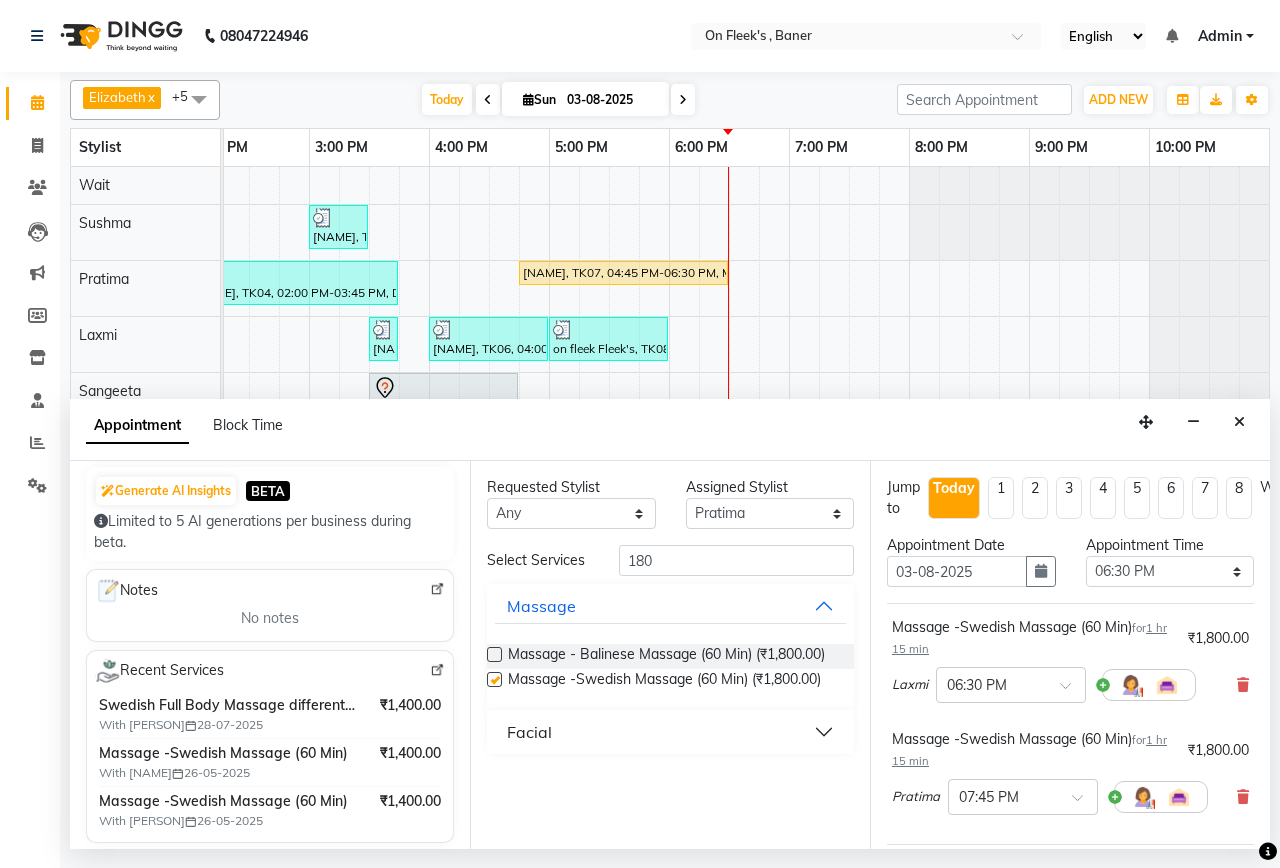 checkbox on "false" 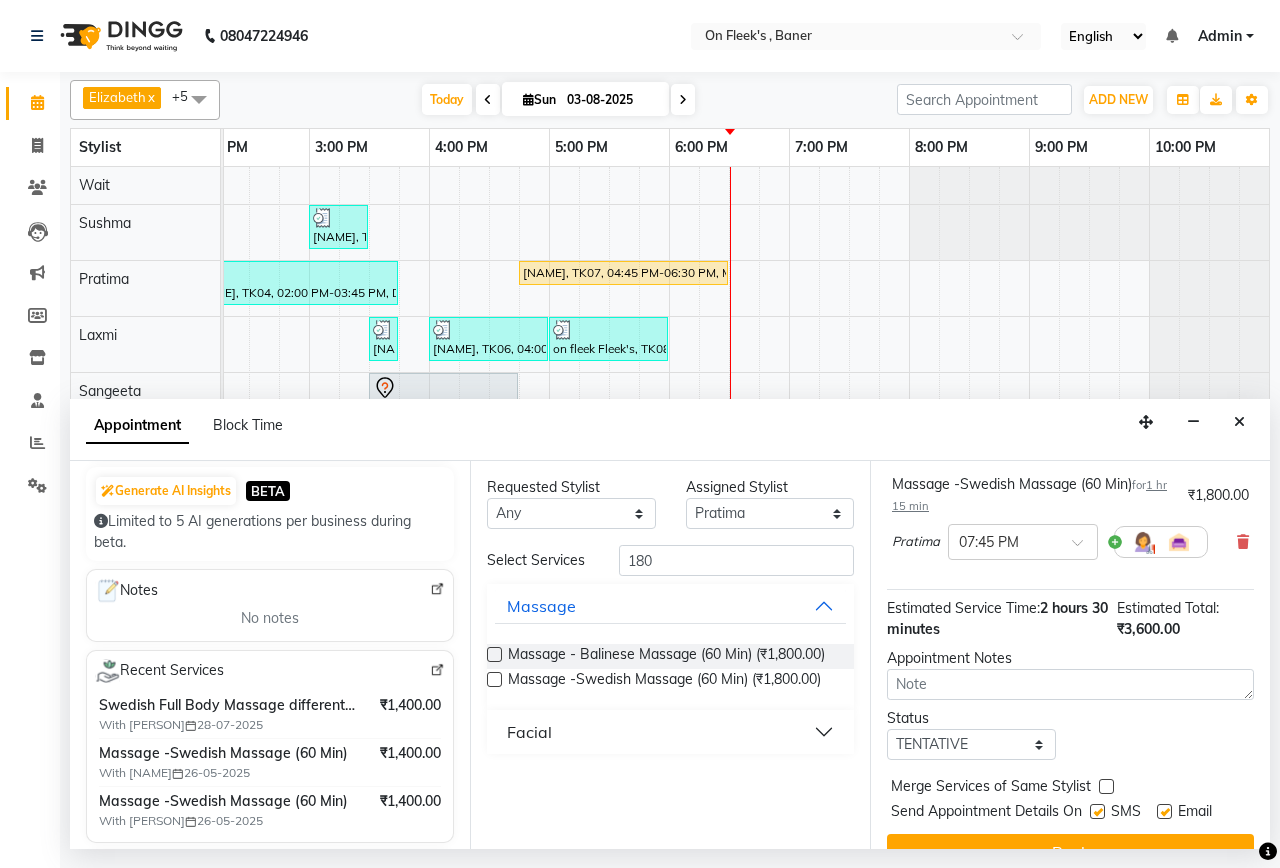 scroll, scrollTop: 309, scrollLeft: 0, axis: vertical 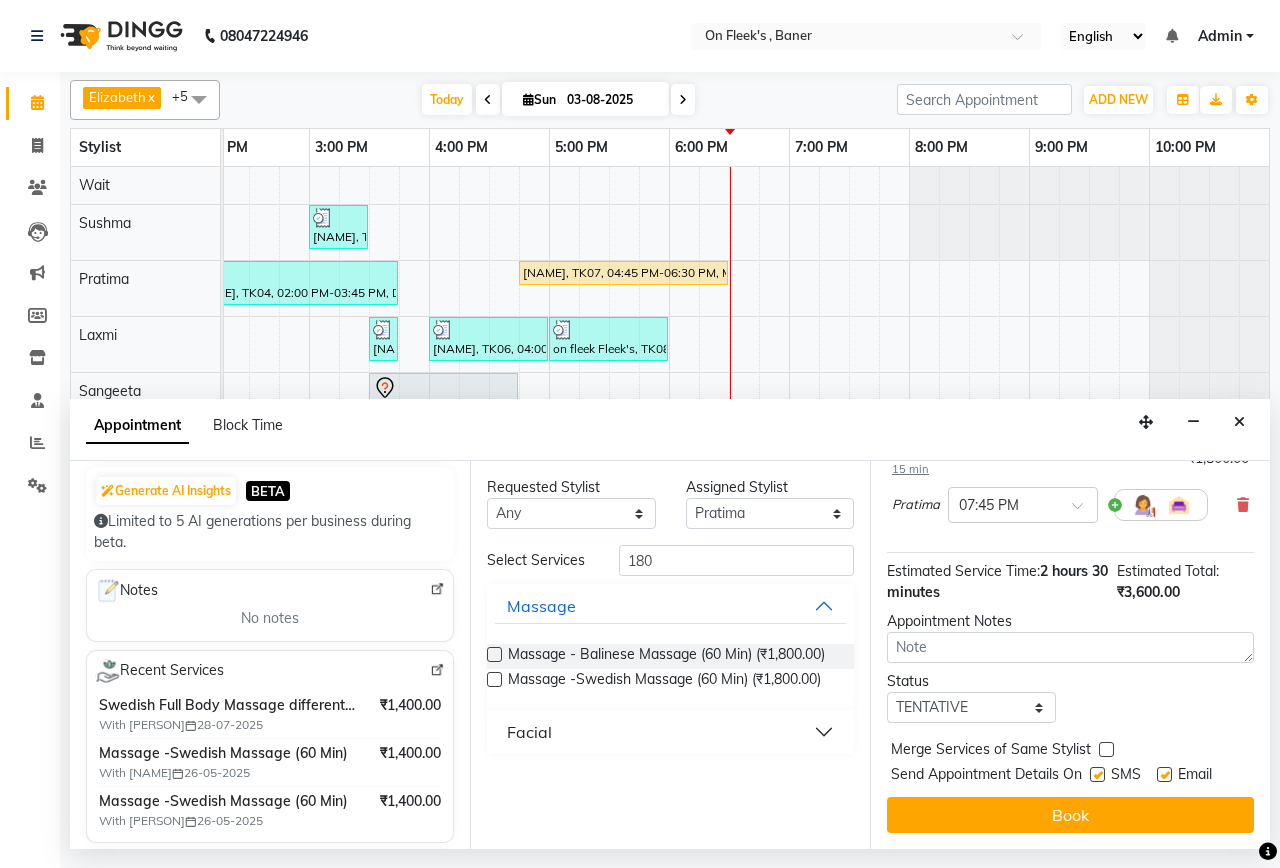 click at bounding box center [1106, 749] 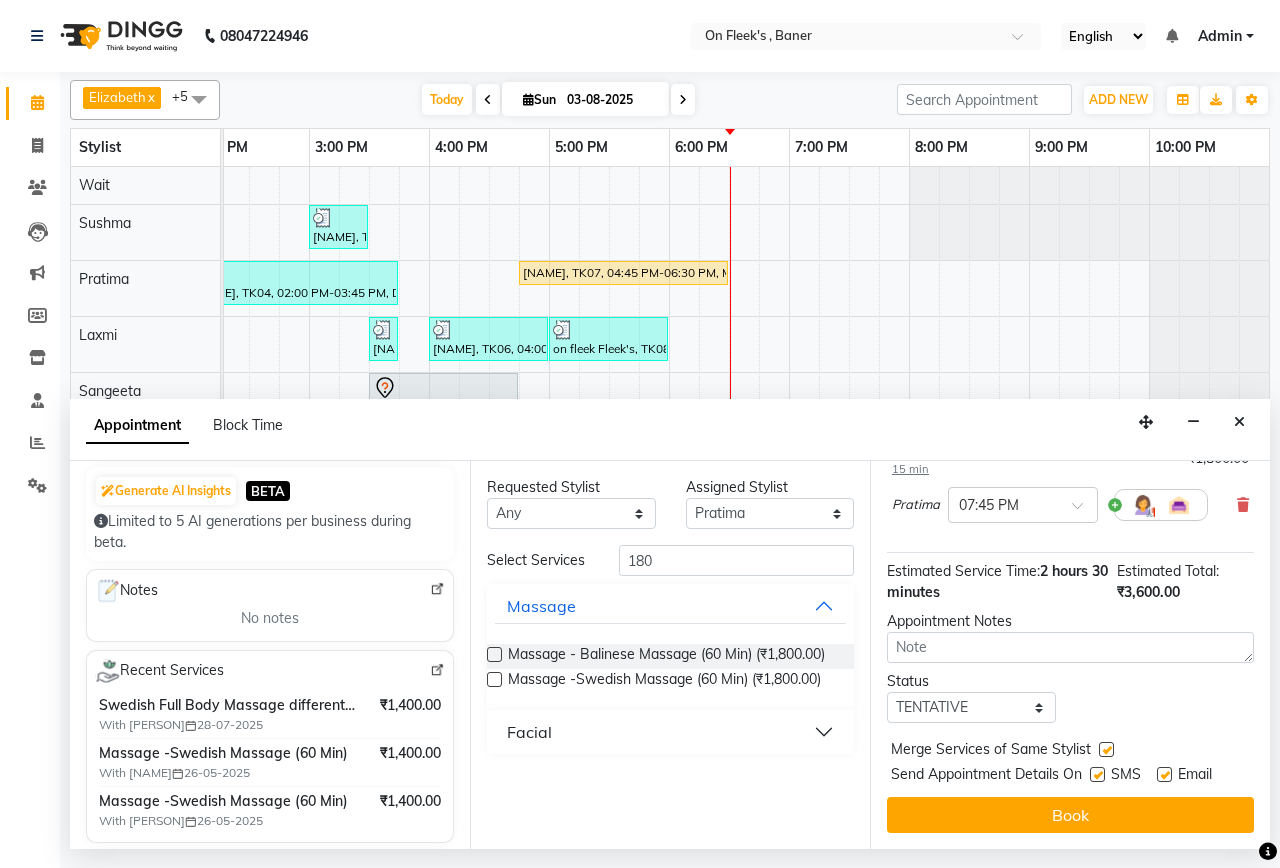 click at bounding box center [1097, 774] 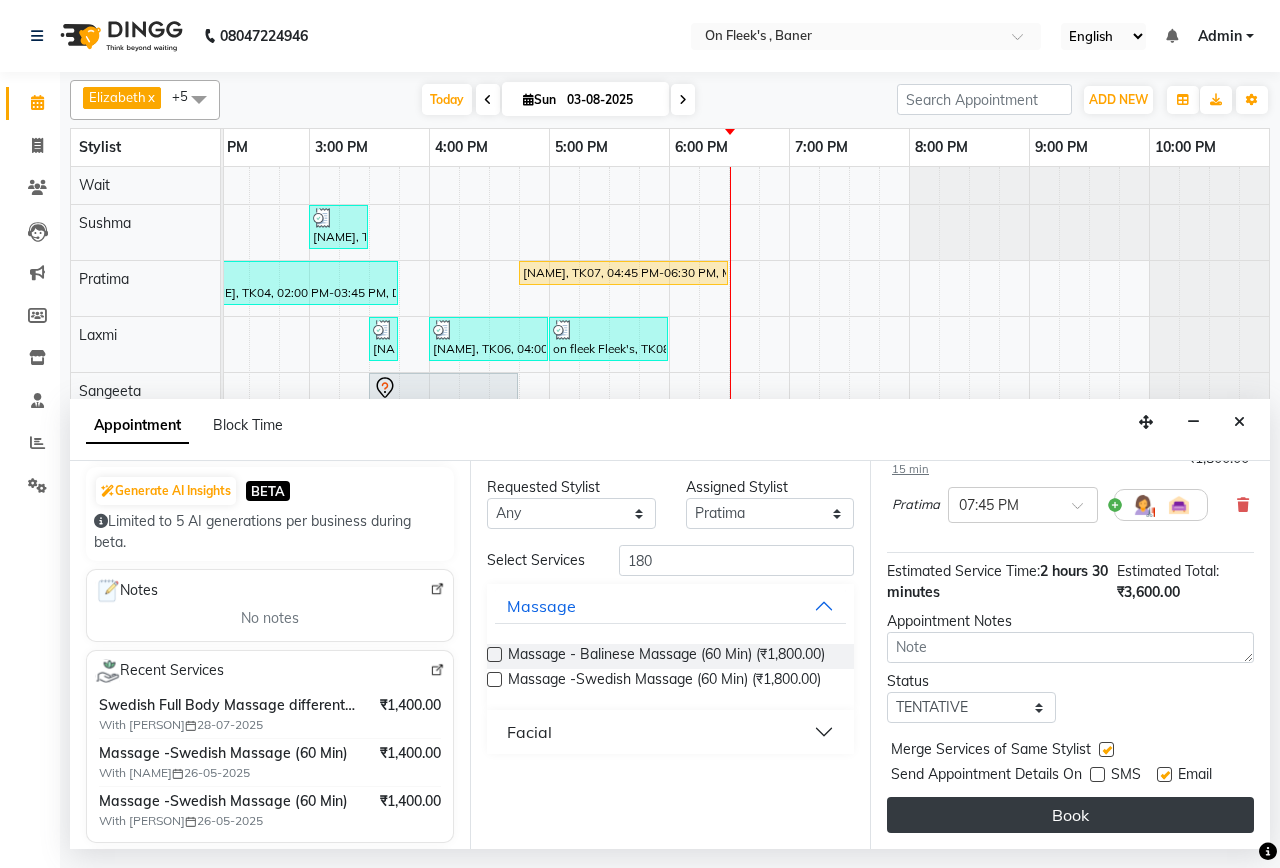 click on "Book" at bounding box center [1070, 815] 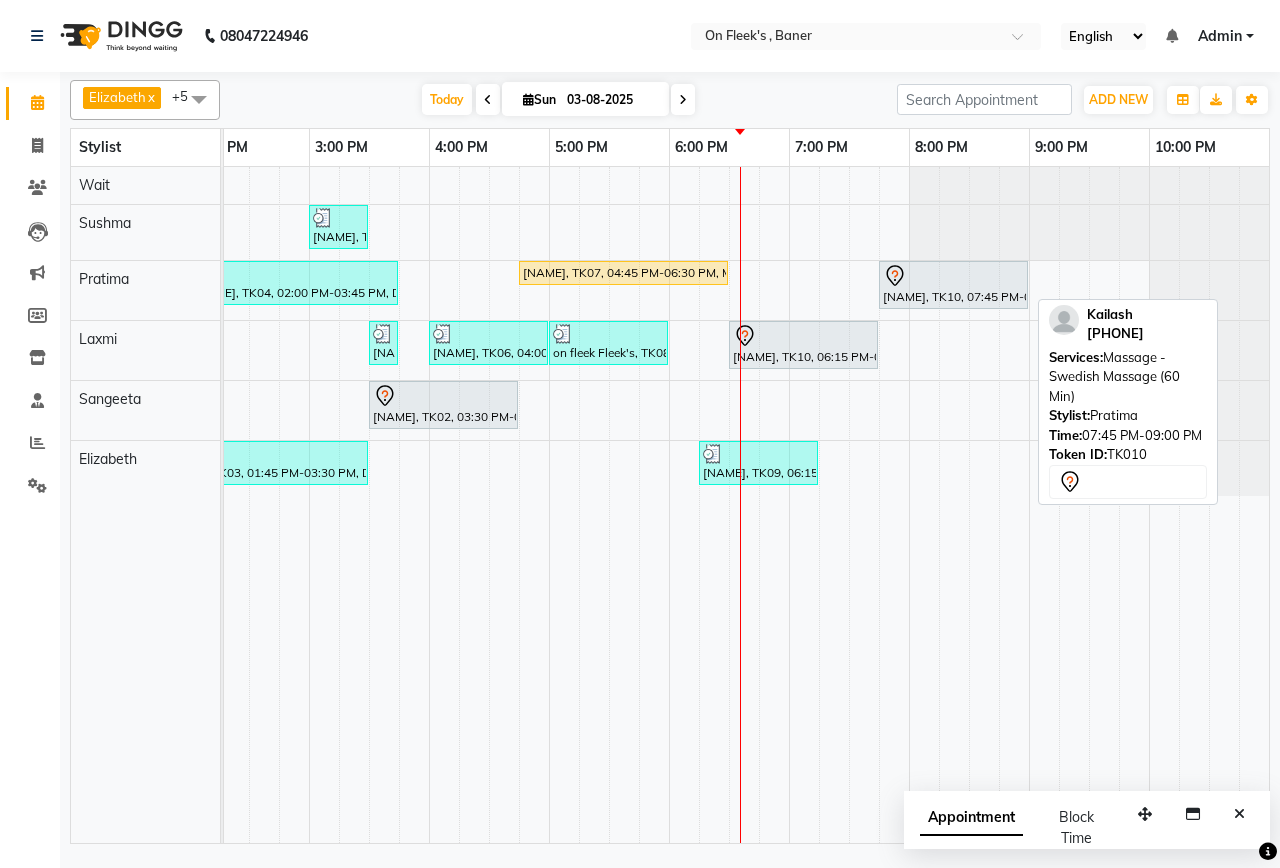 click on "[NAME], TK10, 07:45 PM-09:00 PM, Massage -Swedish Massage (60 Min)" at bounding box center (953, 285) 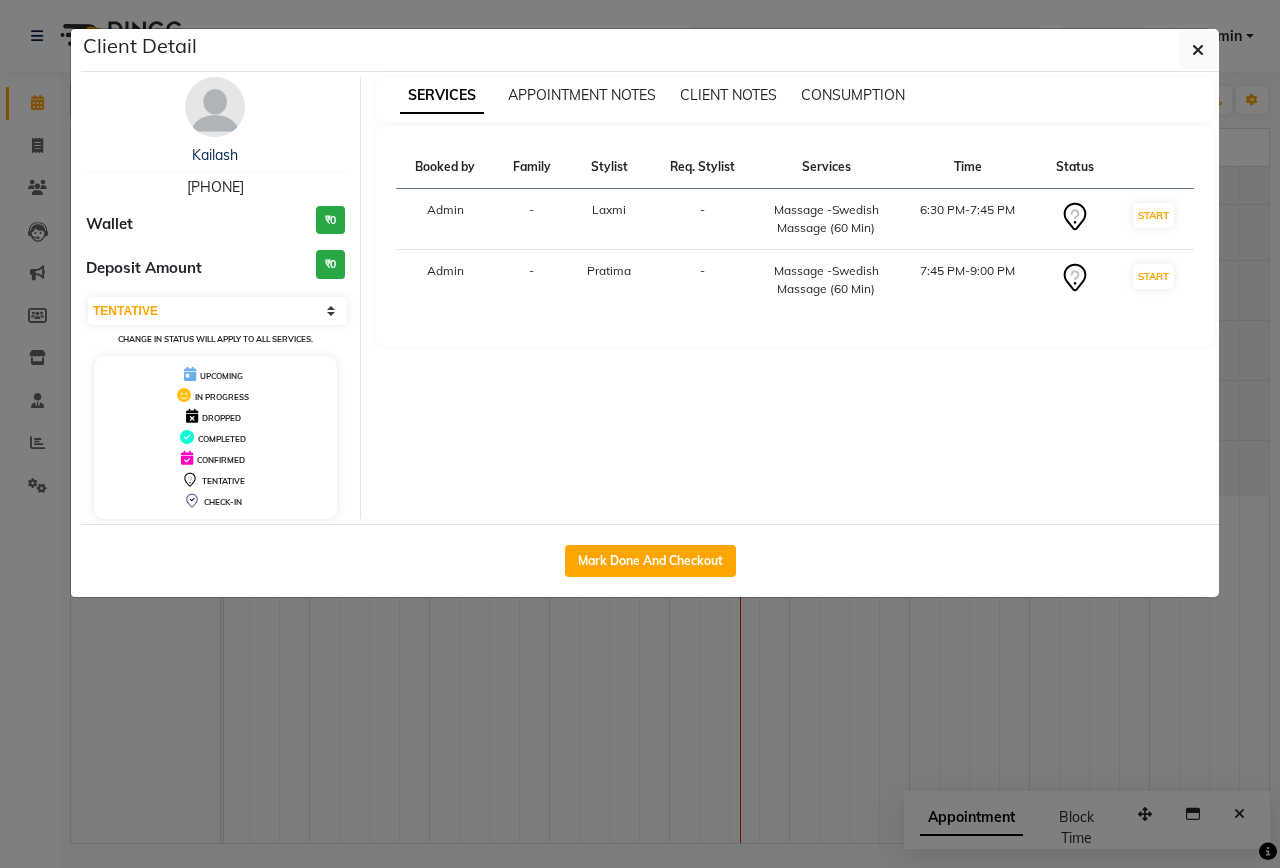 click on "Client Detail" 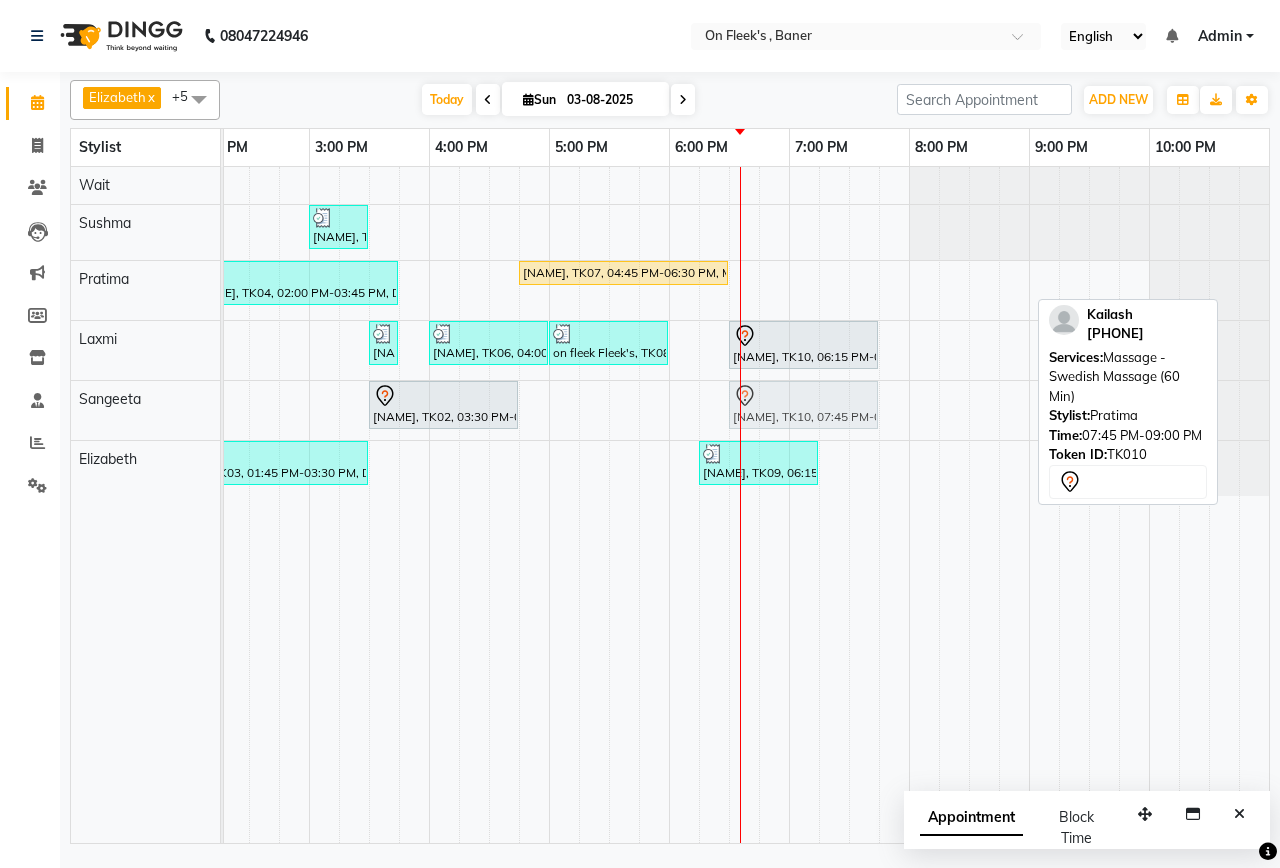 drag, startPoint x: 949, startPoint y: 285, endPoint x: 793, endPoint y: 422, distance: 207.61743 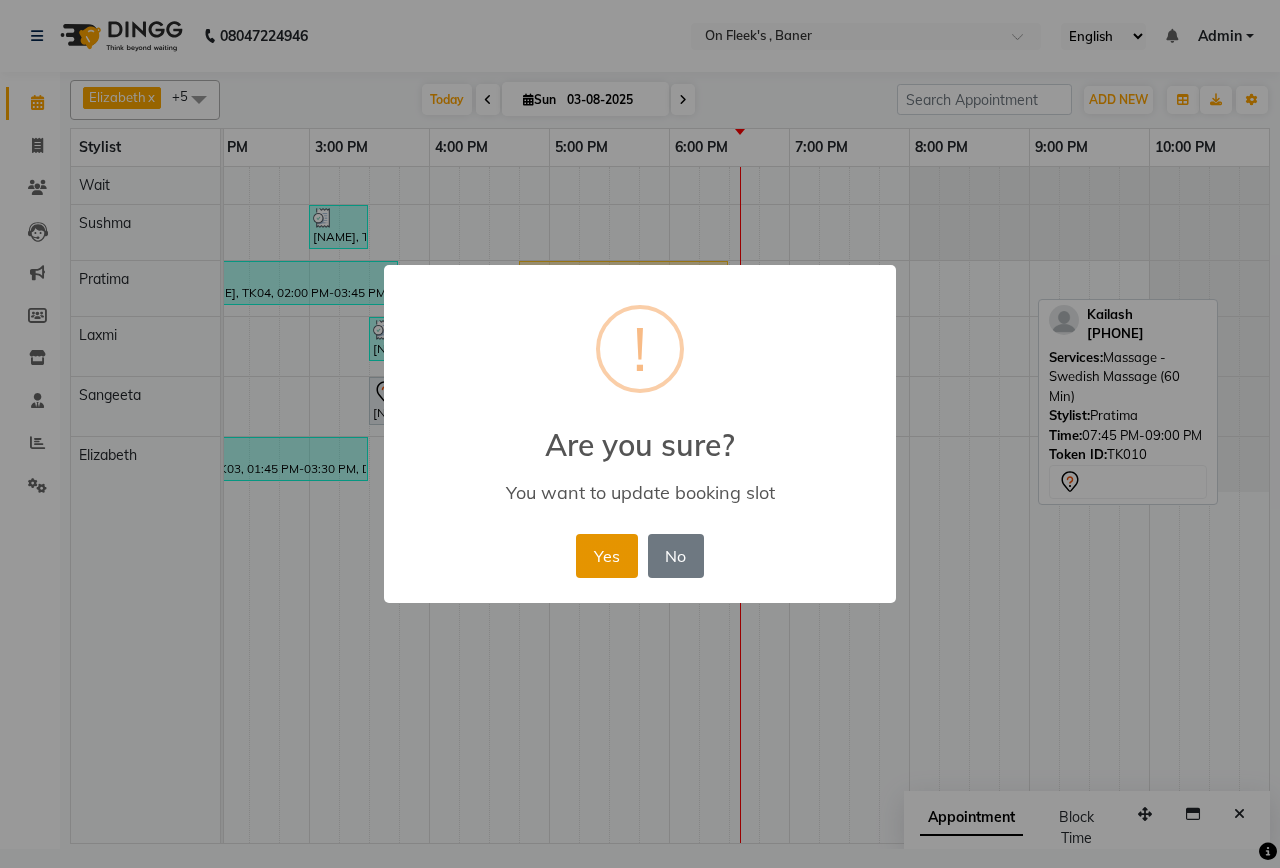 click on "Yes" at bounding box center [606, 556] 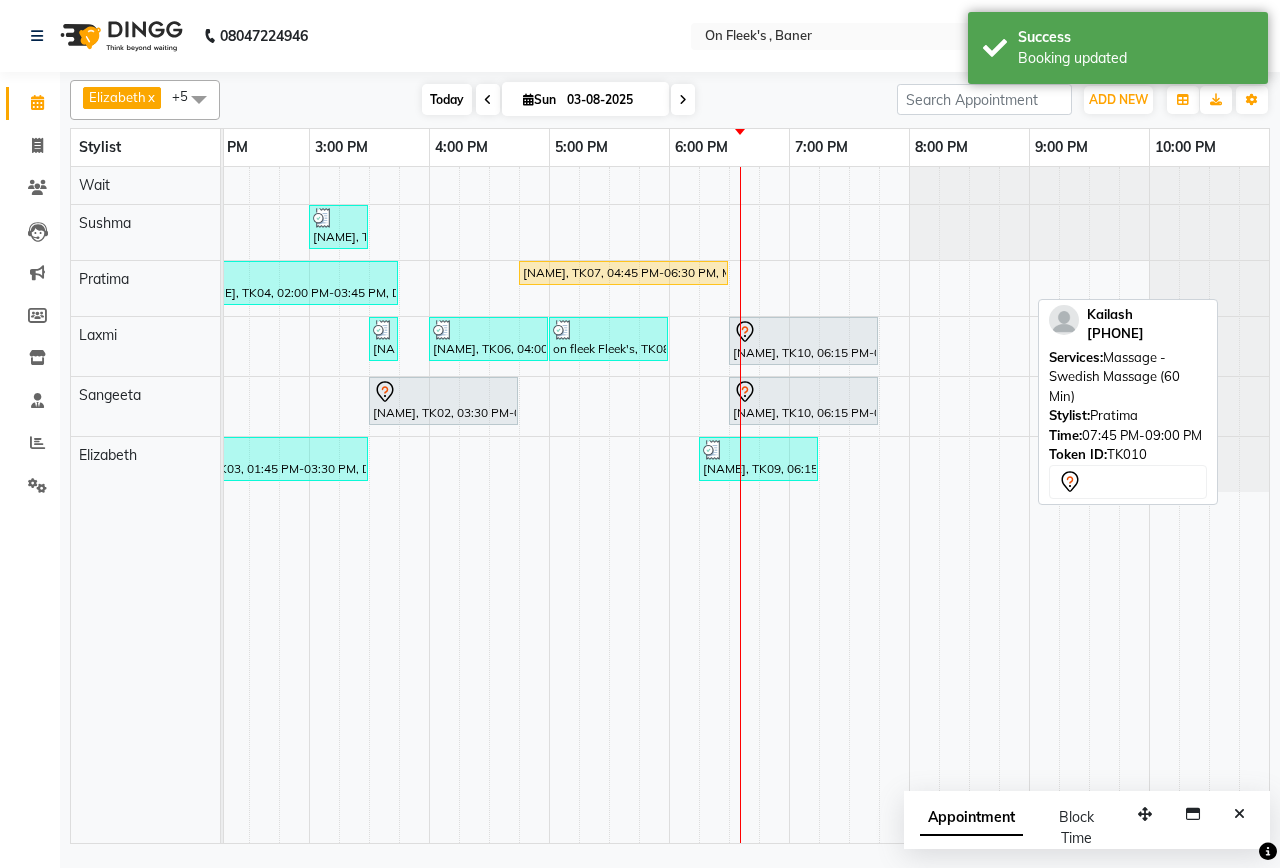 click on "Today" at bounding box center (447, 99) 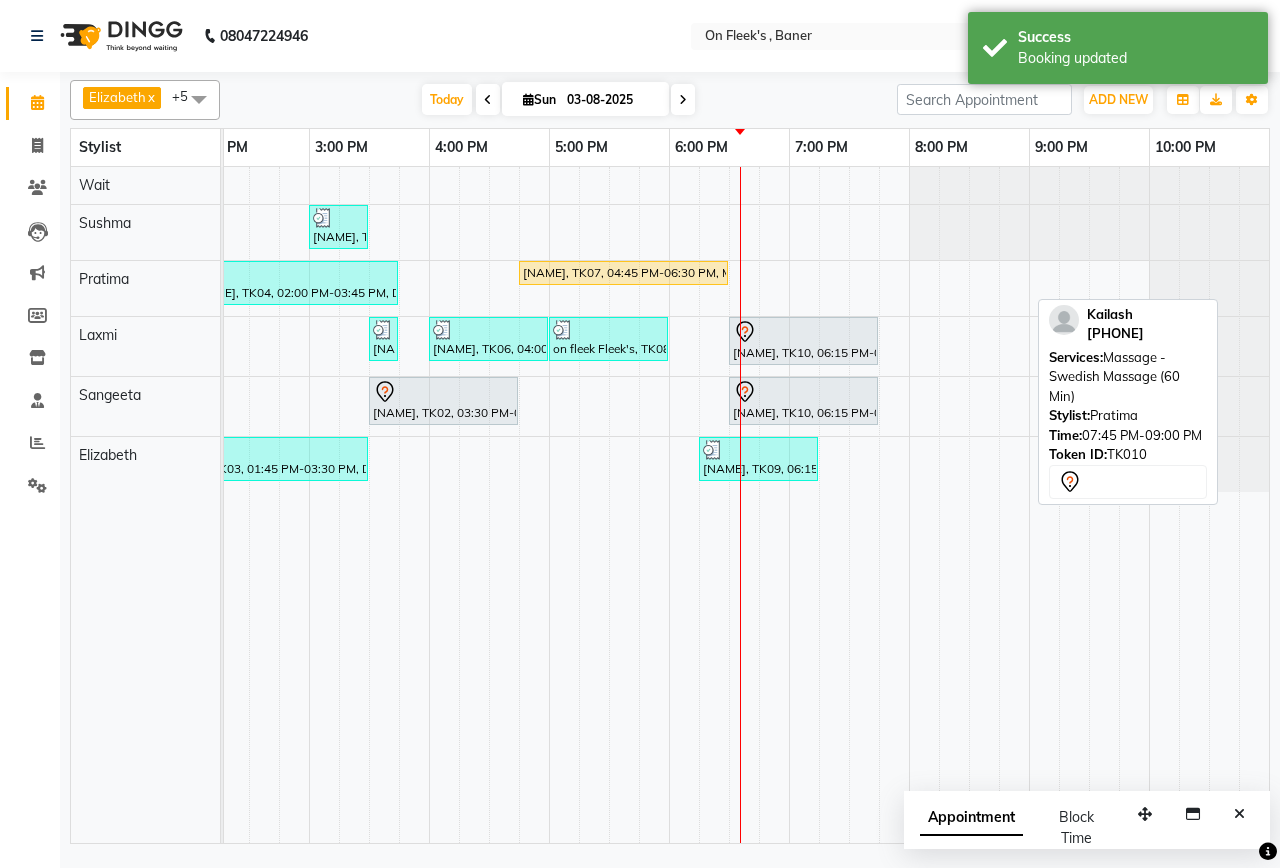 scroll, scrollTop: 0, scrollLeft: 755, axis: horizontal 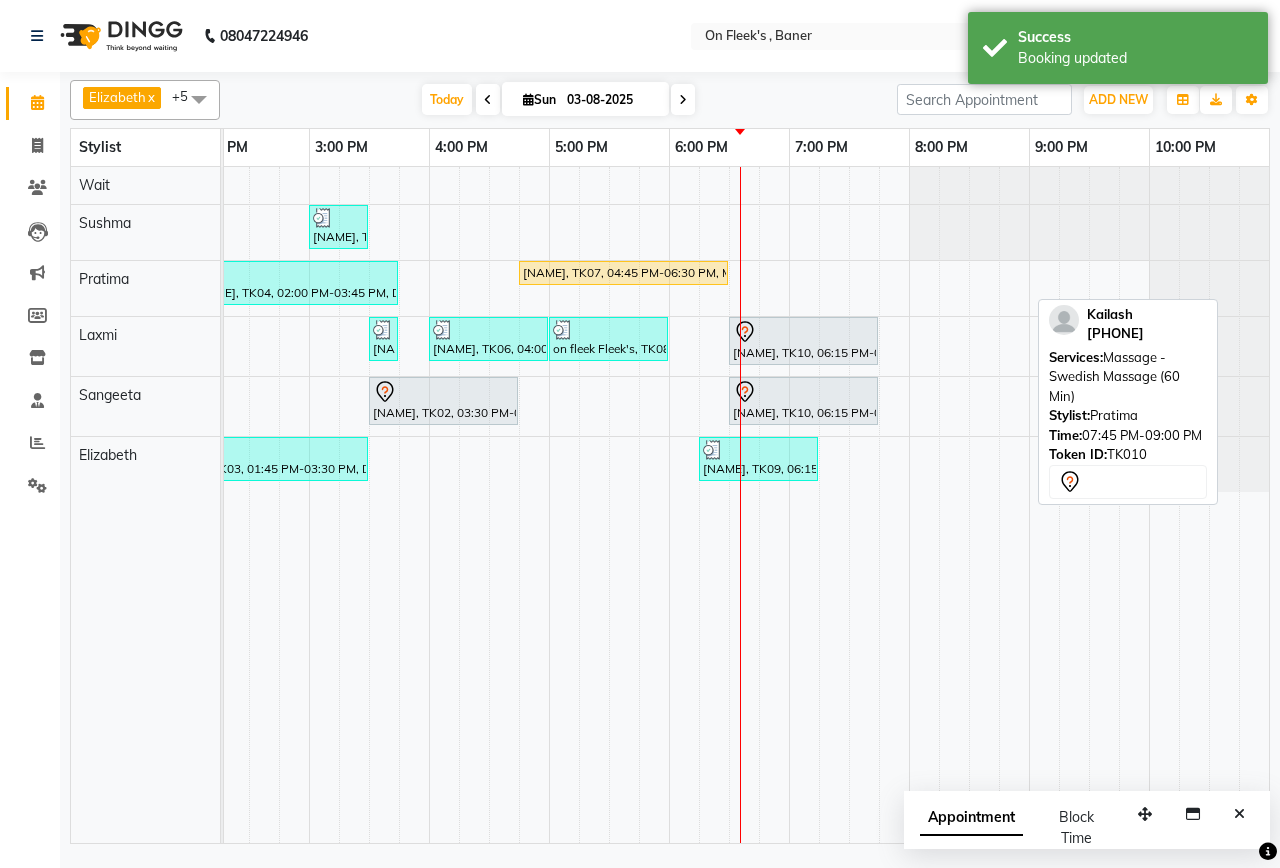 click on "Today  Sun 03-08-2025" at bounding box center (558, 100) 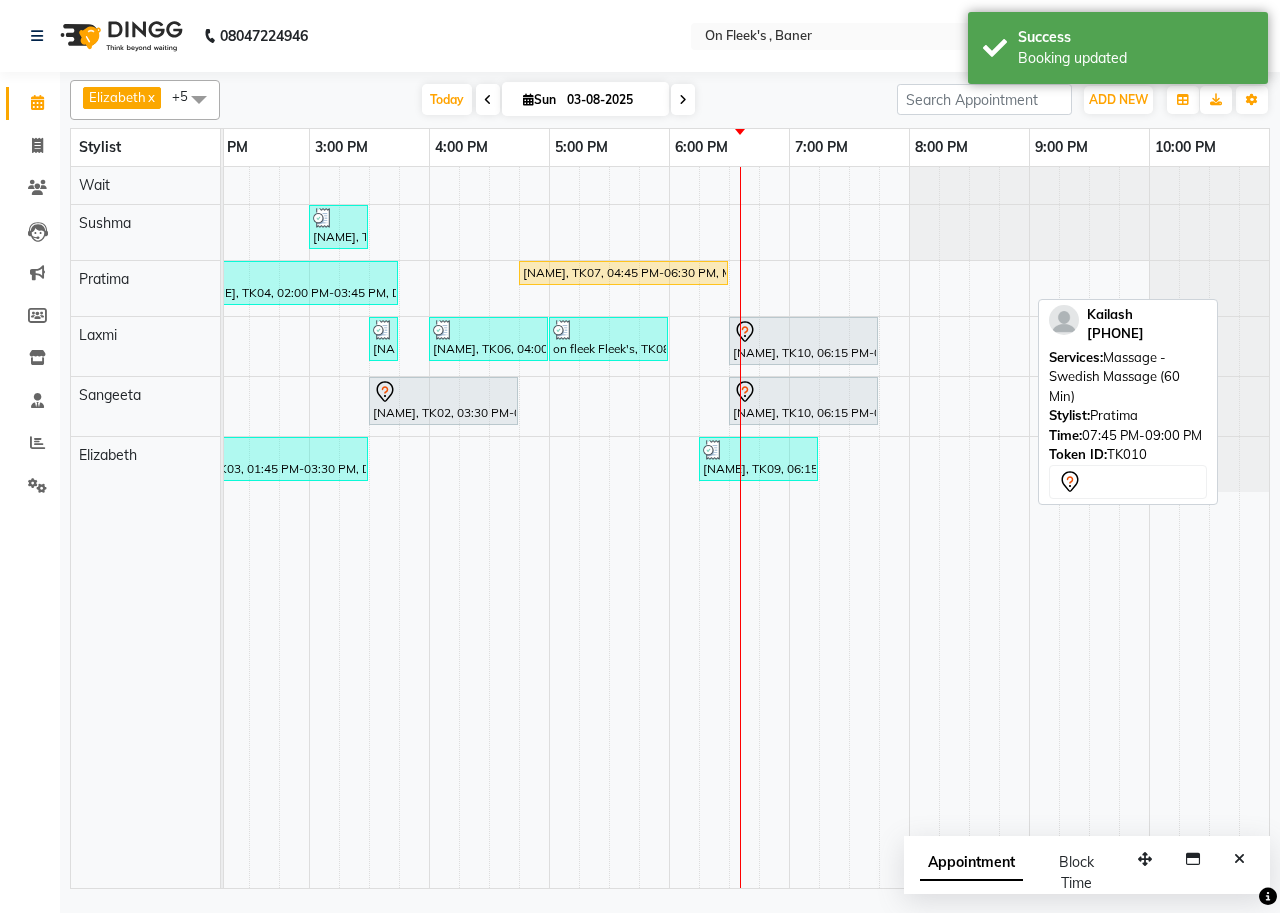 click on "Today  Sun 03-08-2025" at bounding box center [558, 100] 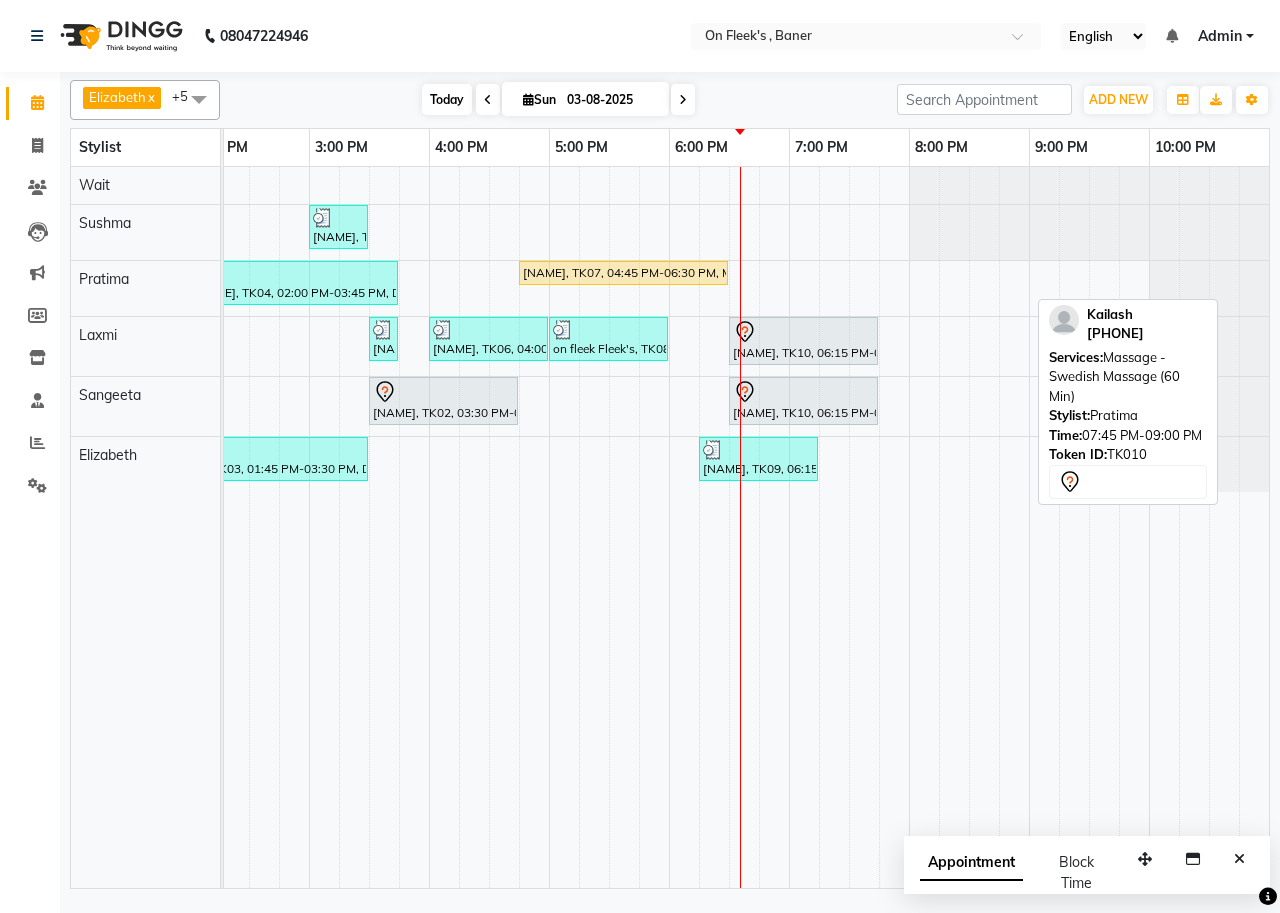 click on "Today" at bounding box center [447, 99] 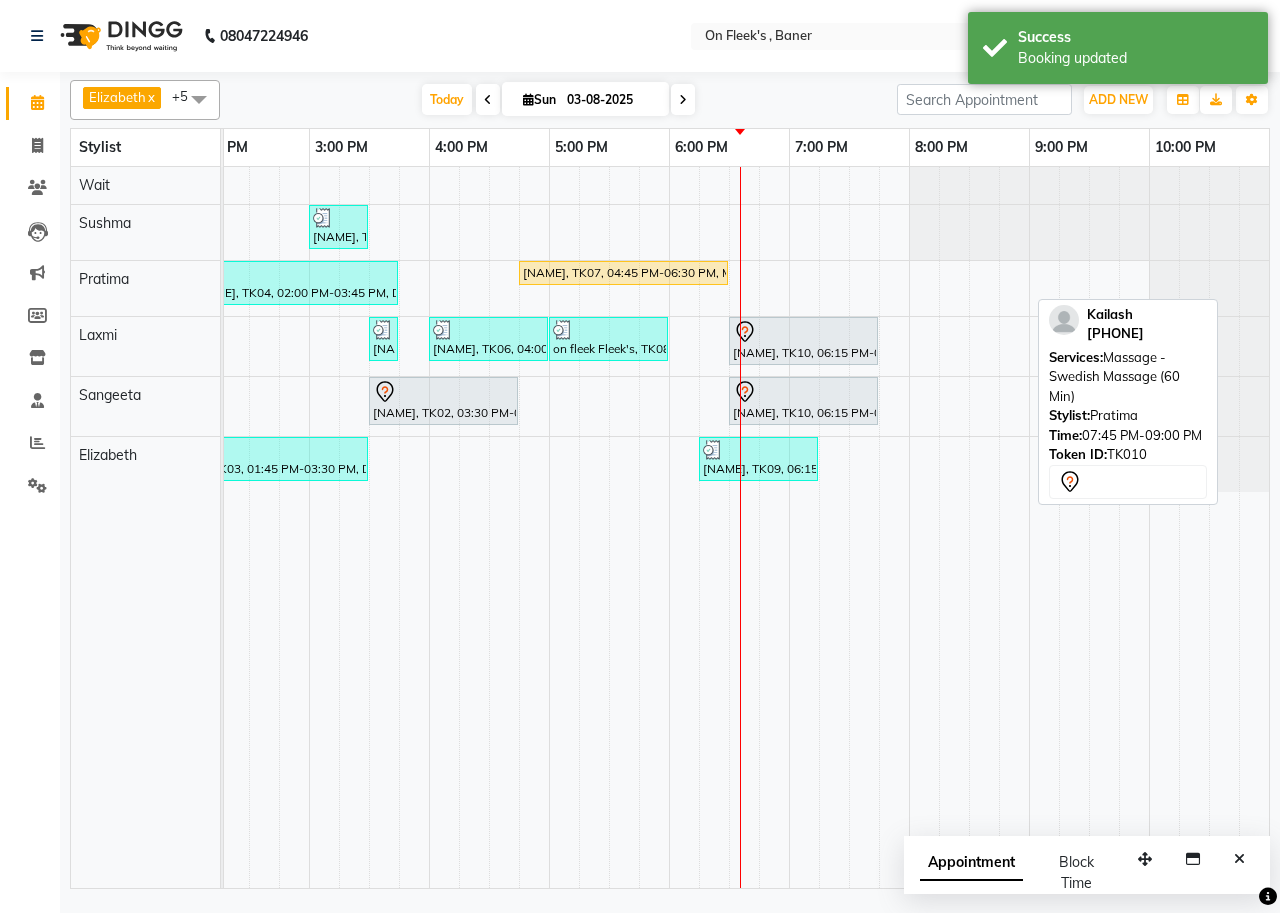scroll, scrollTop: 0, scrollLeft: 0, axis: both 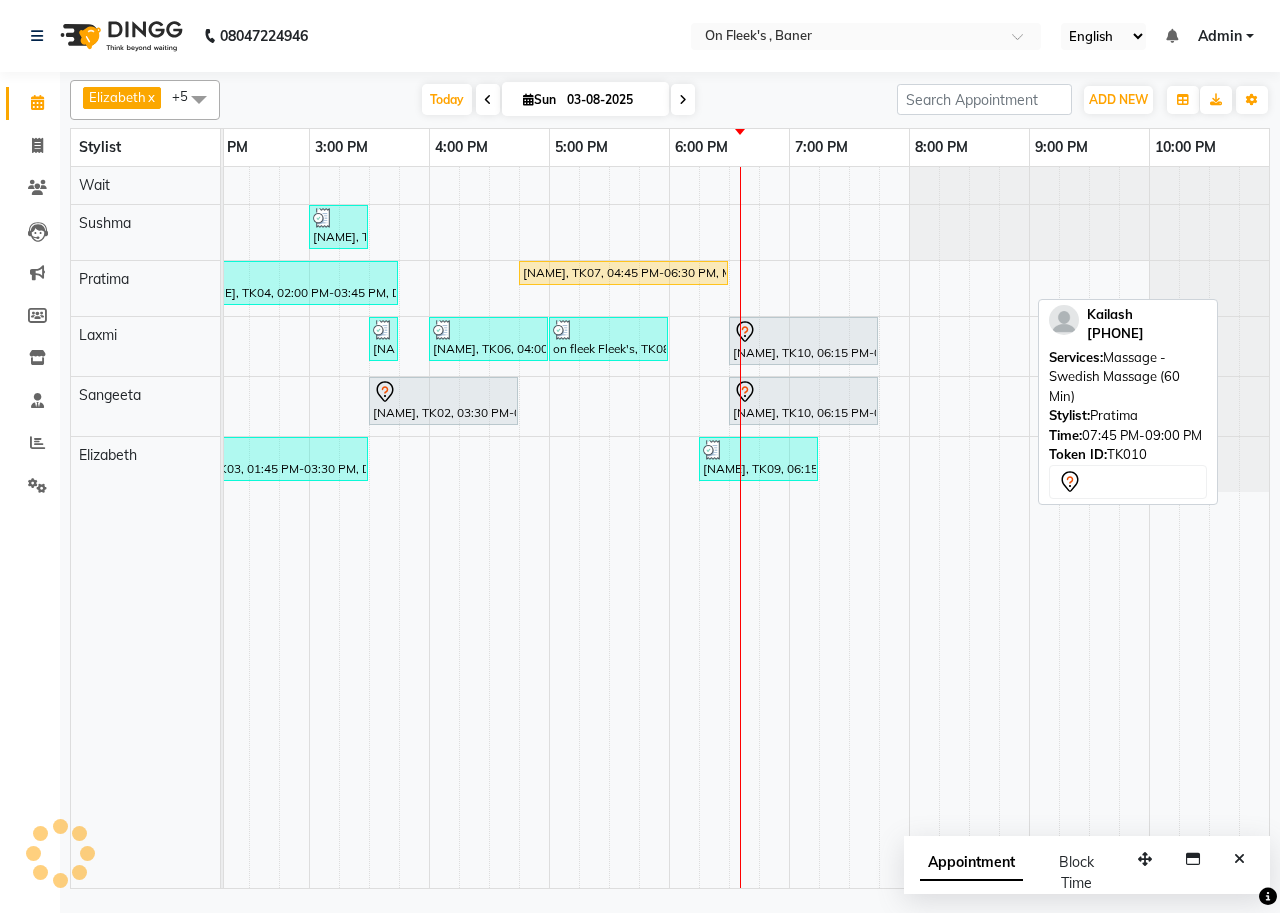 click on "Today  Sun 03-08-2025" at bounding box center [558, 100] 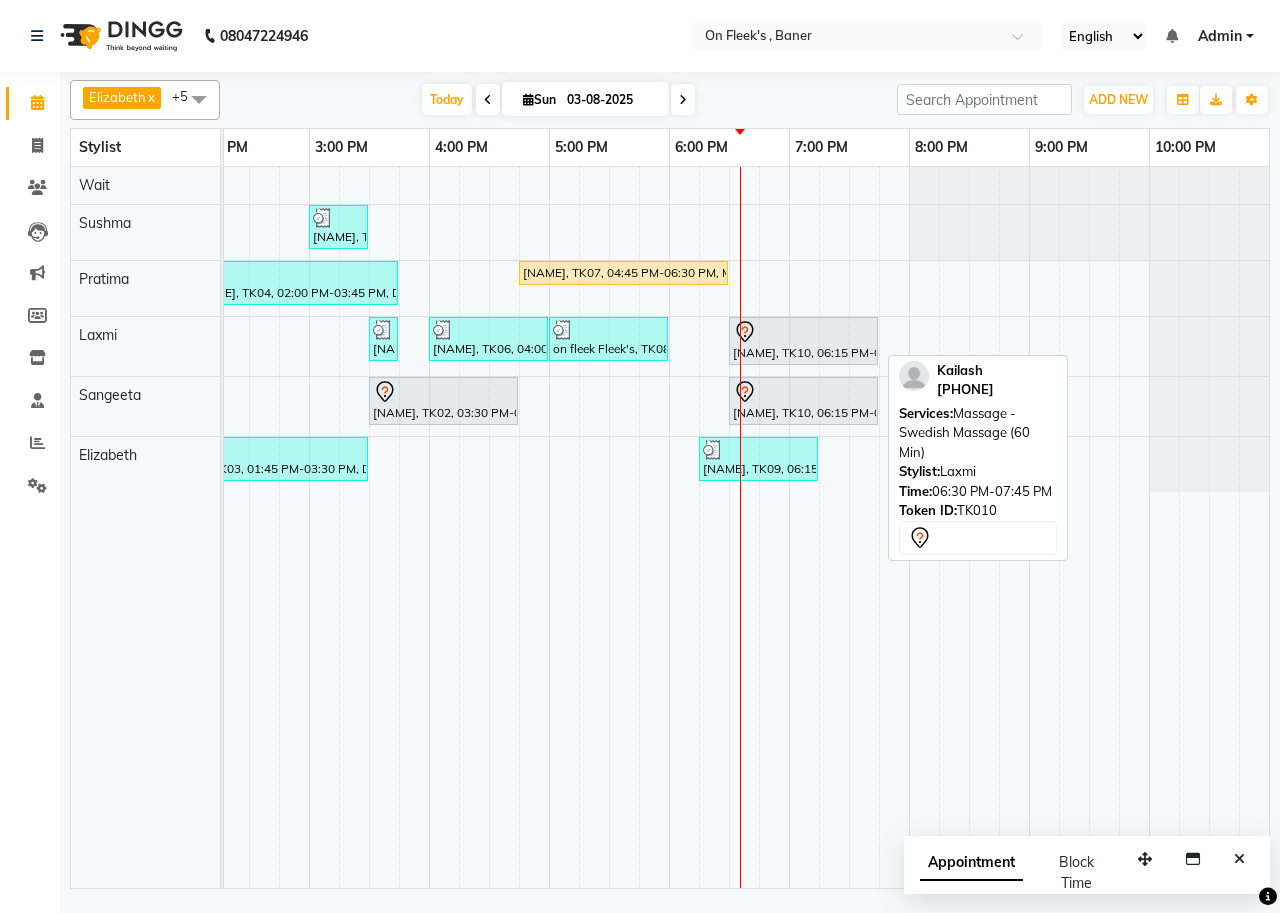 click at bounding box center (803, 332) 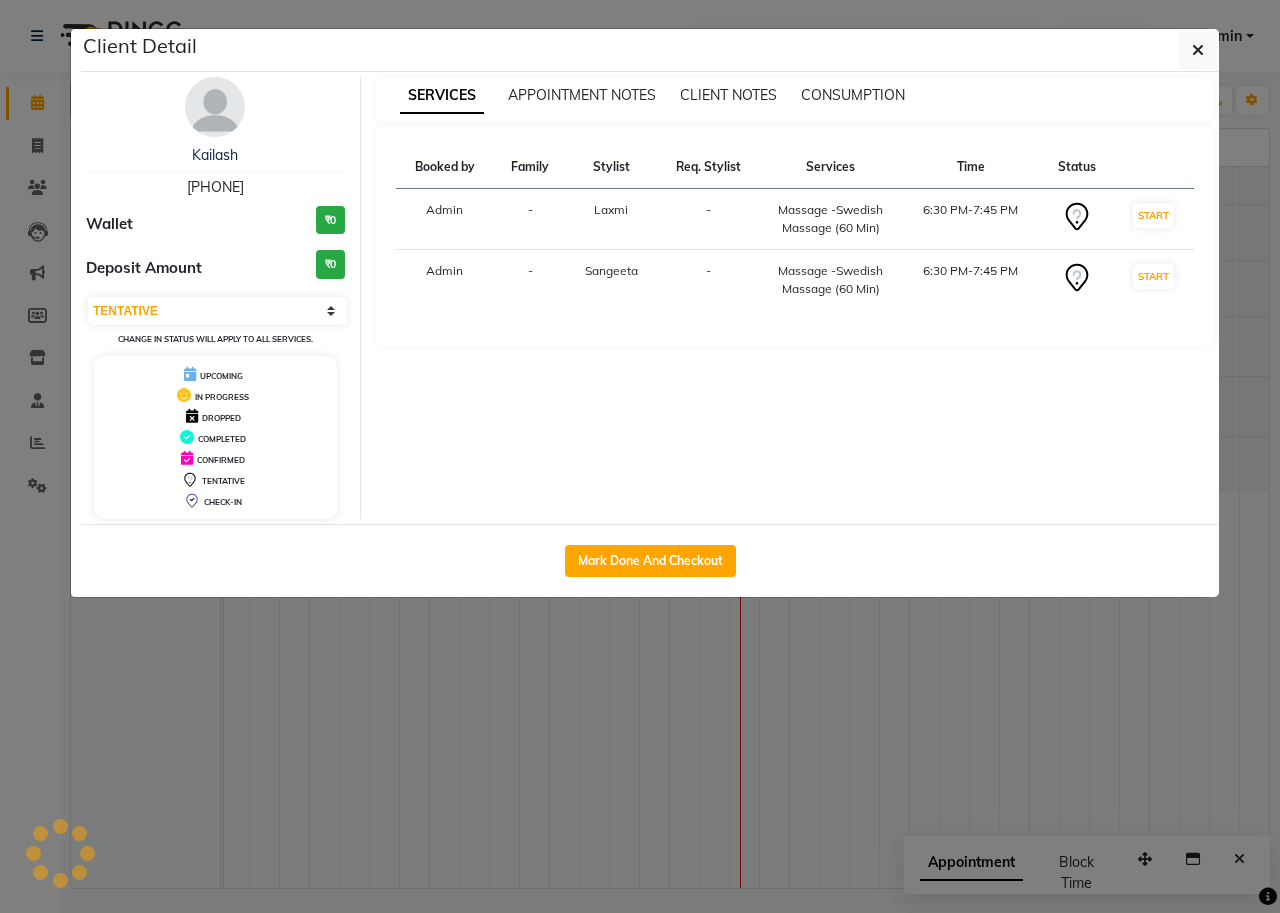 click at bounding box center [215, 107] 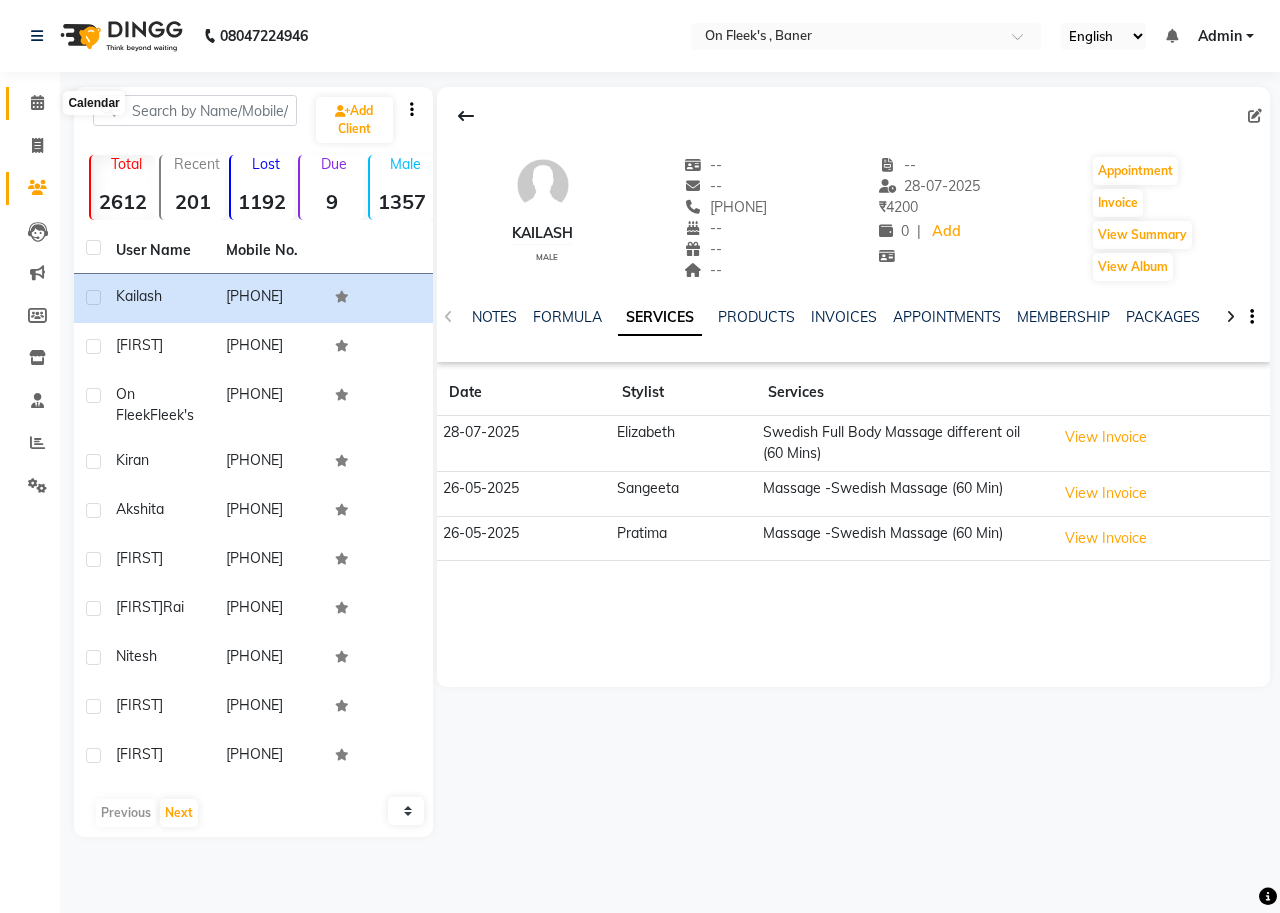 click 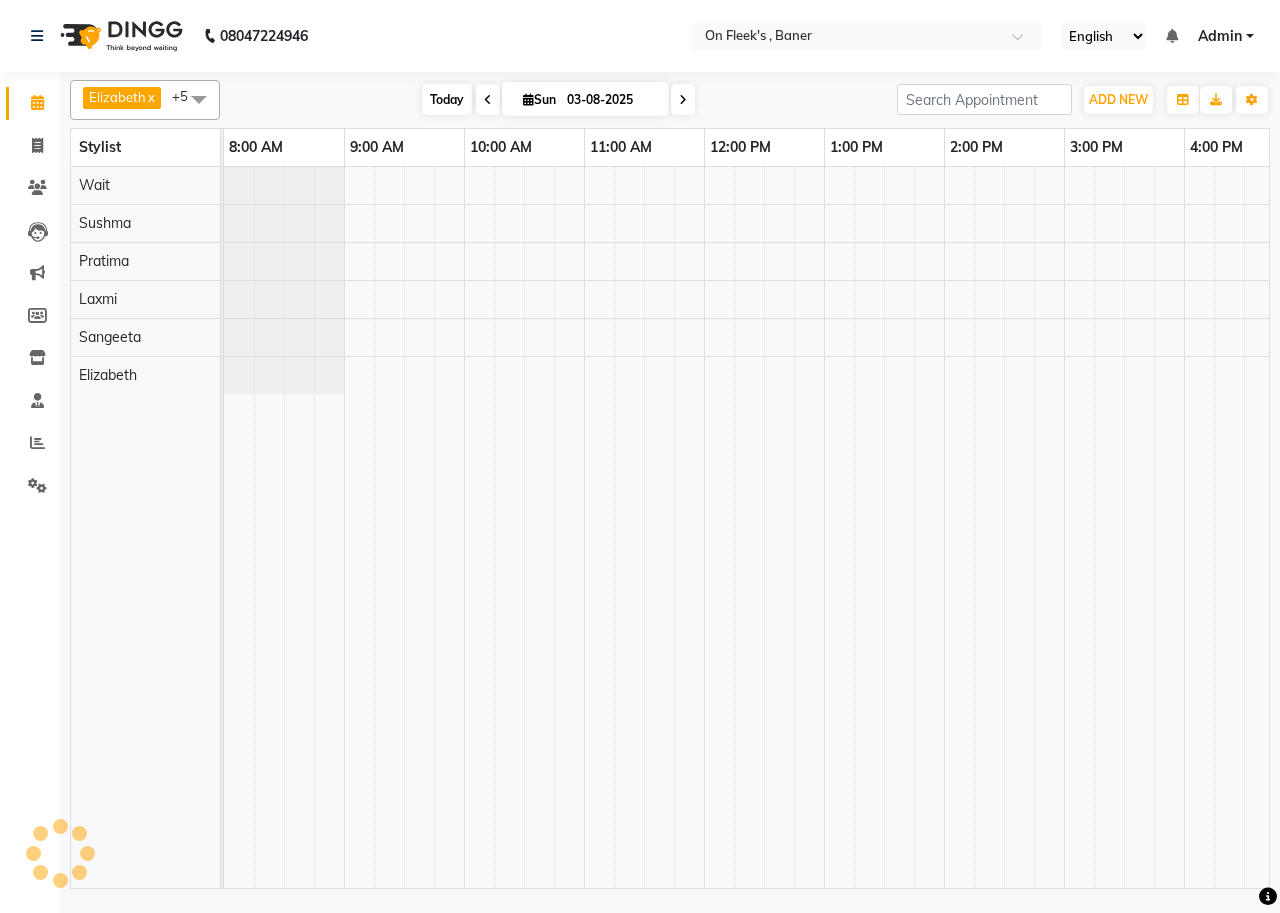 scroll, scrollTop: 0, scrollLeft: 0, axis: both 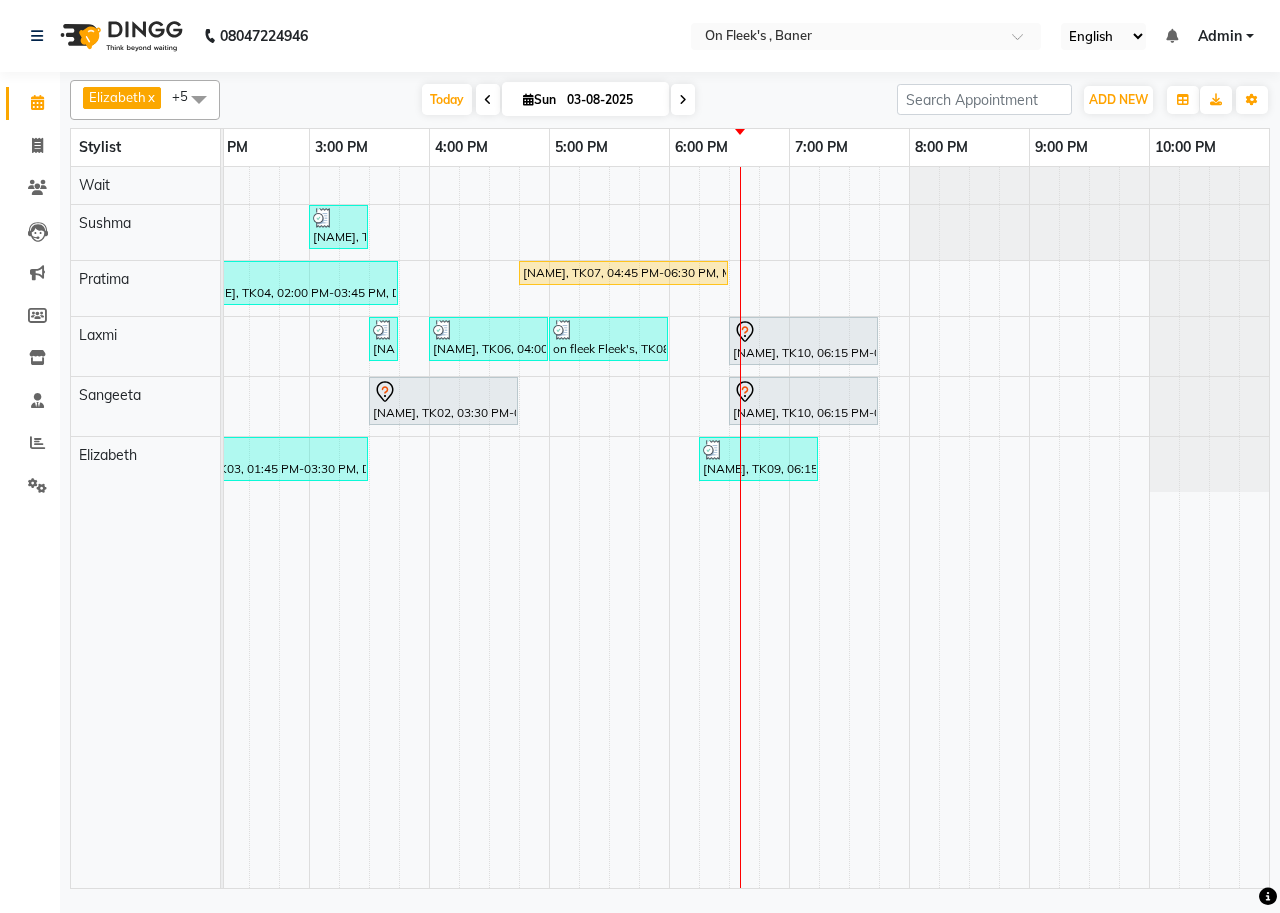click on "Today  Sun 03-08-2025" at bounding box center (558, 100) 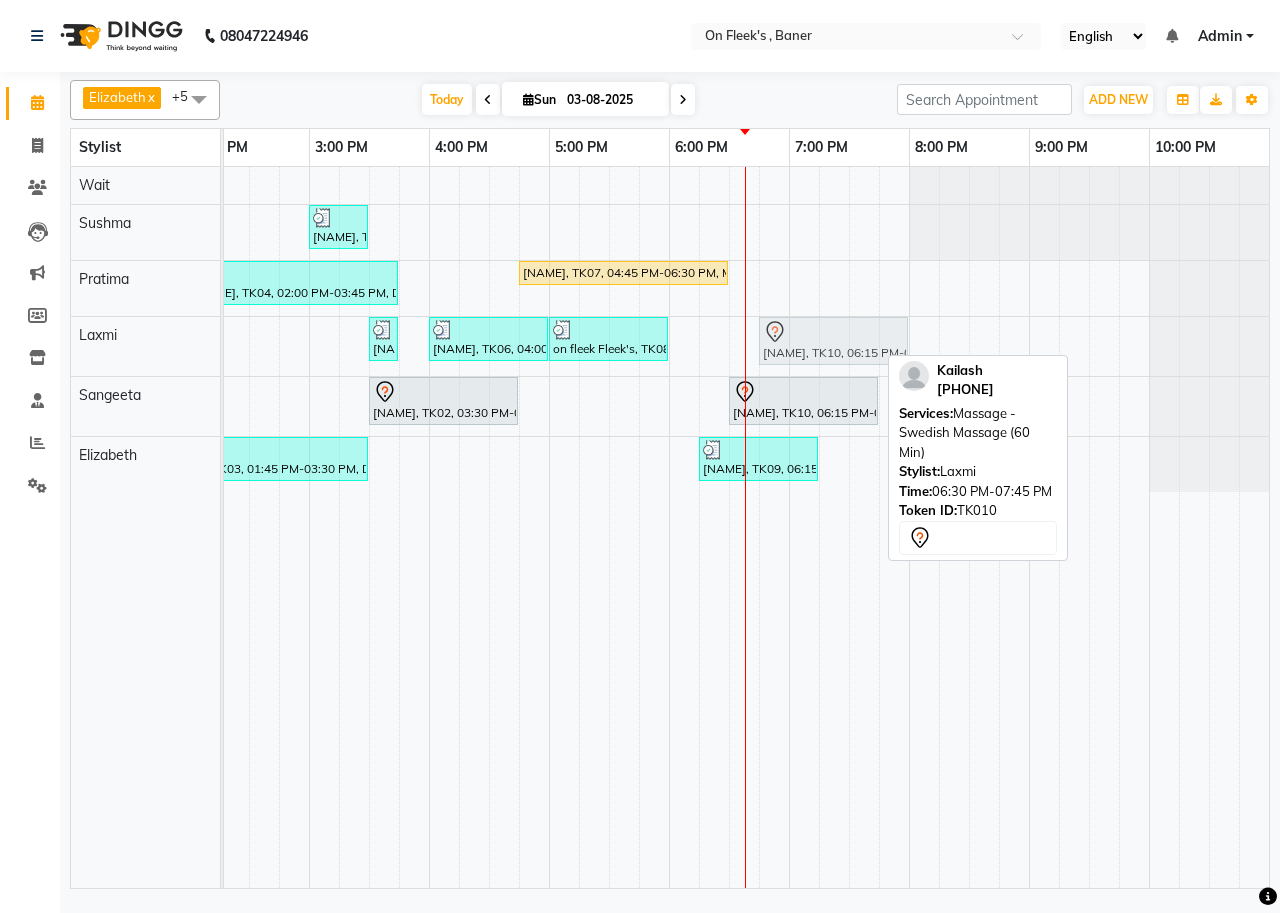 drag, startPoint x: 770, startPoint y: 343, endPoint x: 792, endPoint y: 339, distance: 22.36068 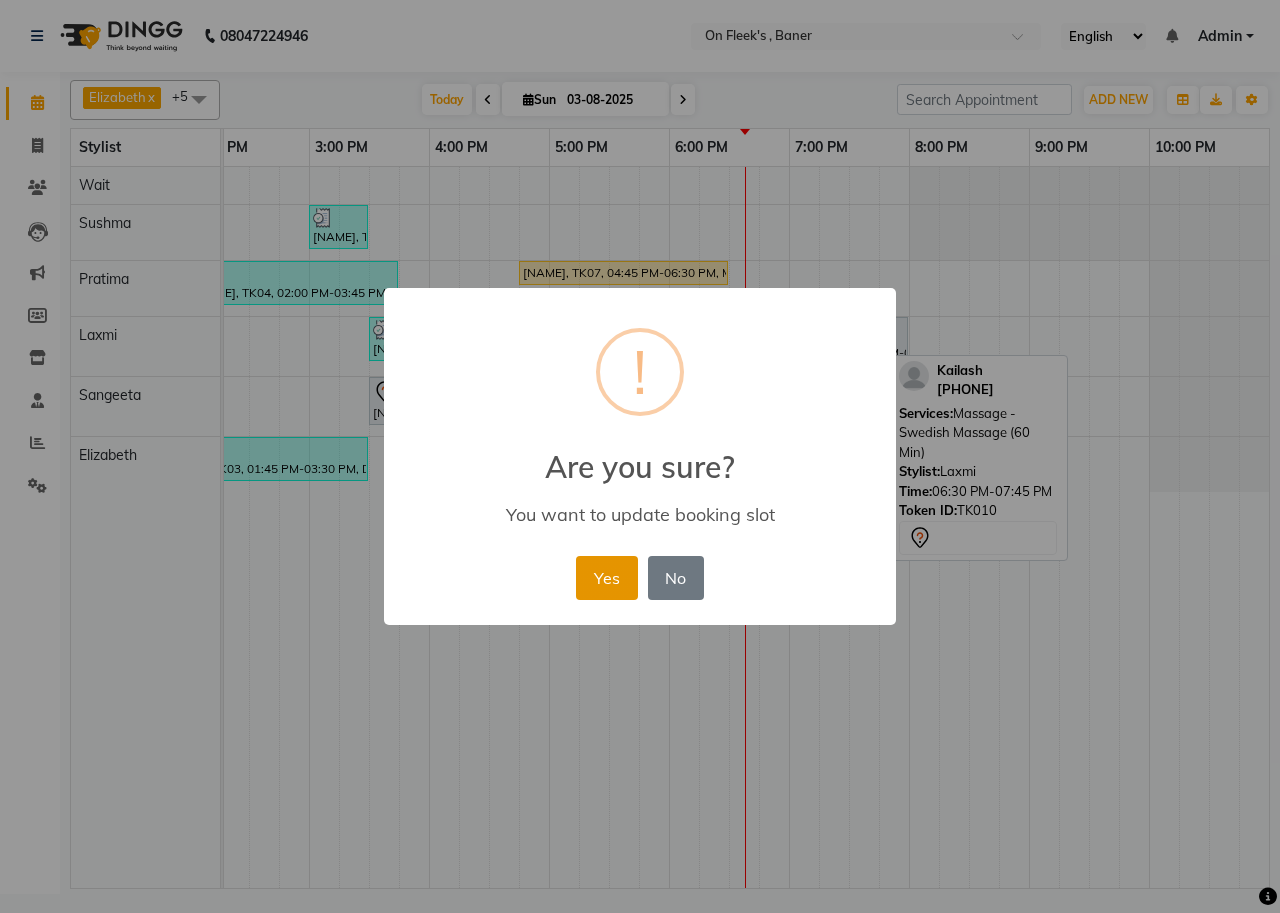 click on "Yes" at bounding box center (606, 578) 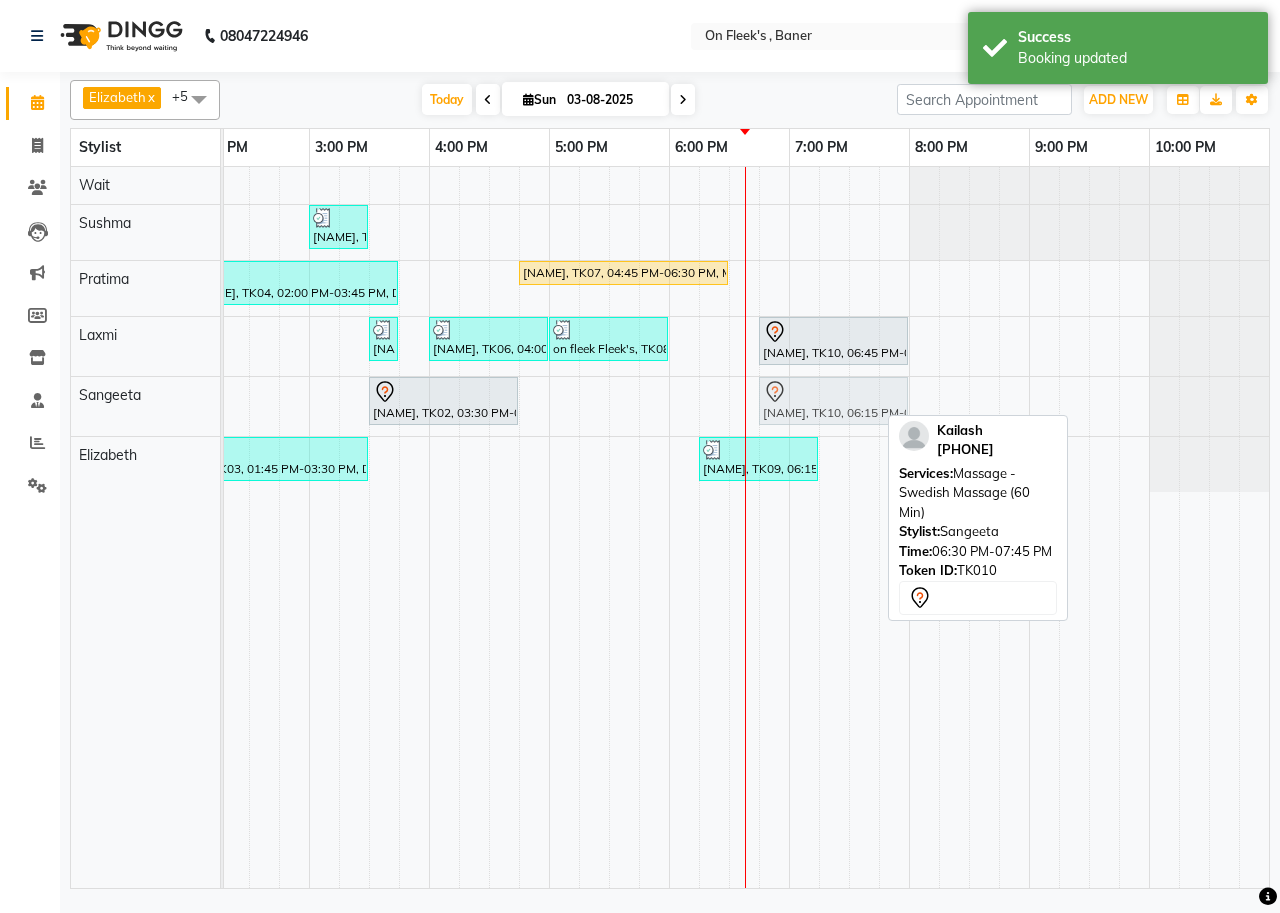 drag, startPoint x: 783, startPoint y: 400, endPoint x: 803, endPoint y: 396, distance: 20.396078 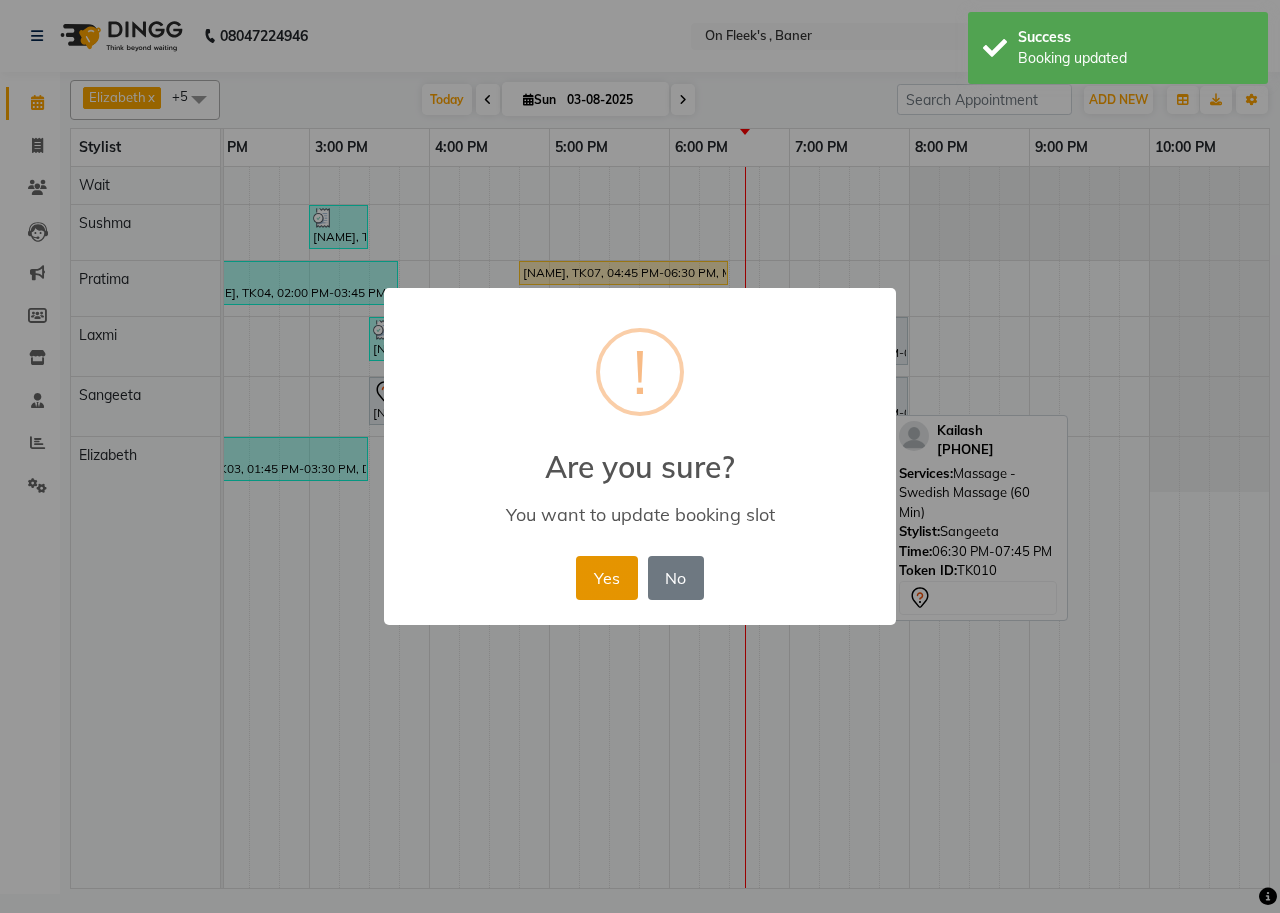 click on "Yes" at bounding box center [606, 578] 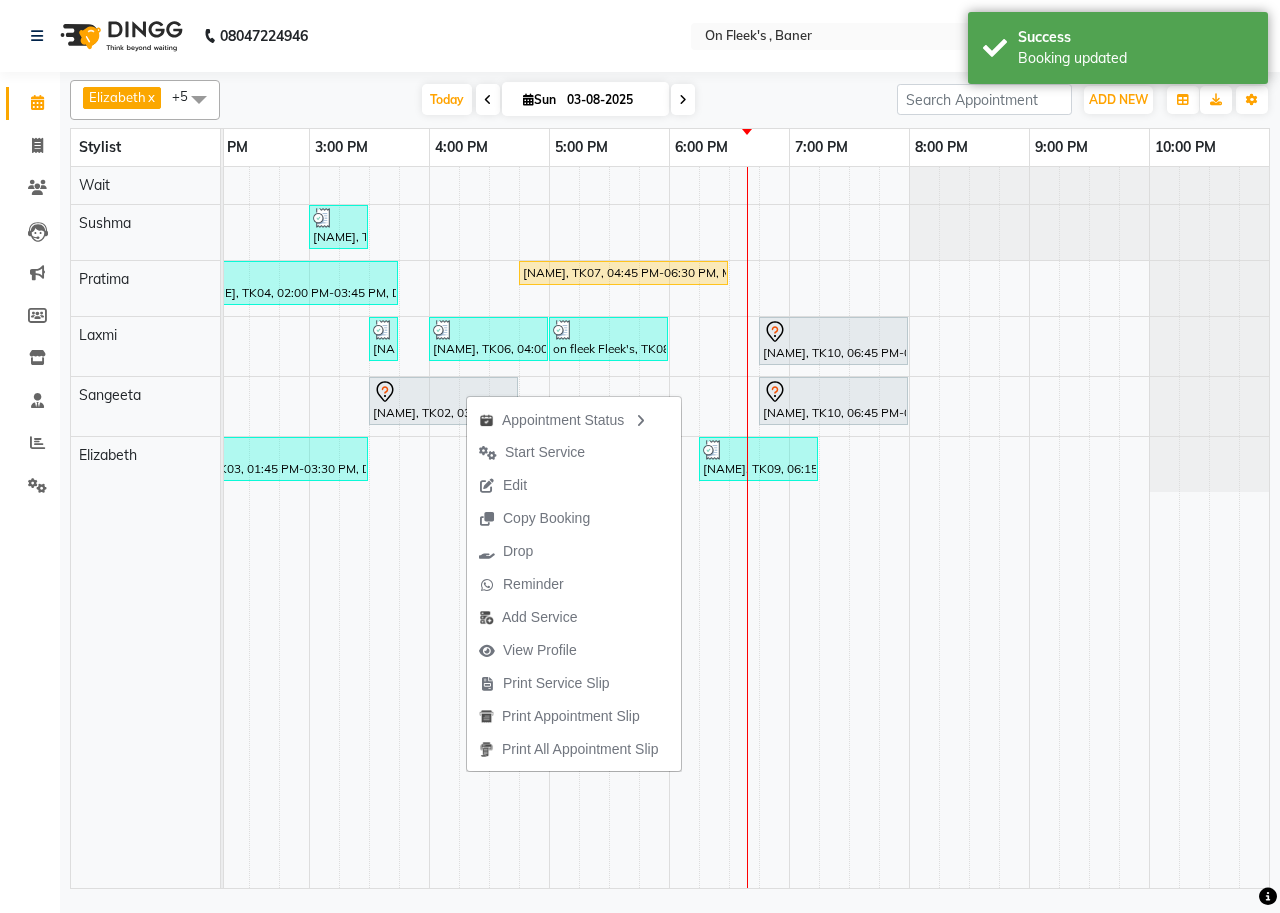 click on "Select [NAME] [NAME] [NAME] [NAME] [NAME] [NAME] Wait" at bounding box center [670, 100] 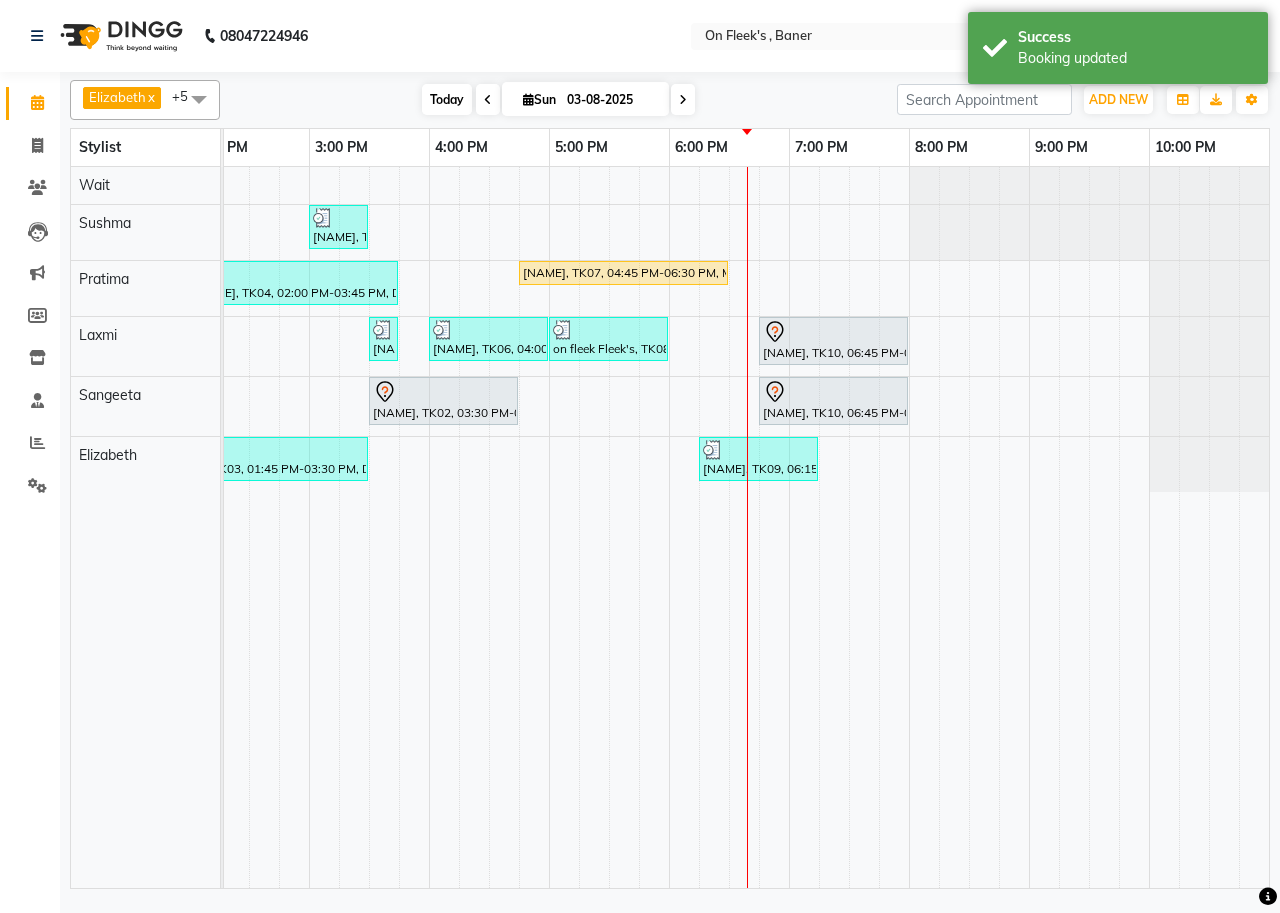 click on "Today" at bounding box center [447, 99] 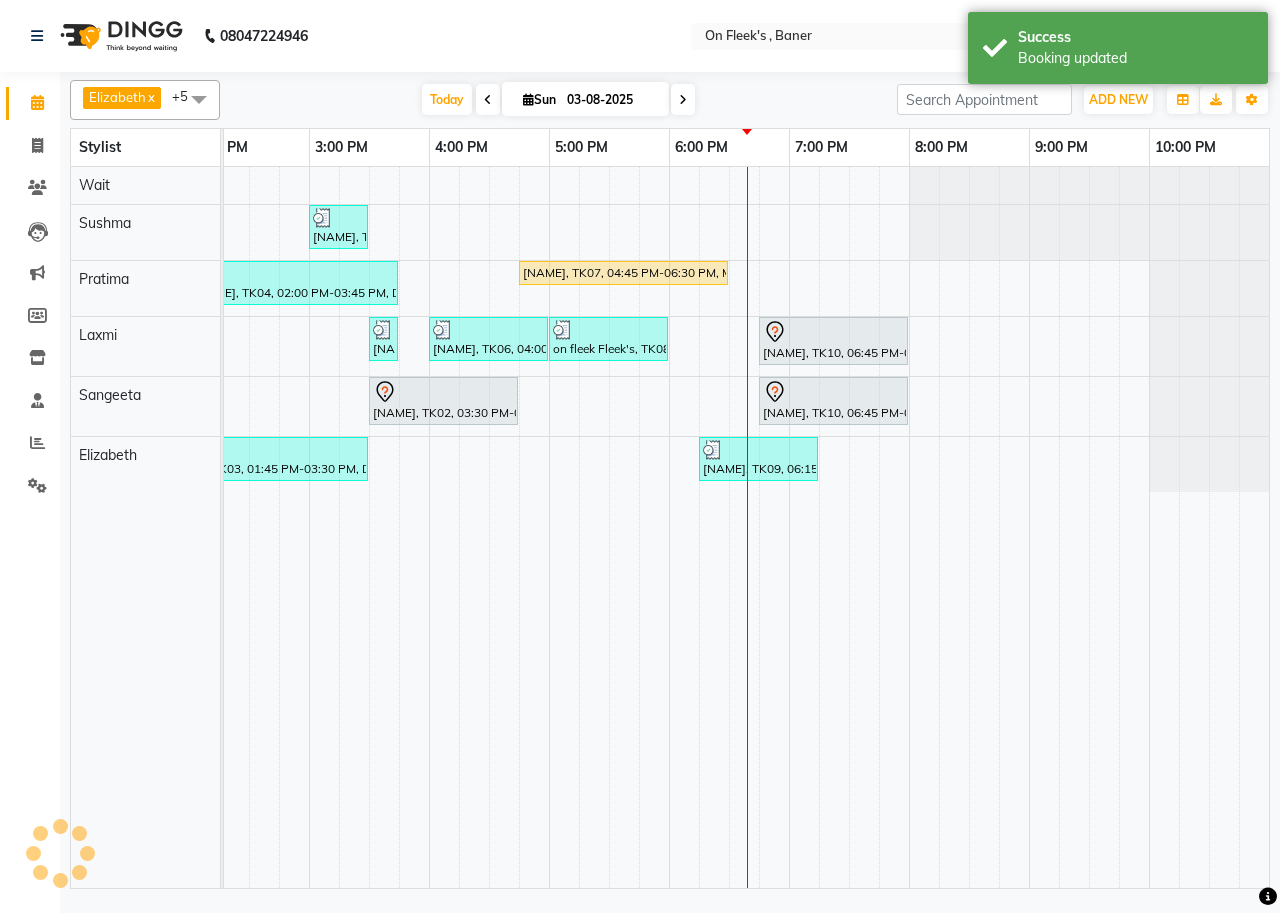 scroll, scrollTop: 0, scrollLeft: 755, axis: horizontal 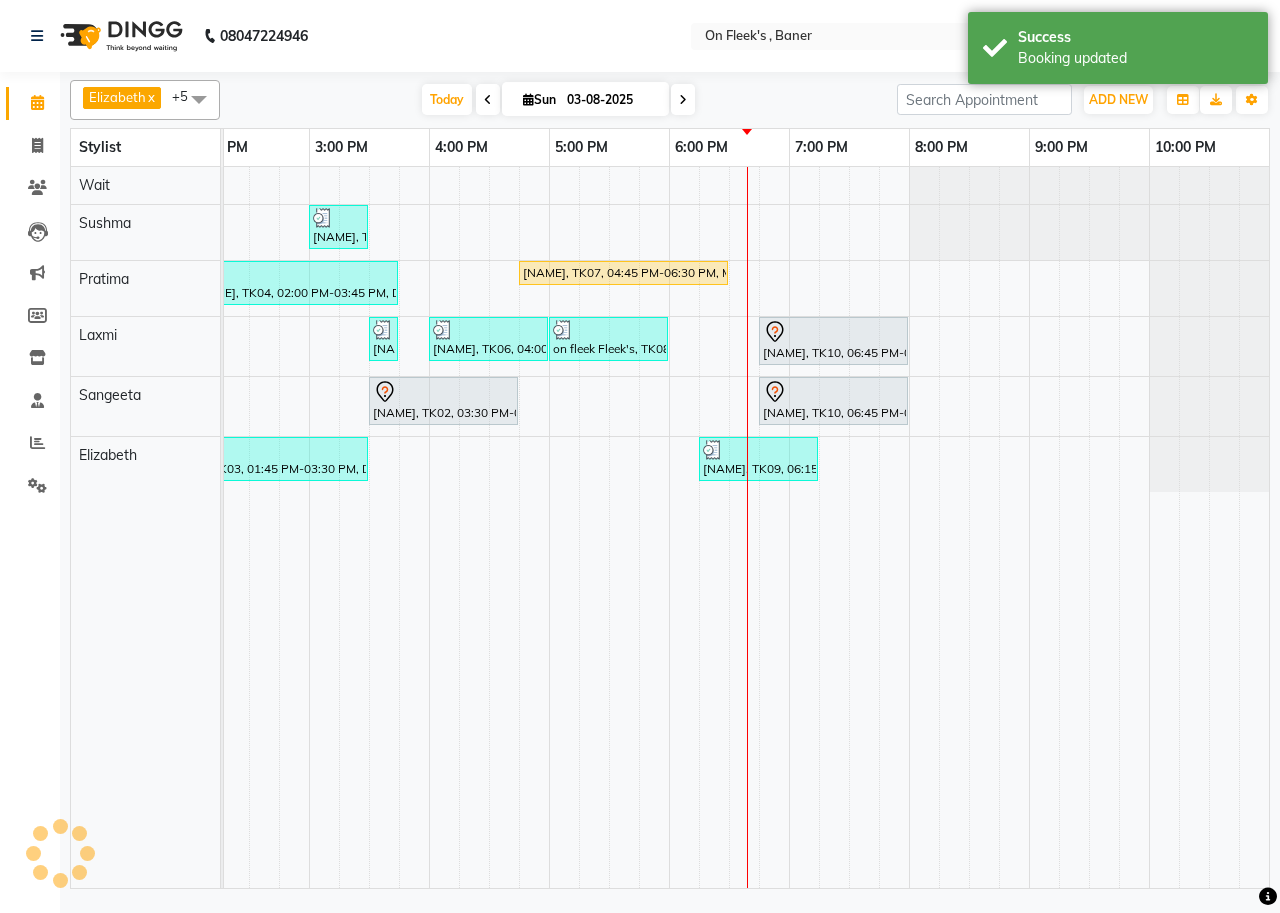 click on "Select [NAME] [NAME] [NAME] [NAME] [NAME] [NAME] Wait" 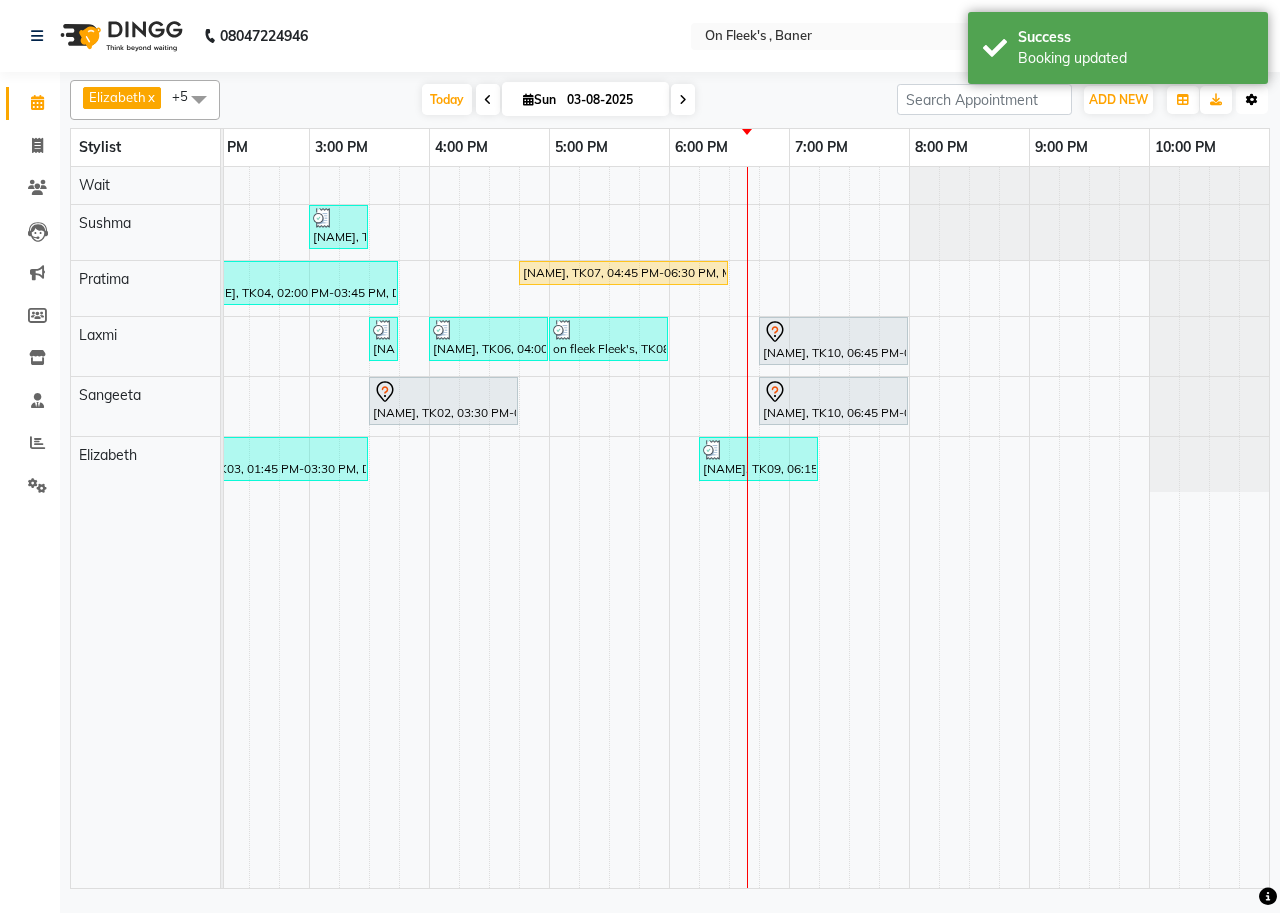 click on "Toggle Dropdown" at bounding box center [1252, 100] 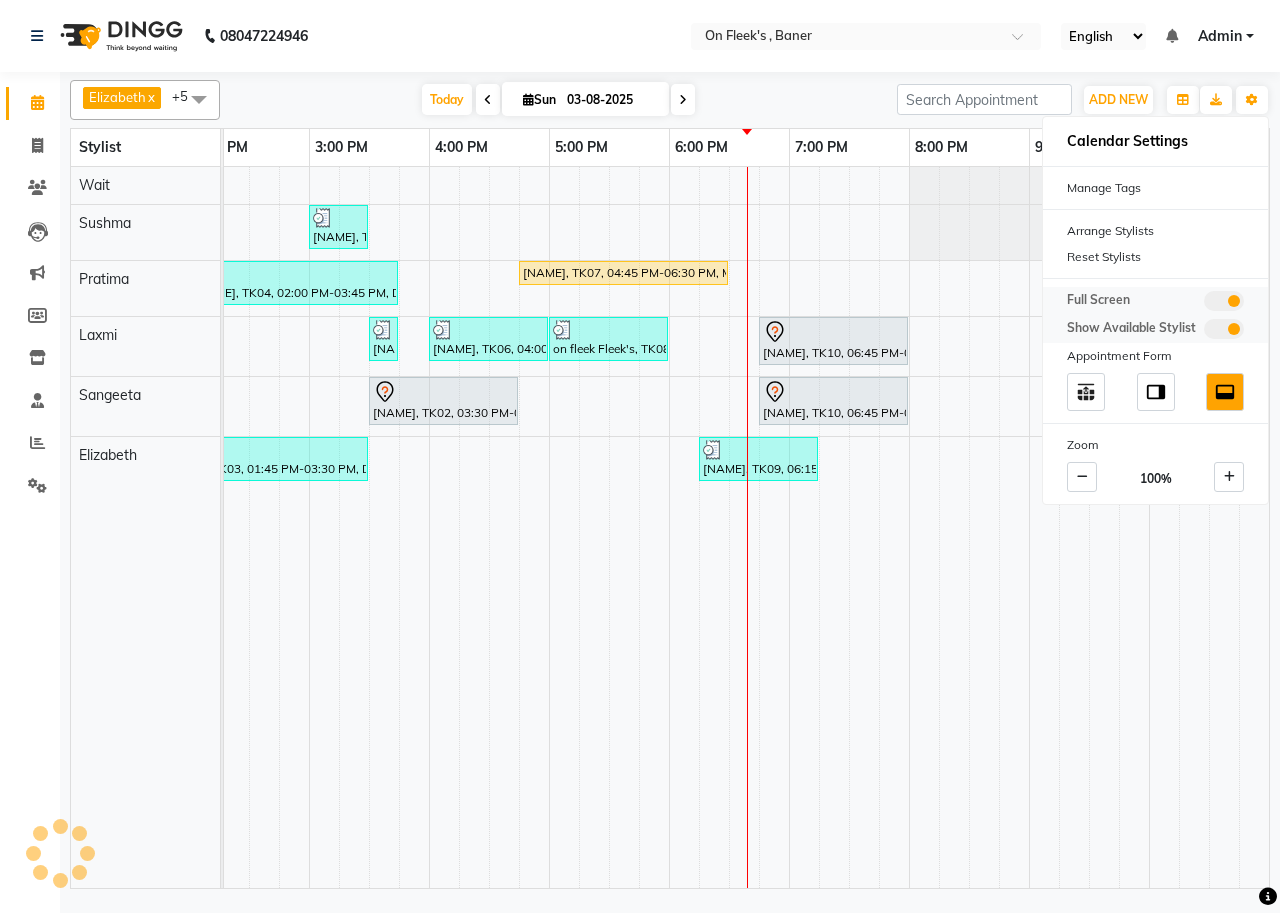 click at bounding box center (1224, 301) 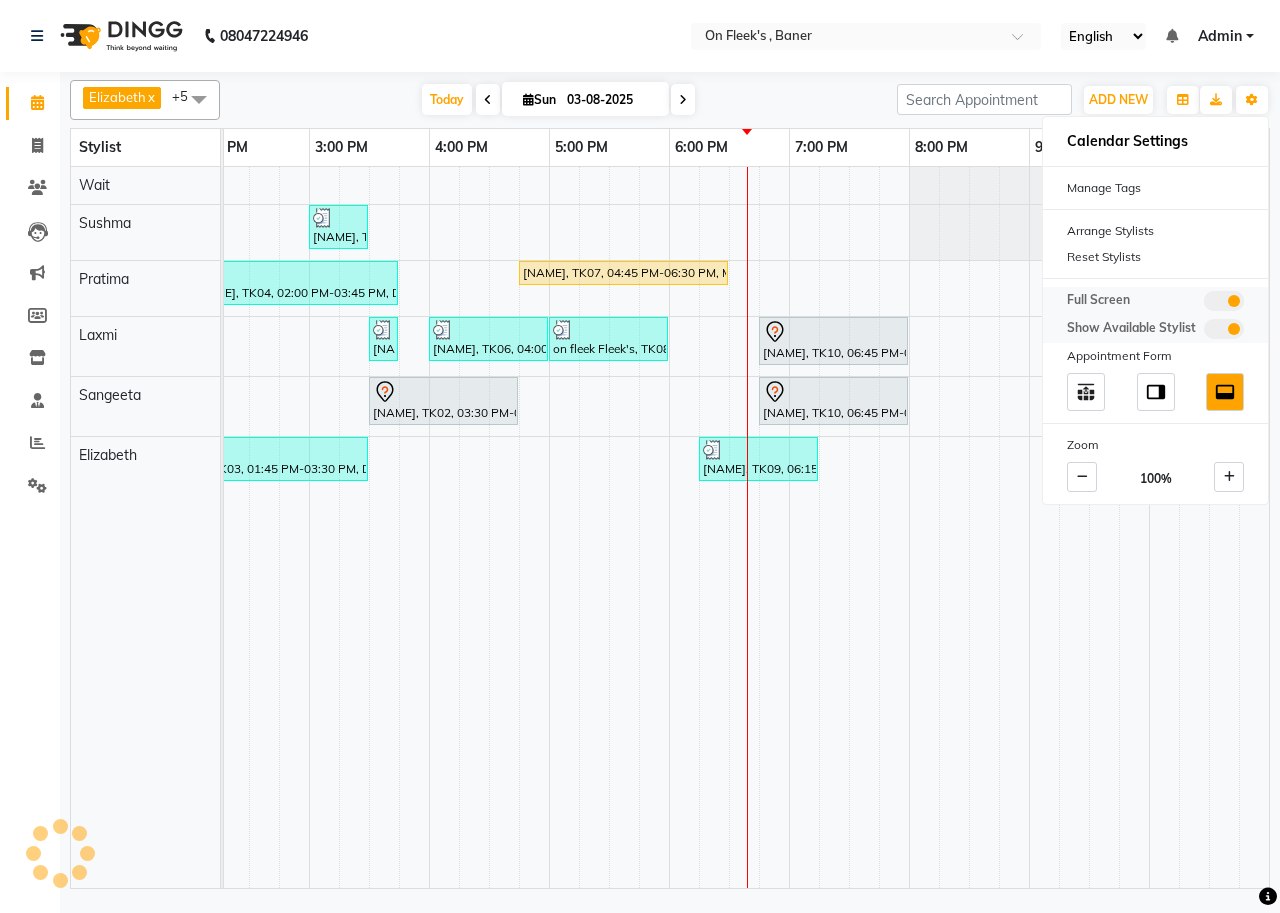 click at bounding box center [1204, 304] 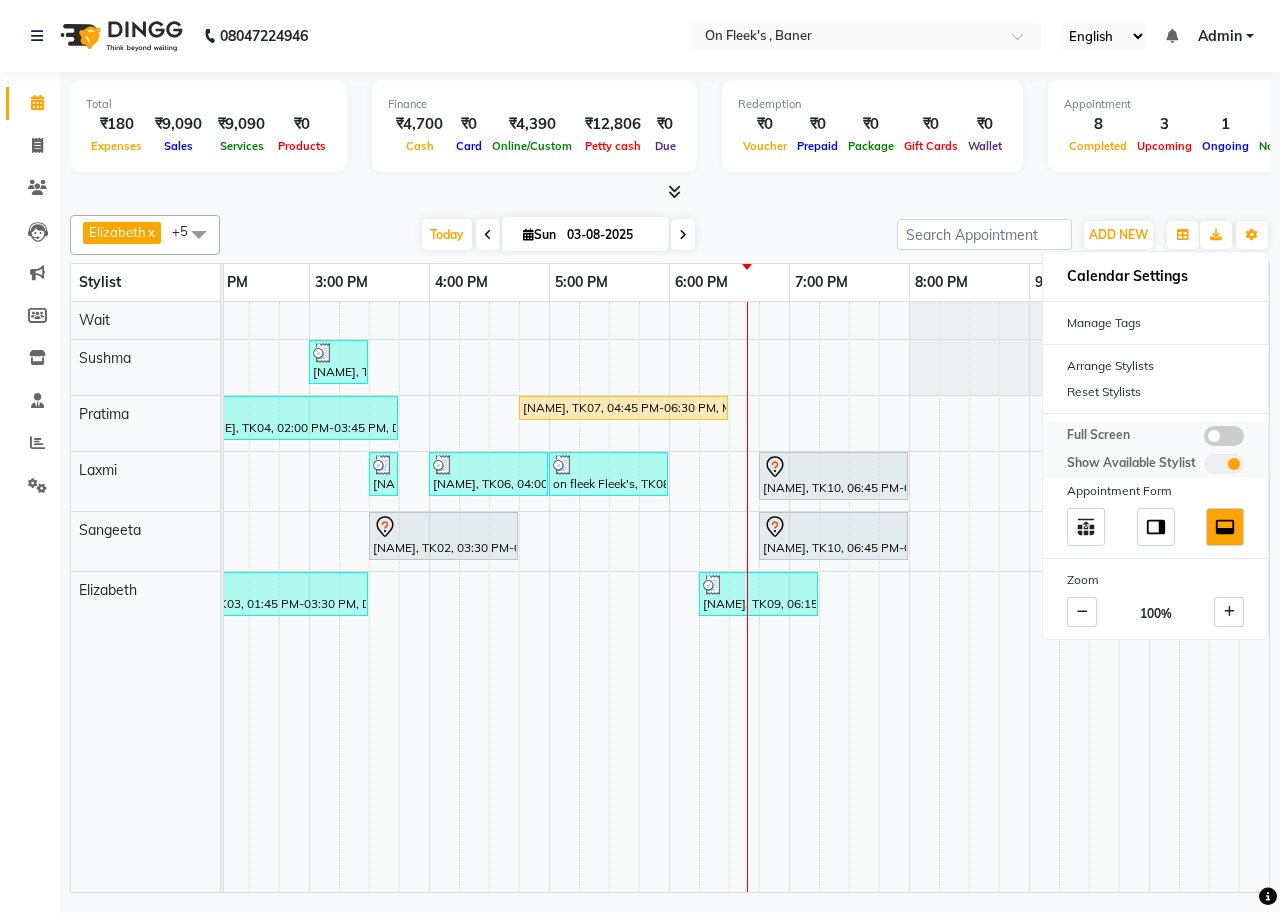 click at bounding box center [1224, 436] 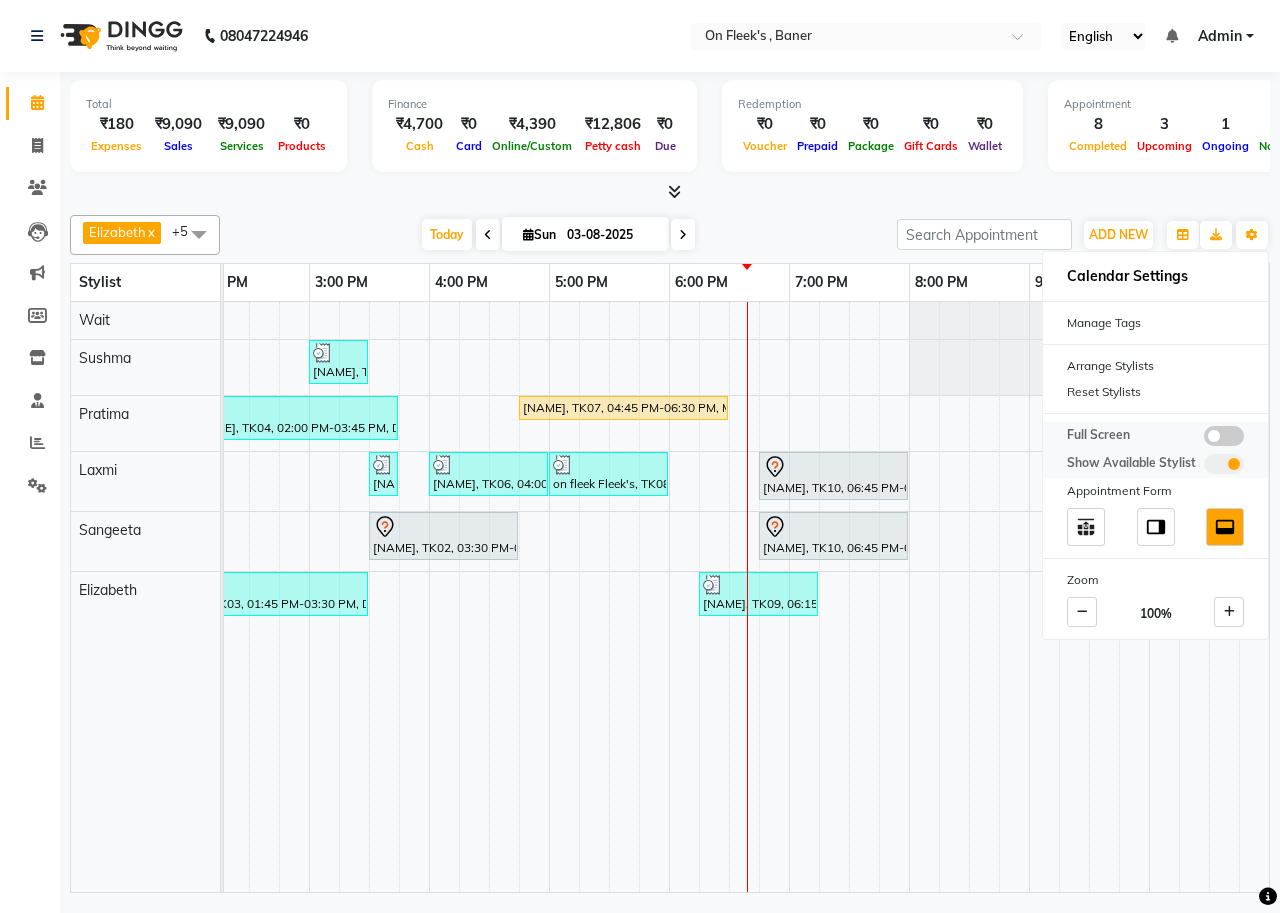 click at bounding box center (1204, 439) 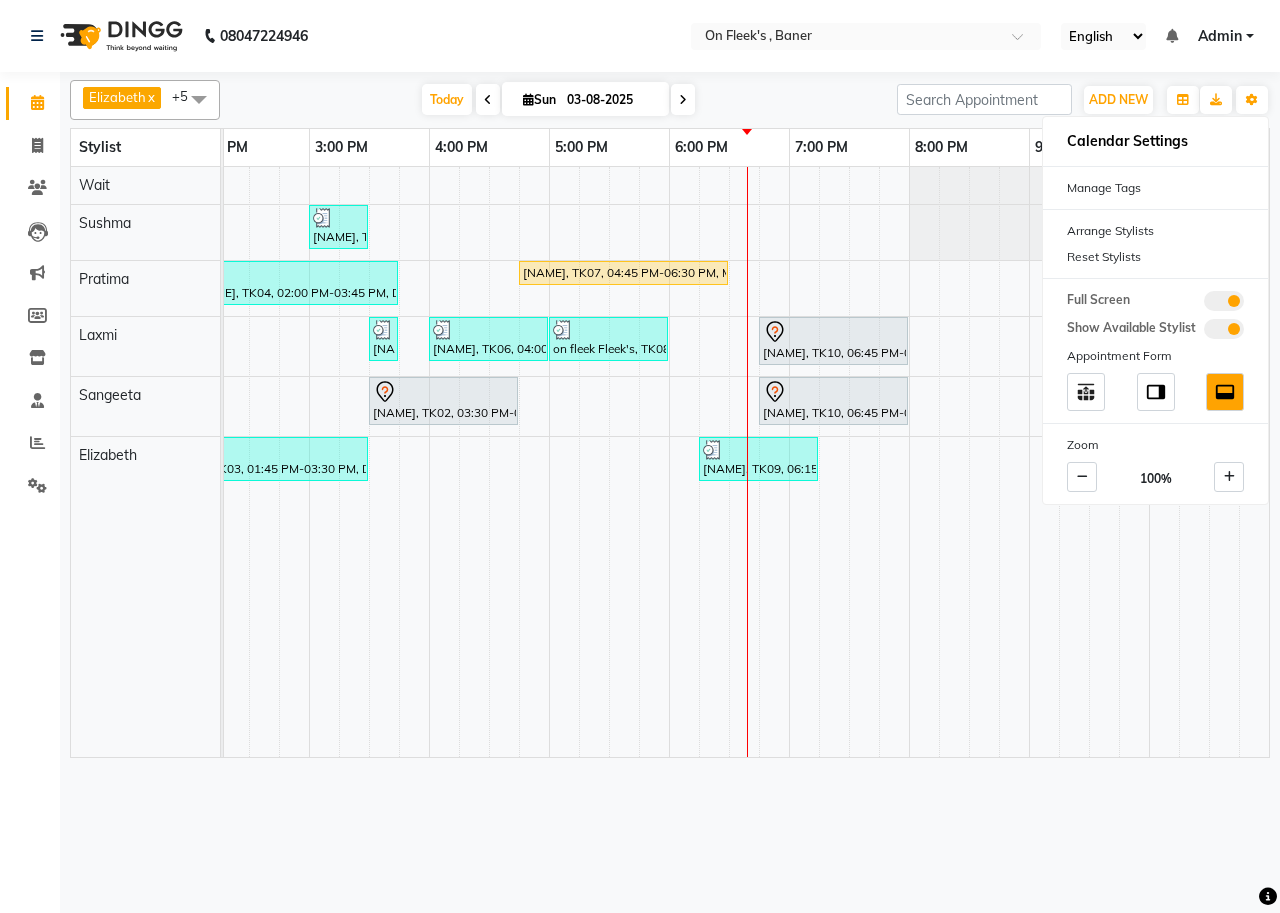 click on "Today  Sun 03-08-2025" at bounding box center [558, 100] 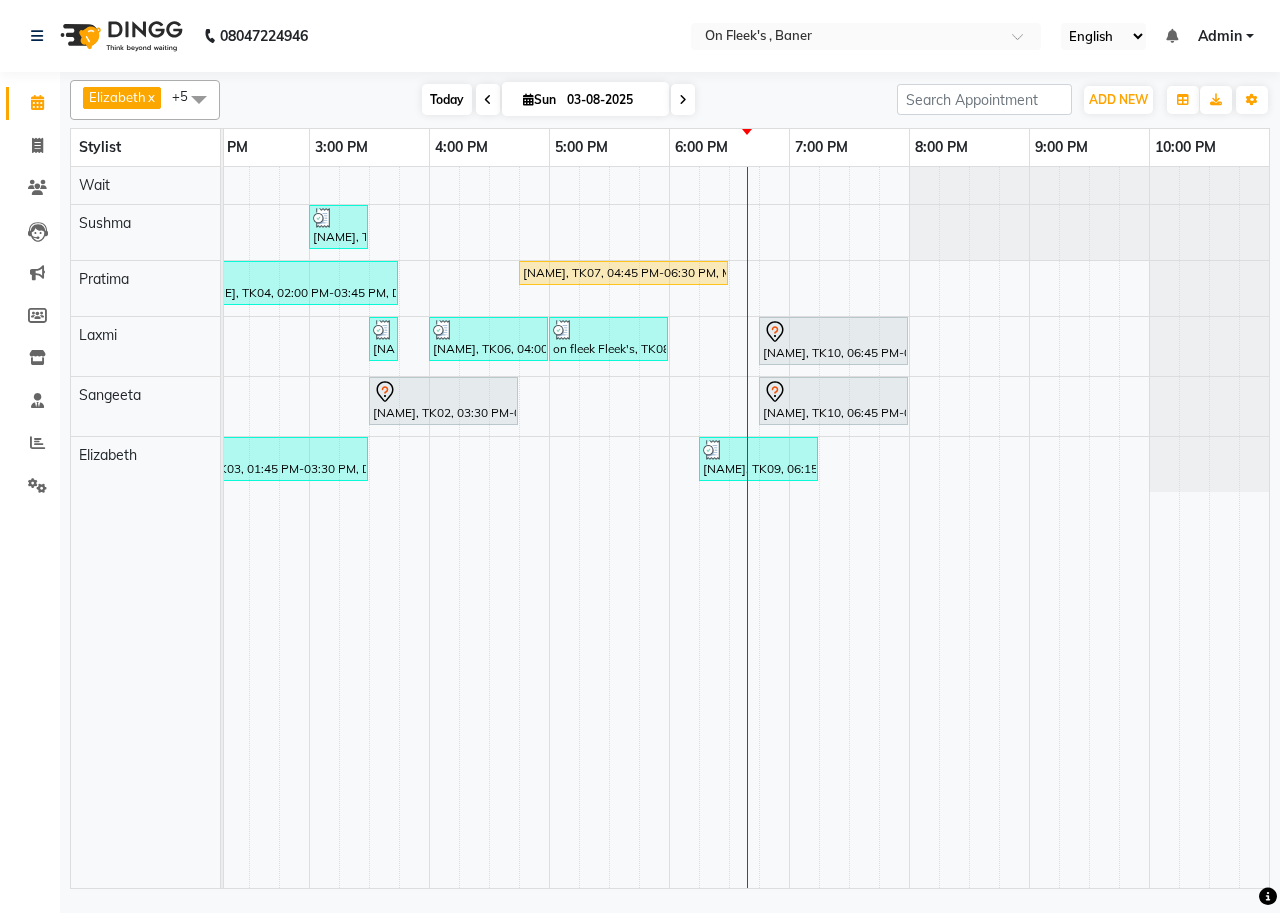 click on "Today" at bounding box center [447, 99] 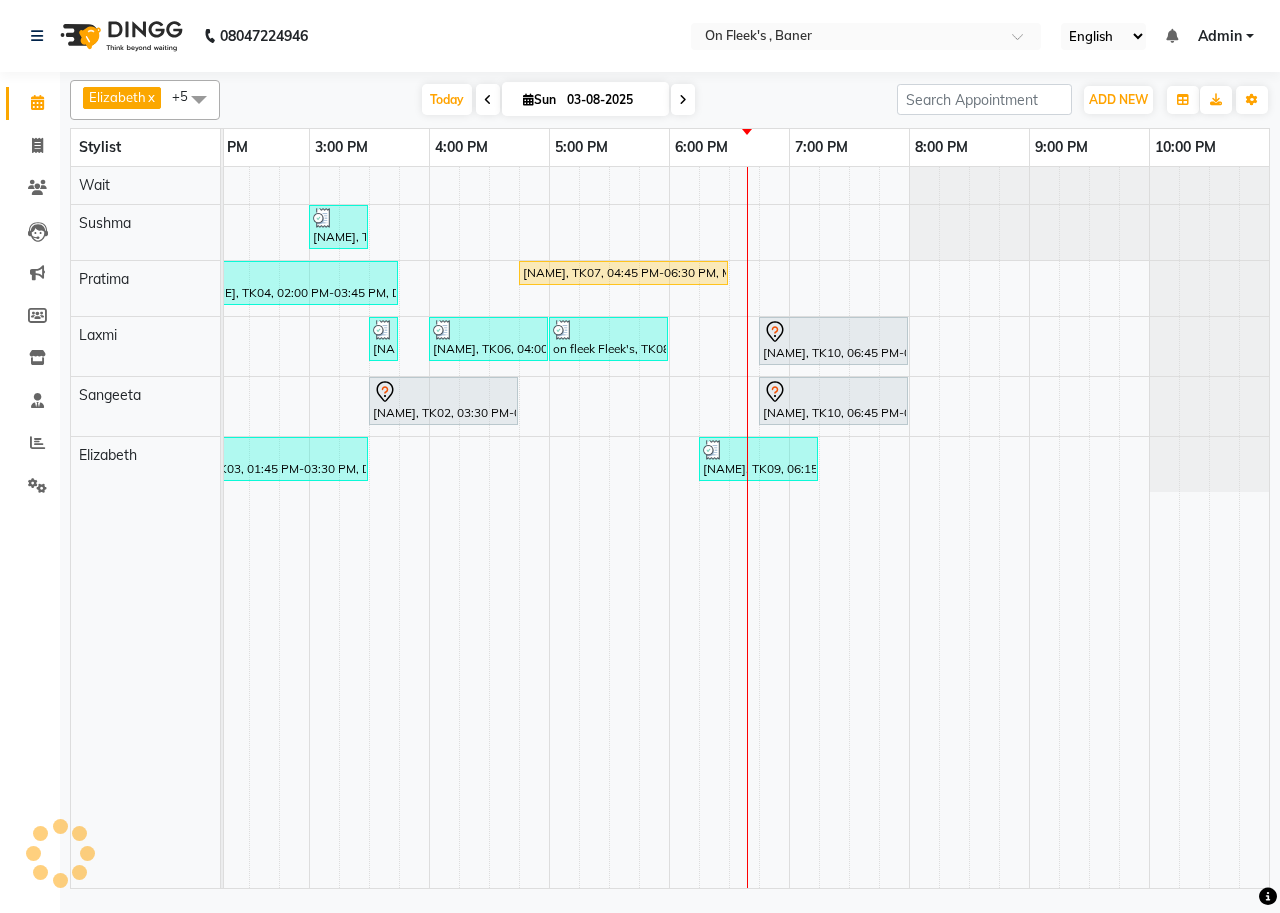 scroll, scrollTop: 0, scrollLeft: 755, axis: horizontal 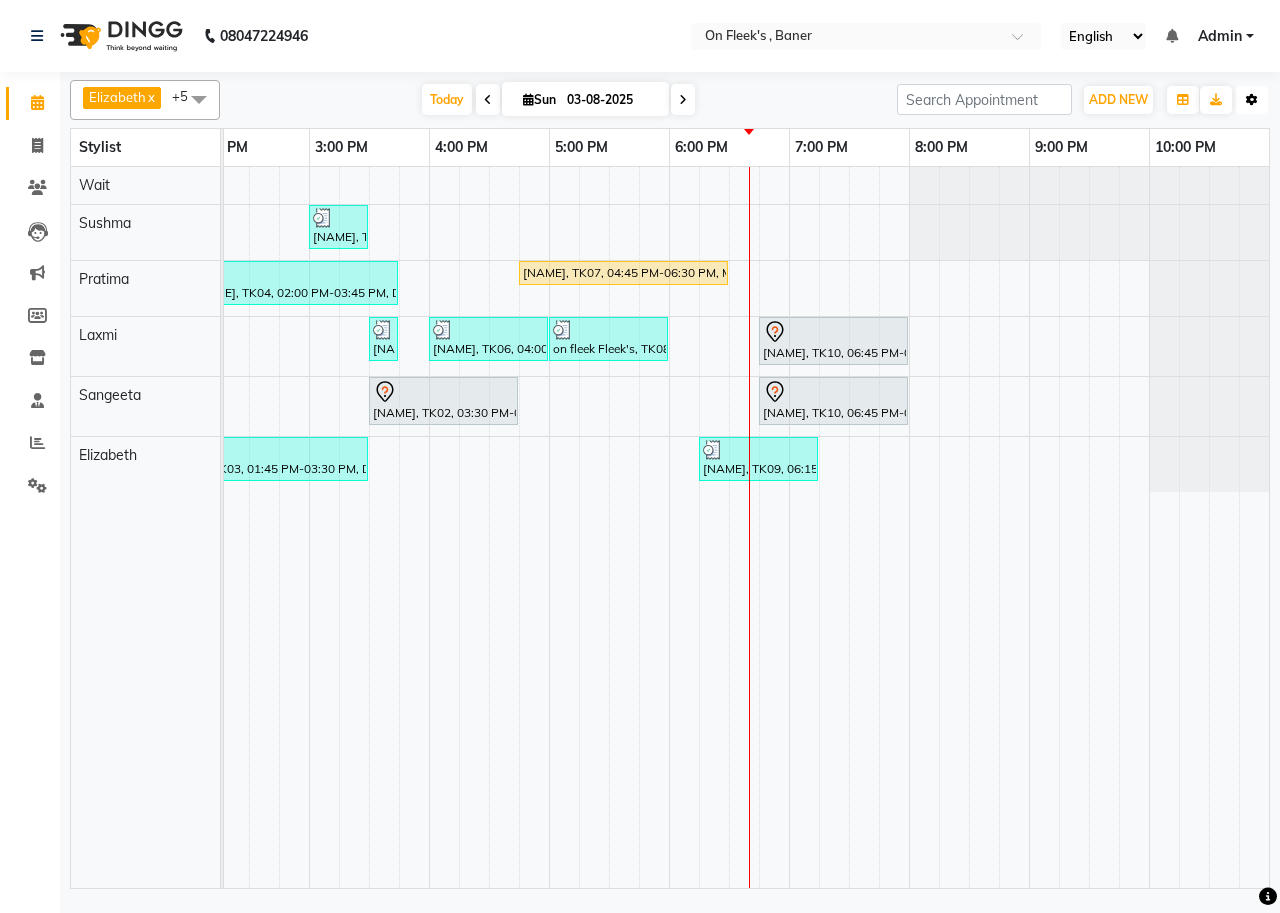 click at bounding box center [1252, 100] 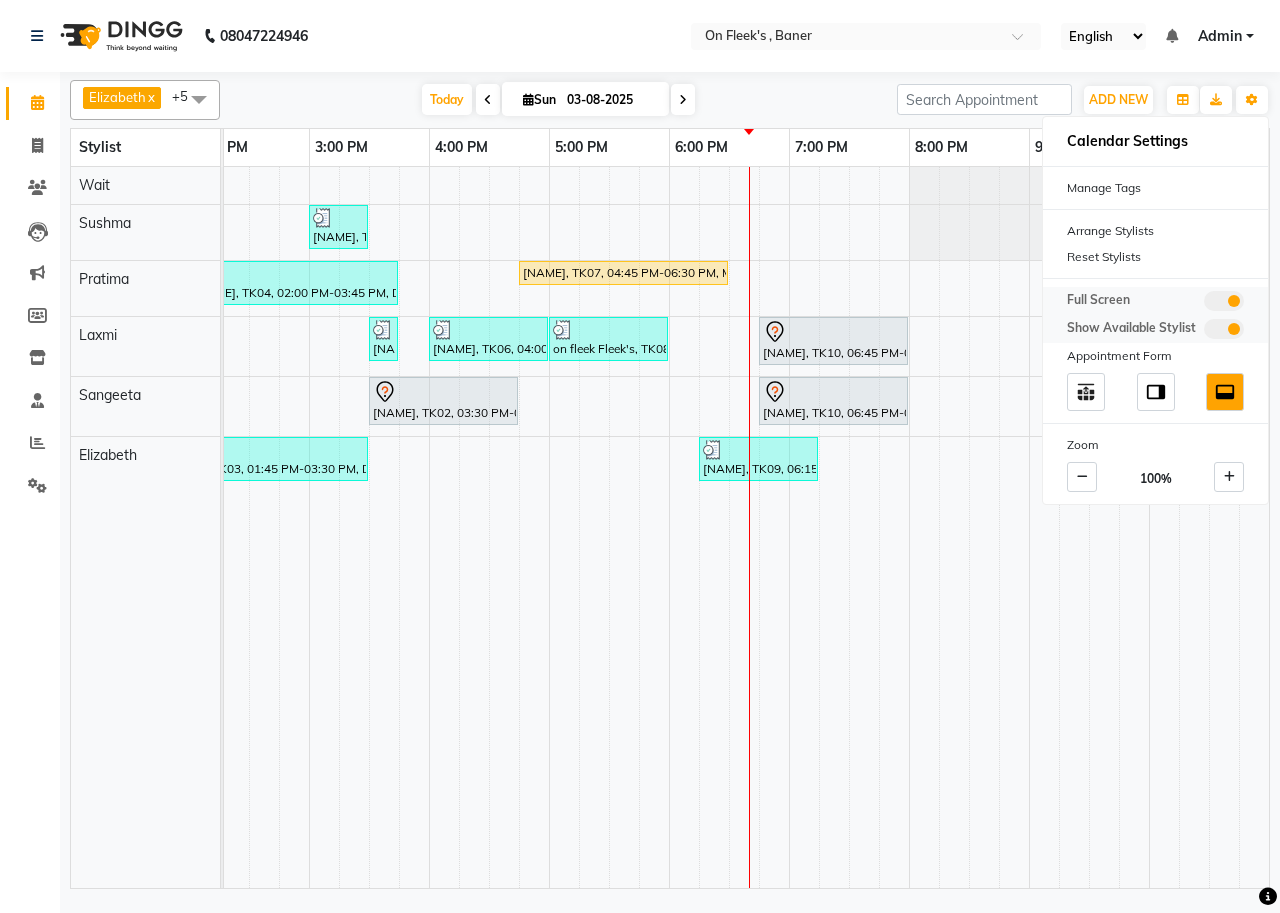 click at bounding box center [1224, 301] 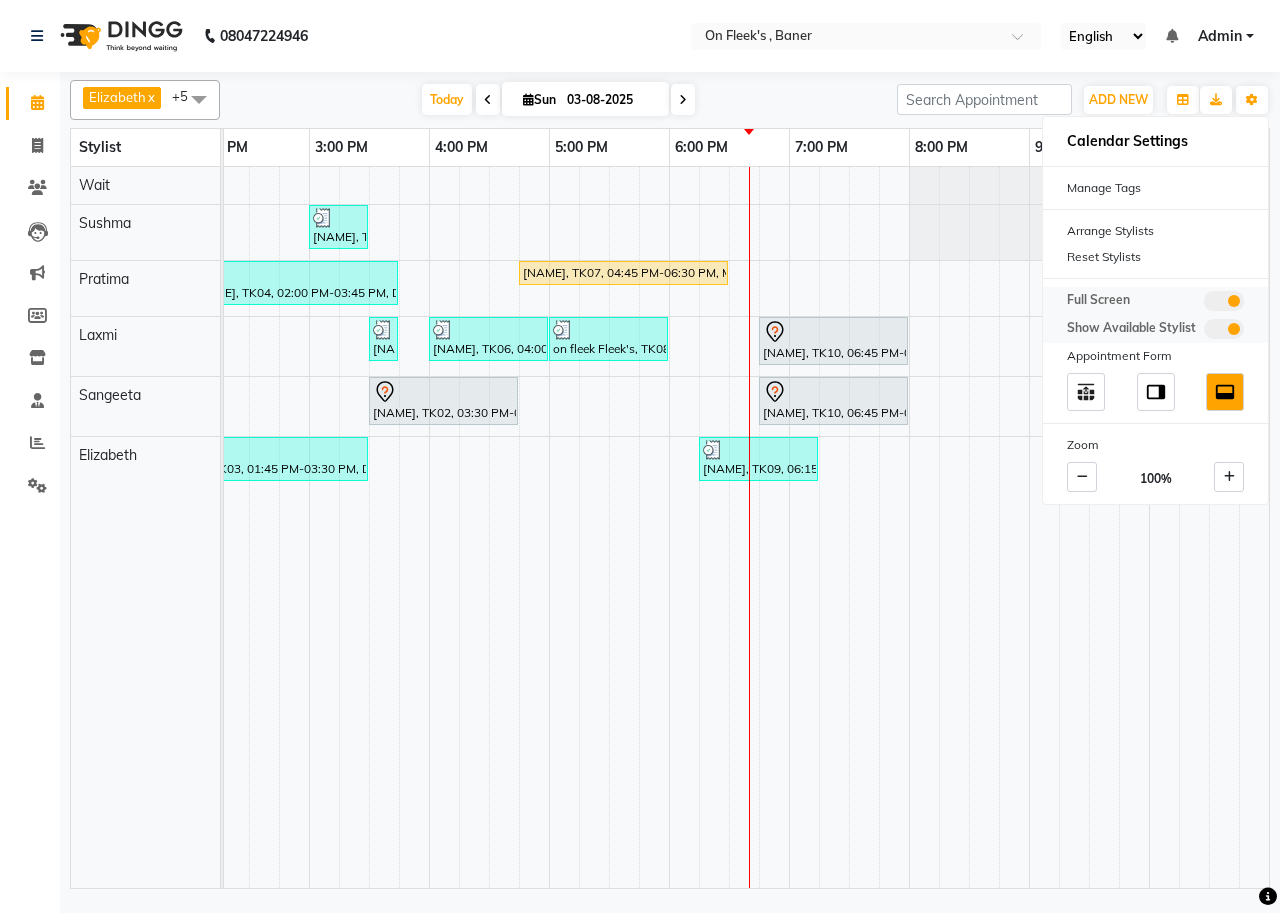 click at bounding box center [1204, 304] 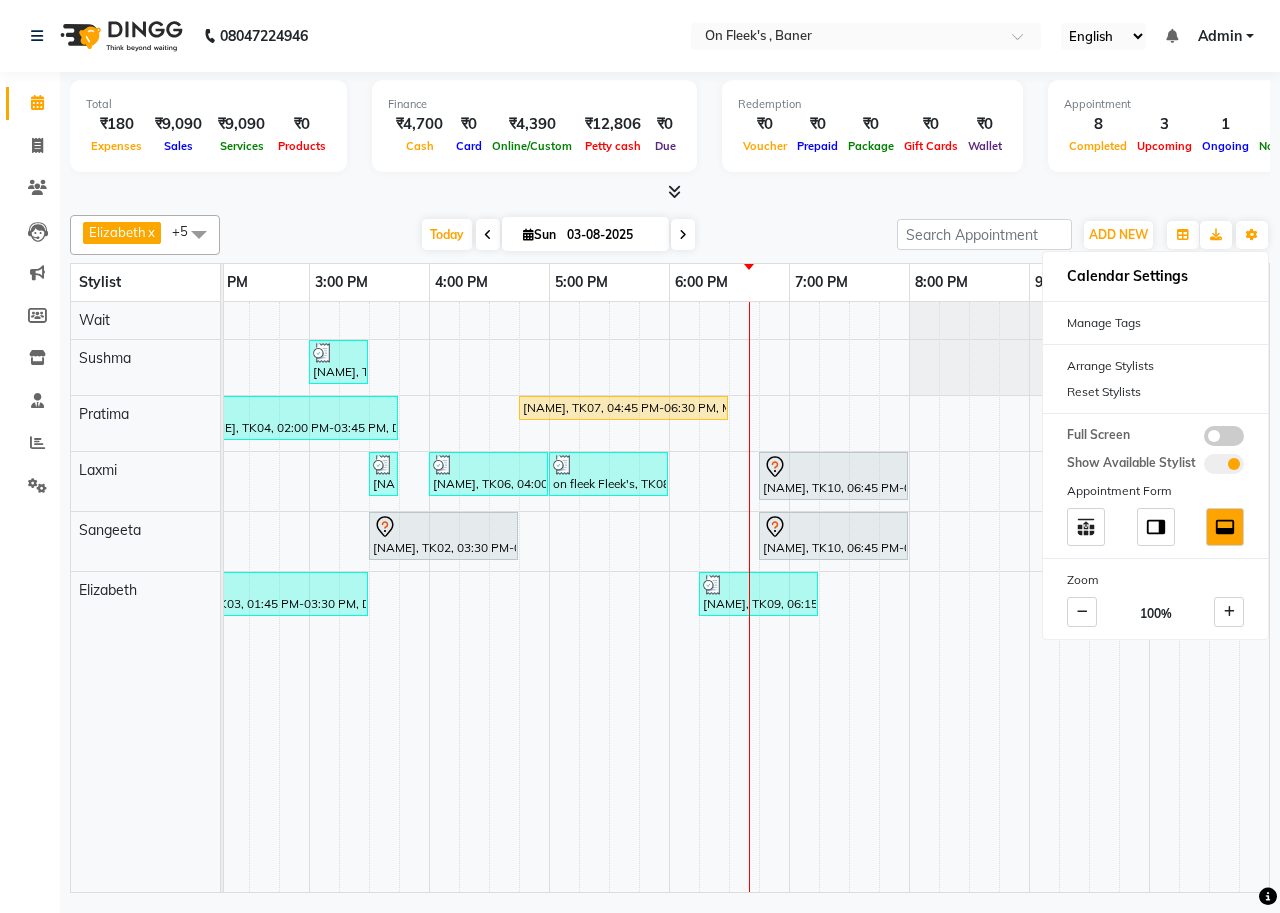 click on "Select [NAME] [NAME] [NAME] [NAME] [NAME] [NAME] Wait" 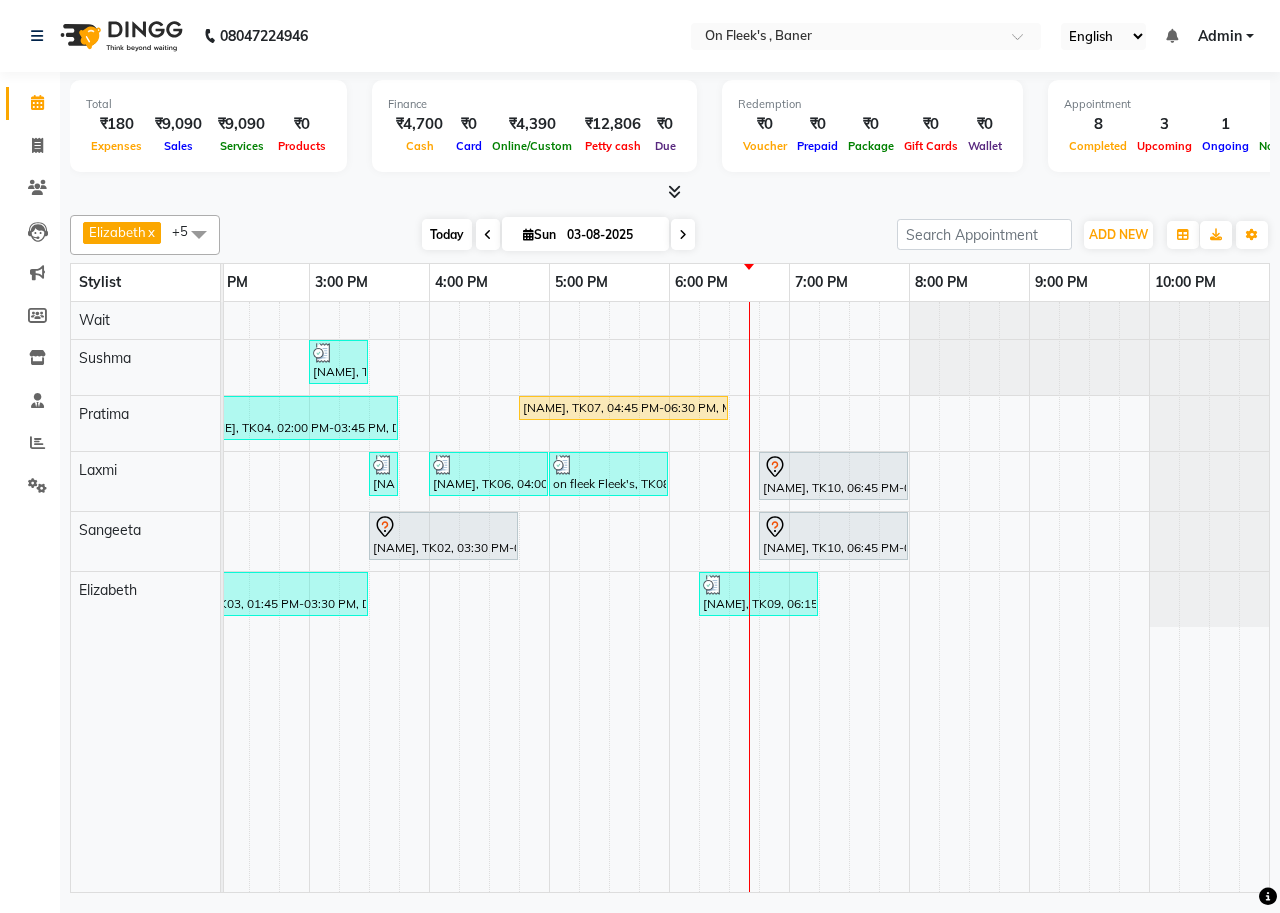 click on "Today" at bounding box center [447, 234] 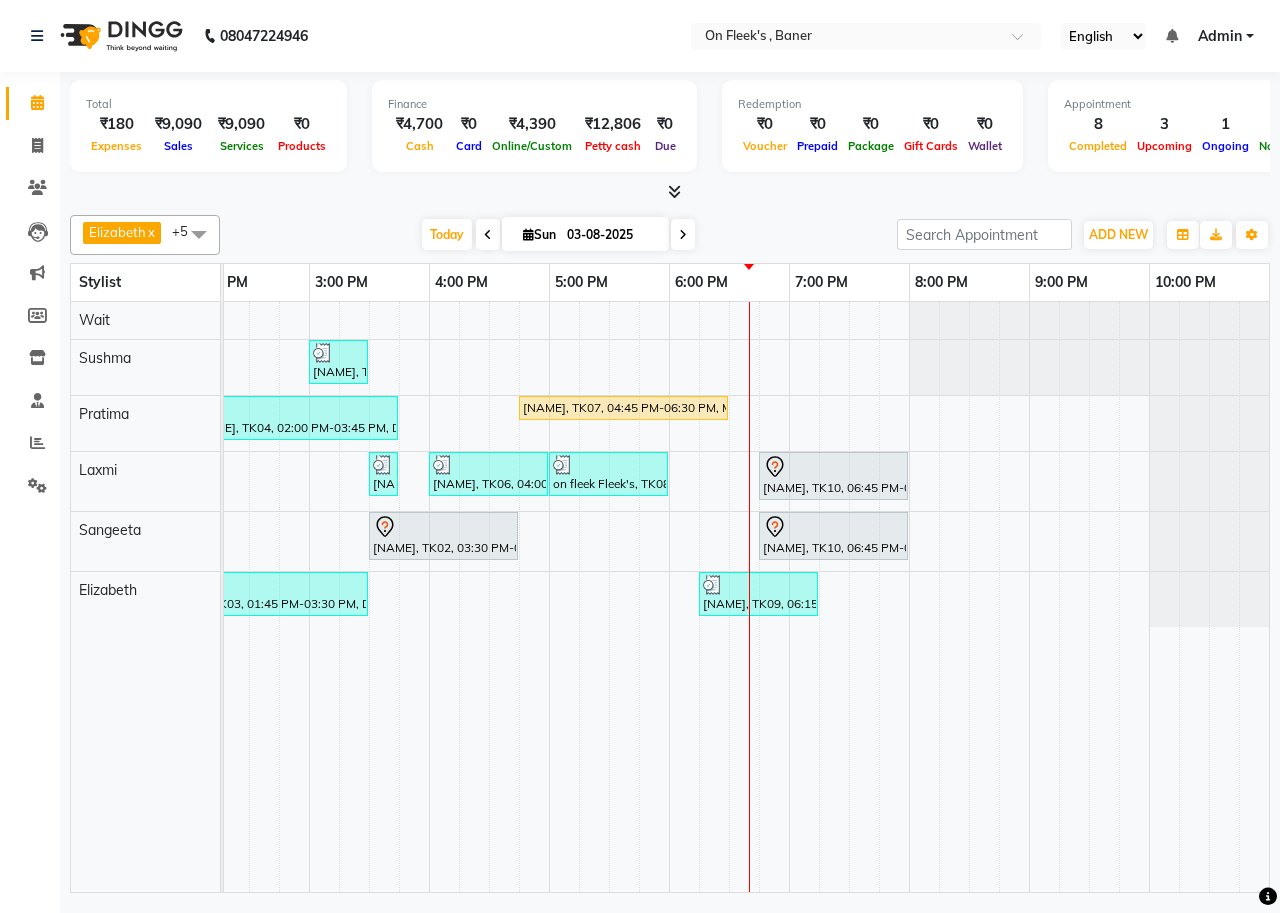 scroll, scrollTop: 0, scrollLeft: 755, axis: horizontal 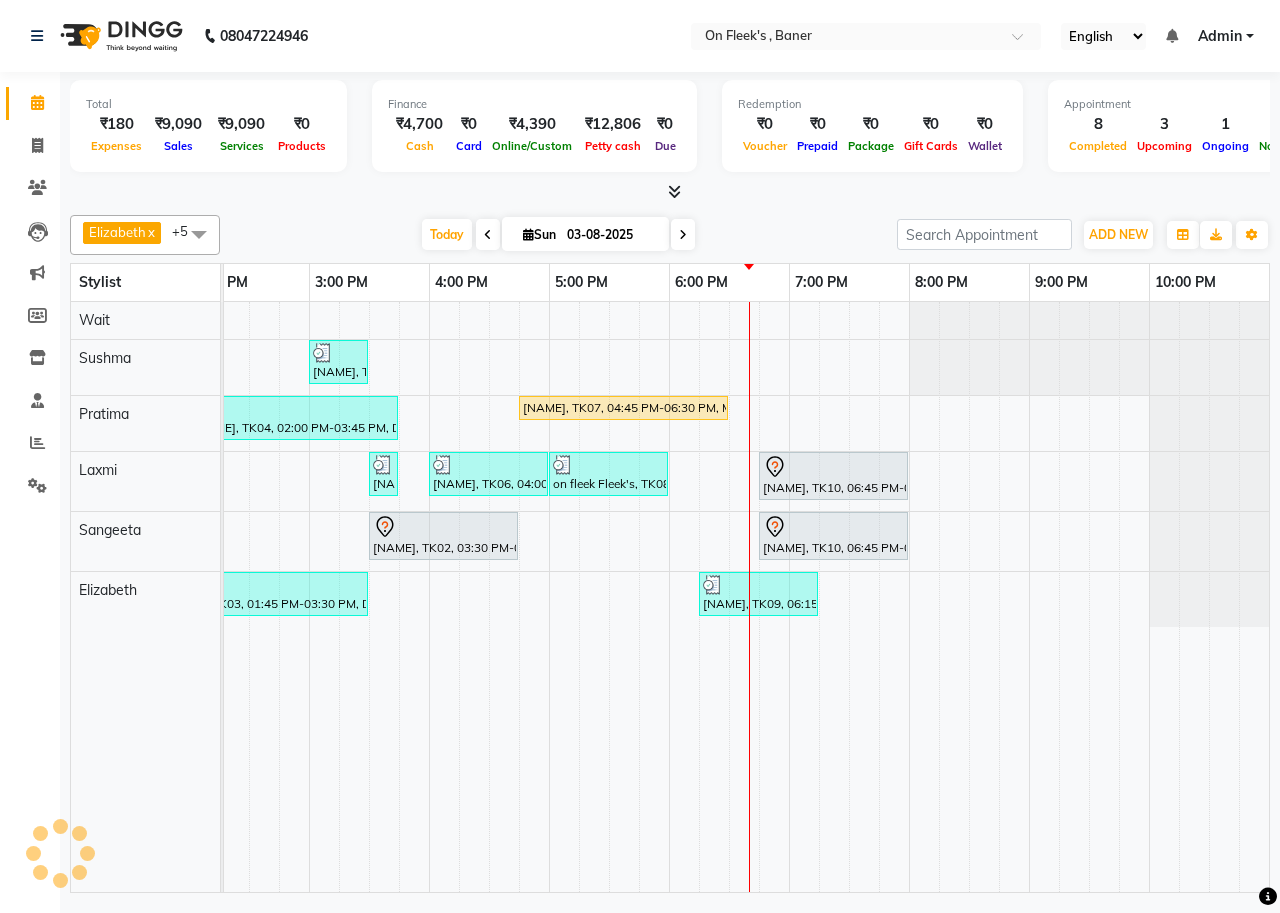 click at bounding box center (670, 192) 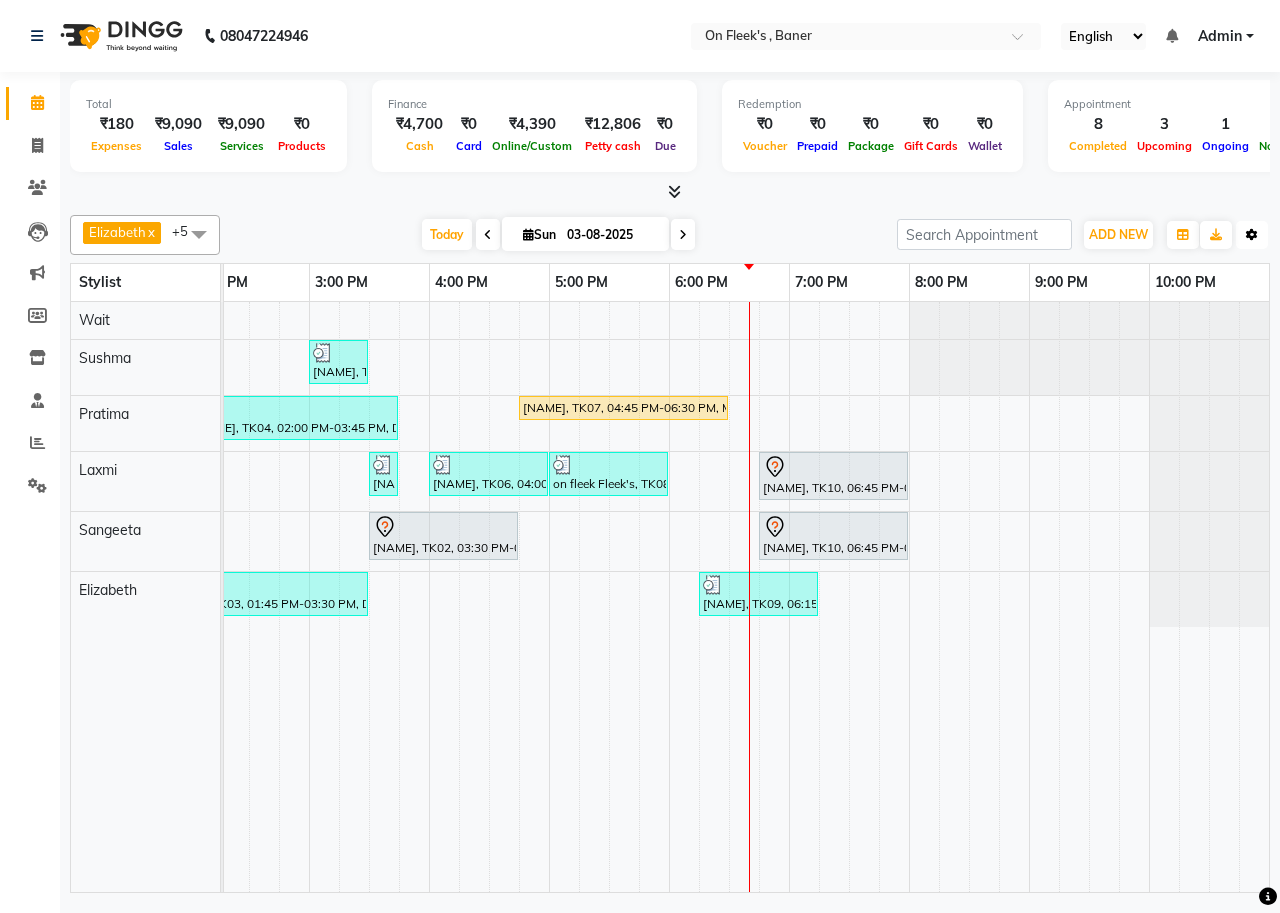 click at bounding box center (1252, 235) 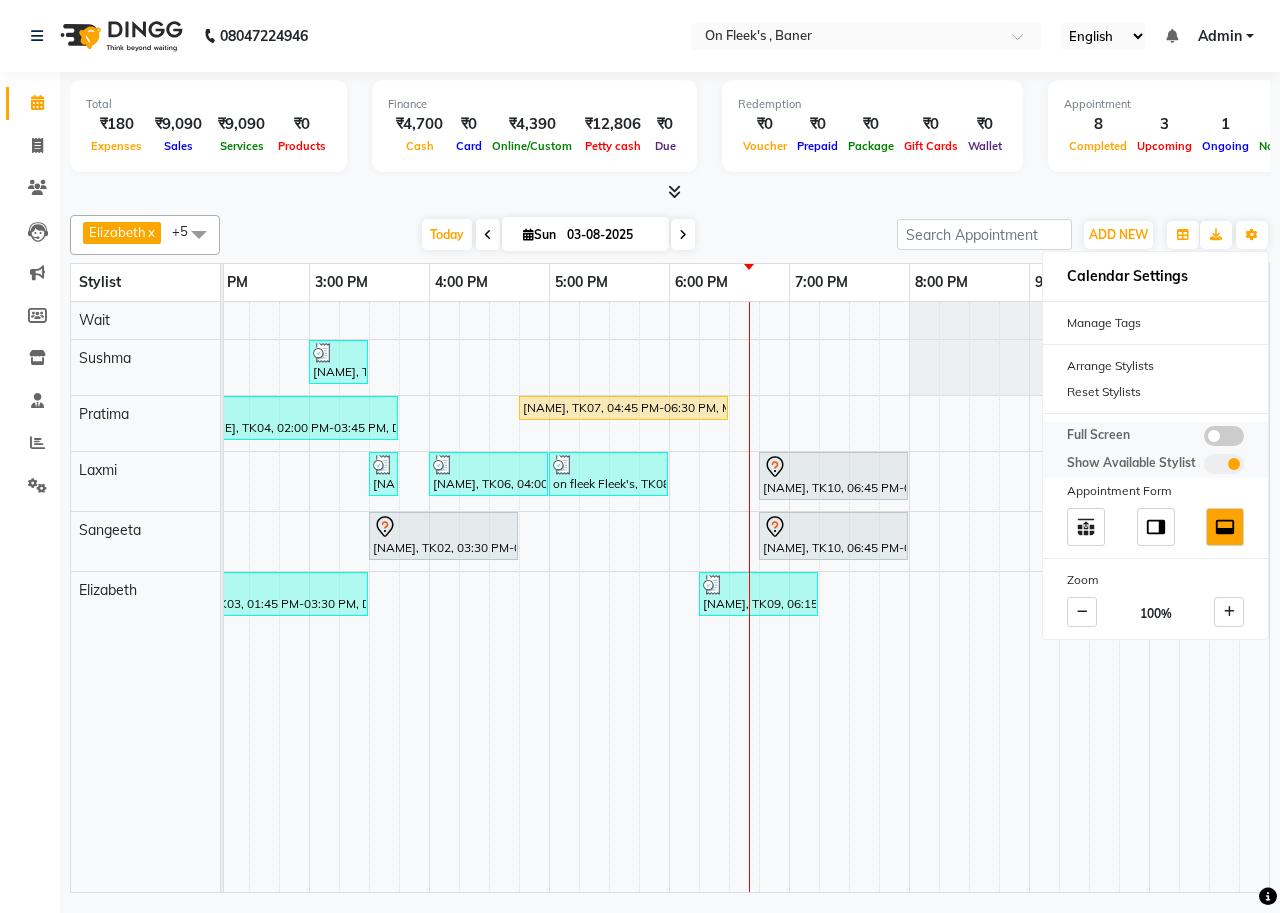 click at bounding box center [1224, 436] 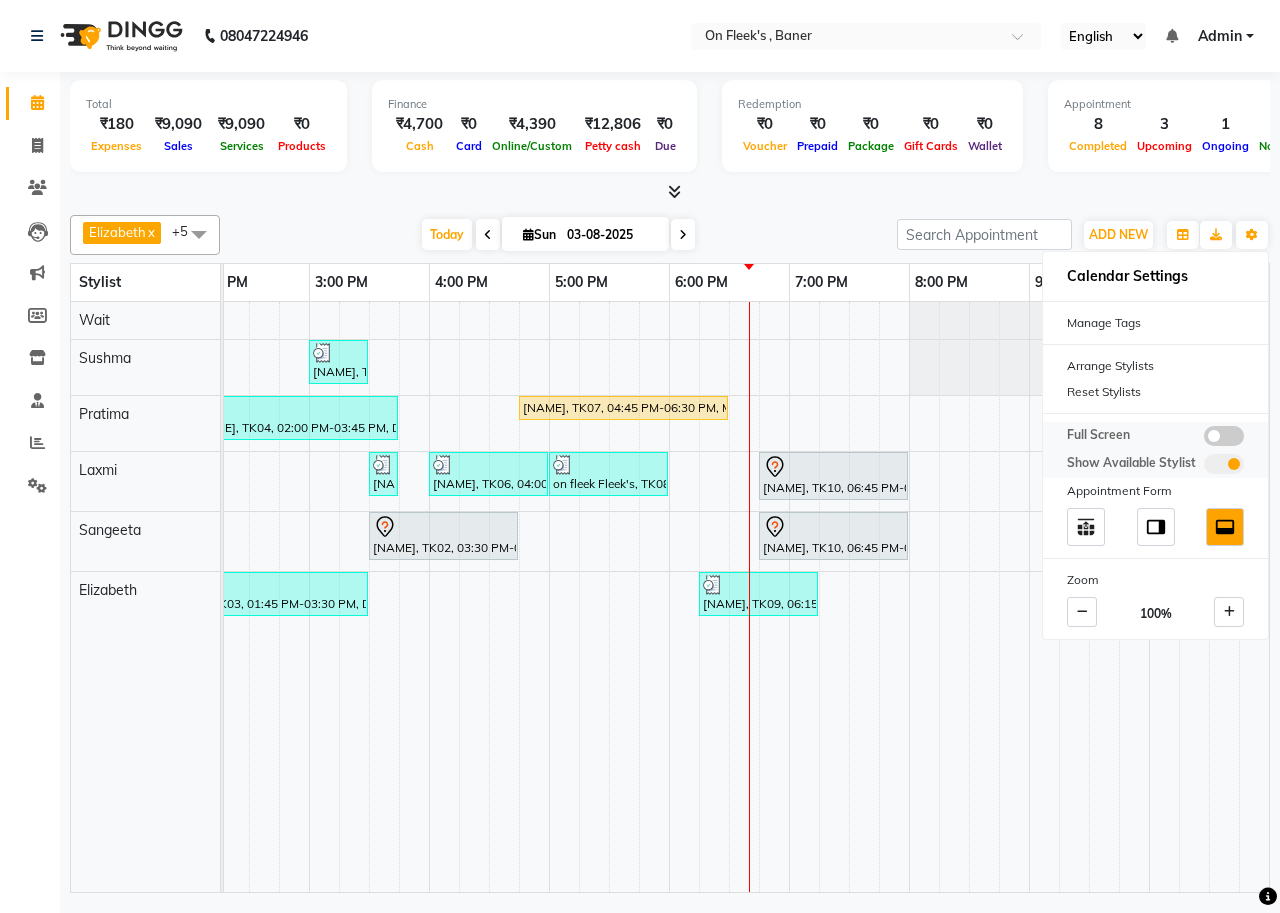 click at bounding box center (1204, 439) 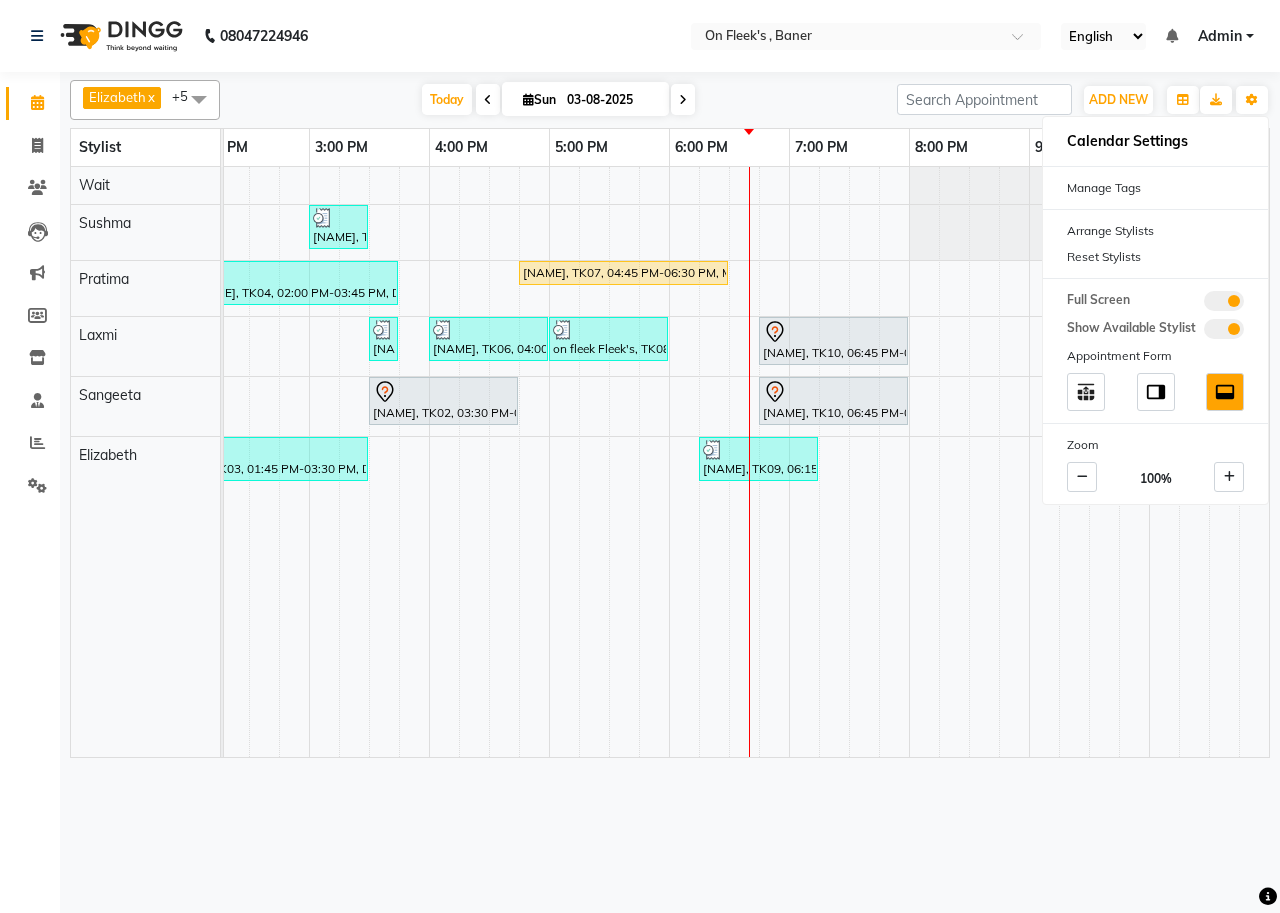 click on "Today  Sun 03-08-2025" at bounding box center (558, 100) 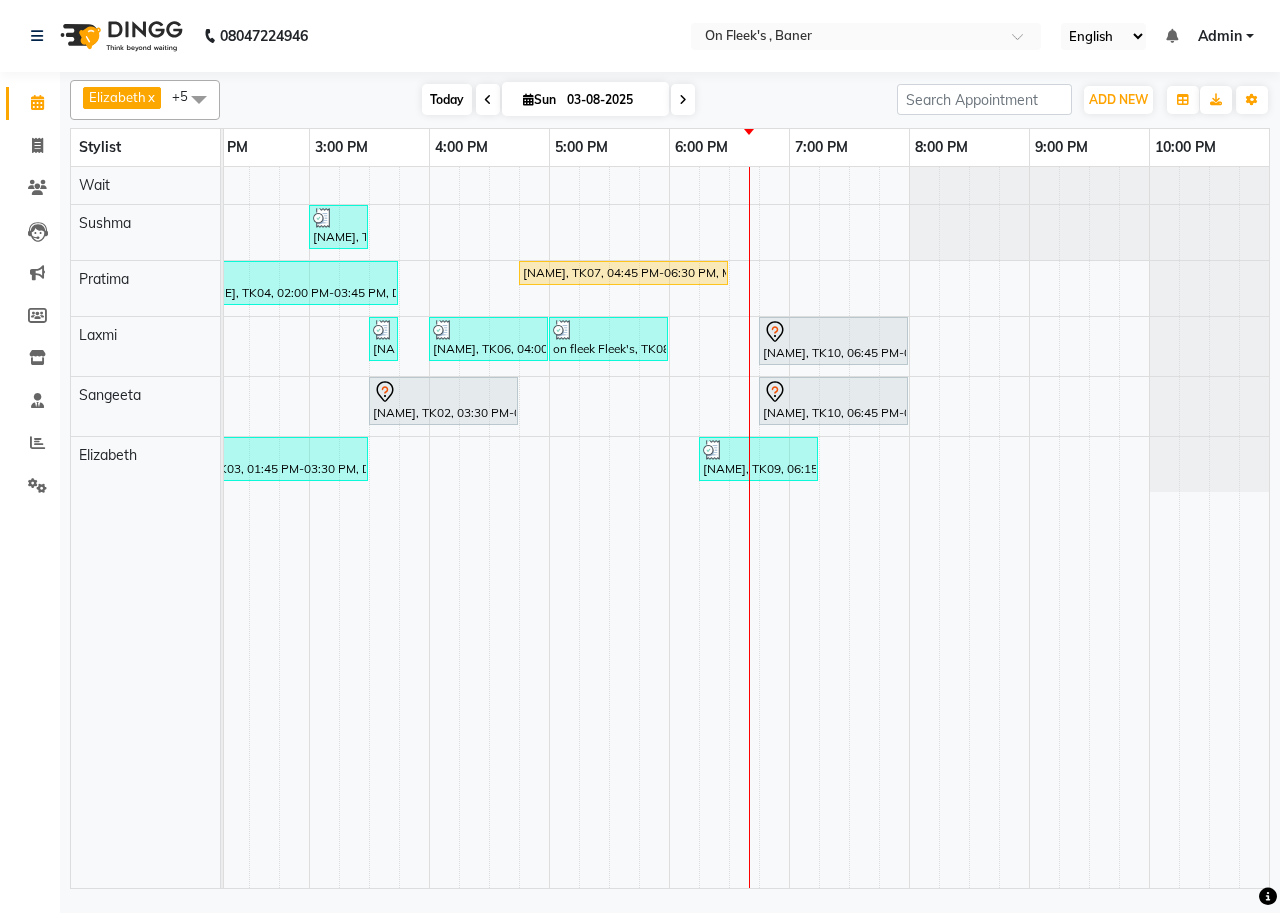 click on "Today" at bounding box center [447, 99] 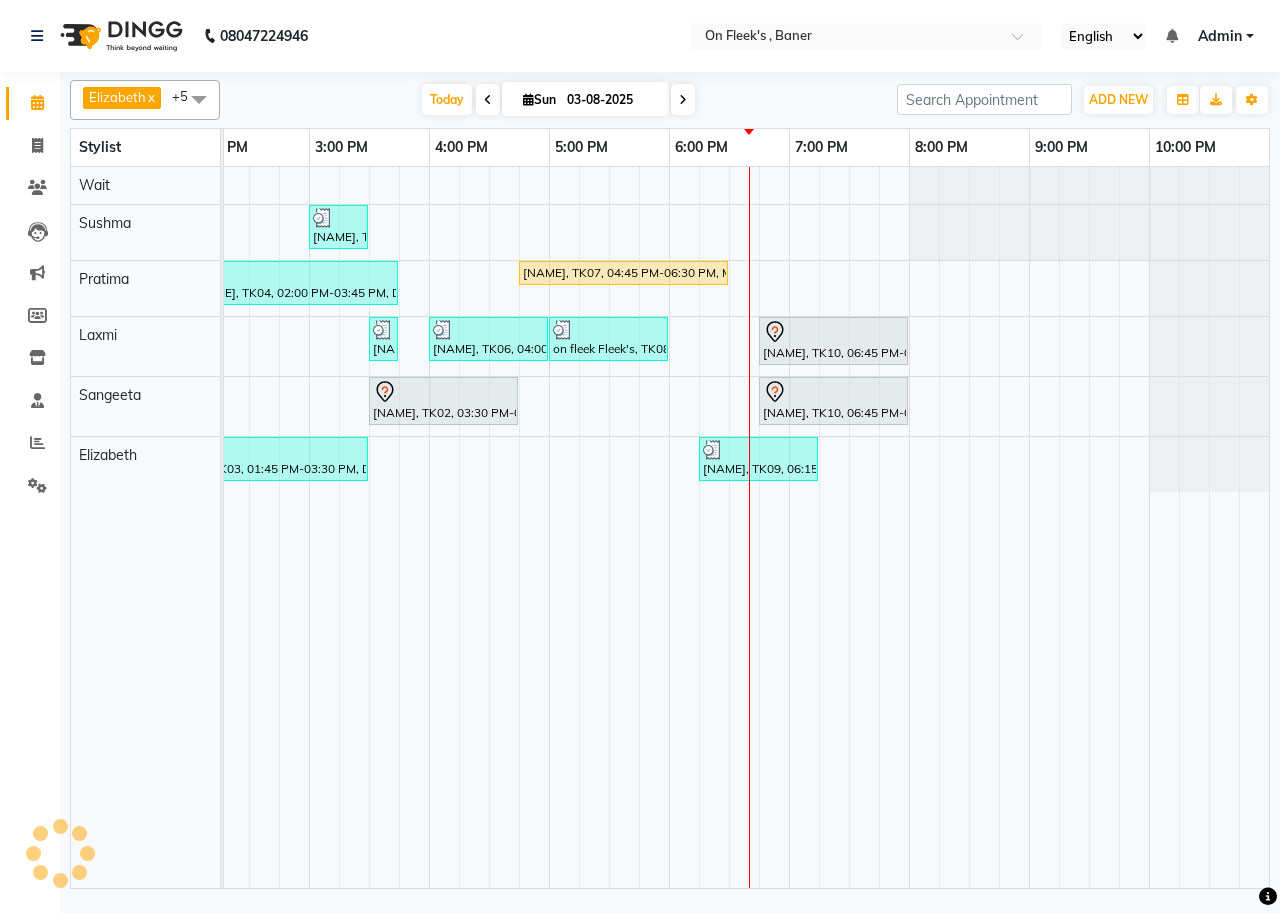 scroll, scrollTop: 0, scrollLeft: 755, axis: horizontal 